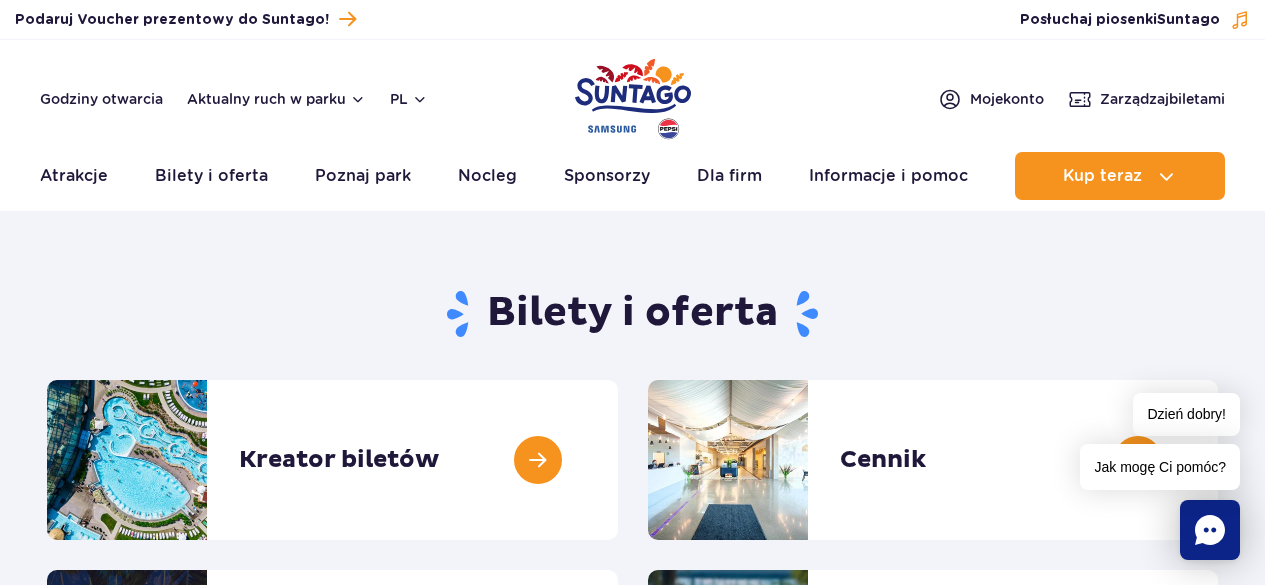 scroll, scrollTop: 0, scrollLeft: 0, axis: both 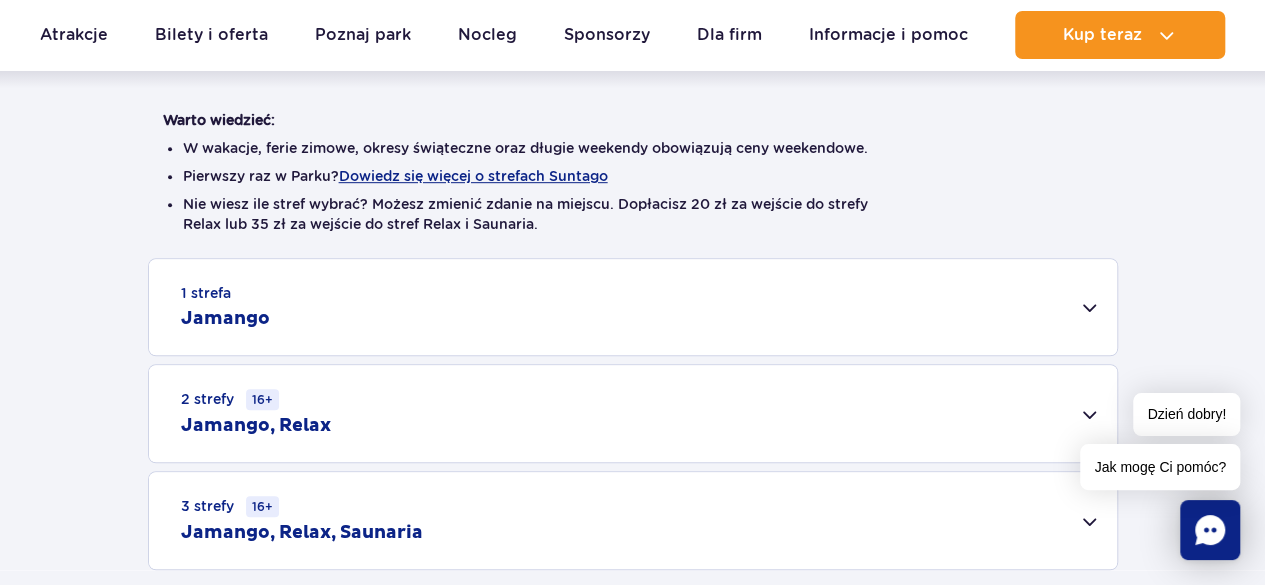 click on "1 strefa
Jamango" at bounding box center [633, 307] 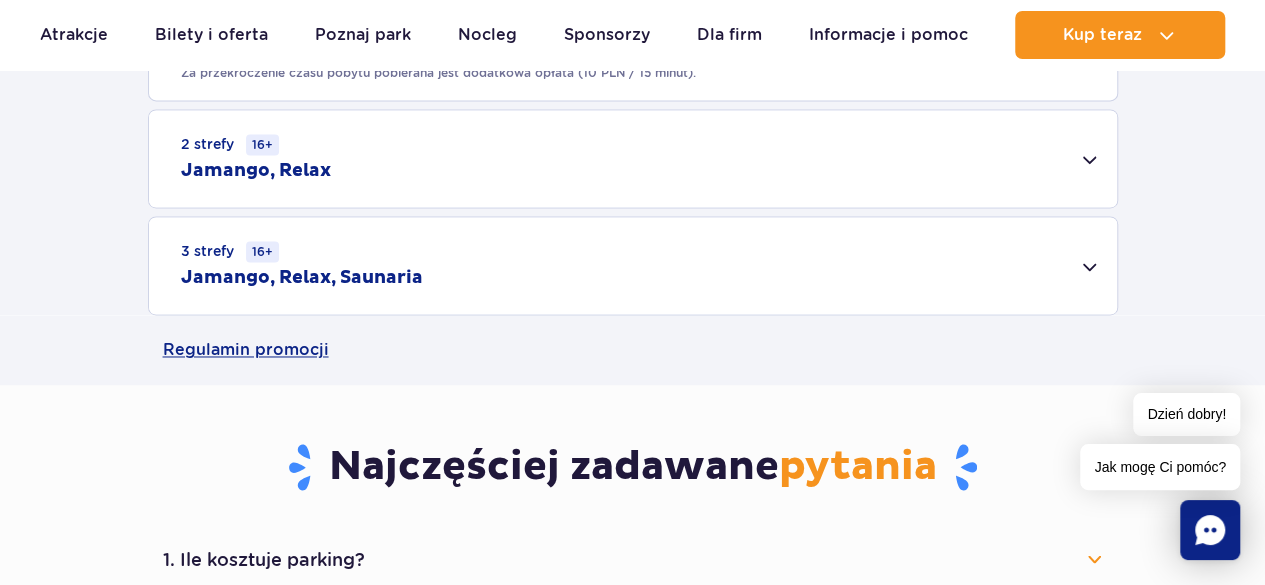 scroll, scrollTop: 1422, scrollLeft: 0, axis: vertical 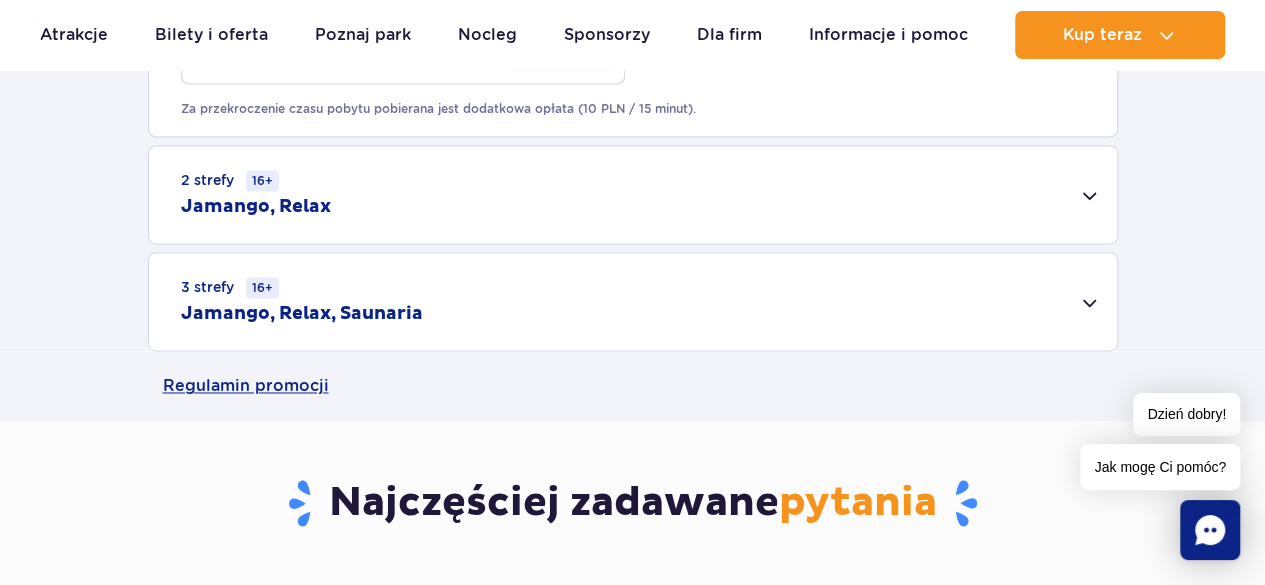 drag, startPoint x: 1274, startPoint y: 104, endPoint x: 1238, endPoint y: 212, distance: 113.841995 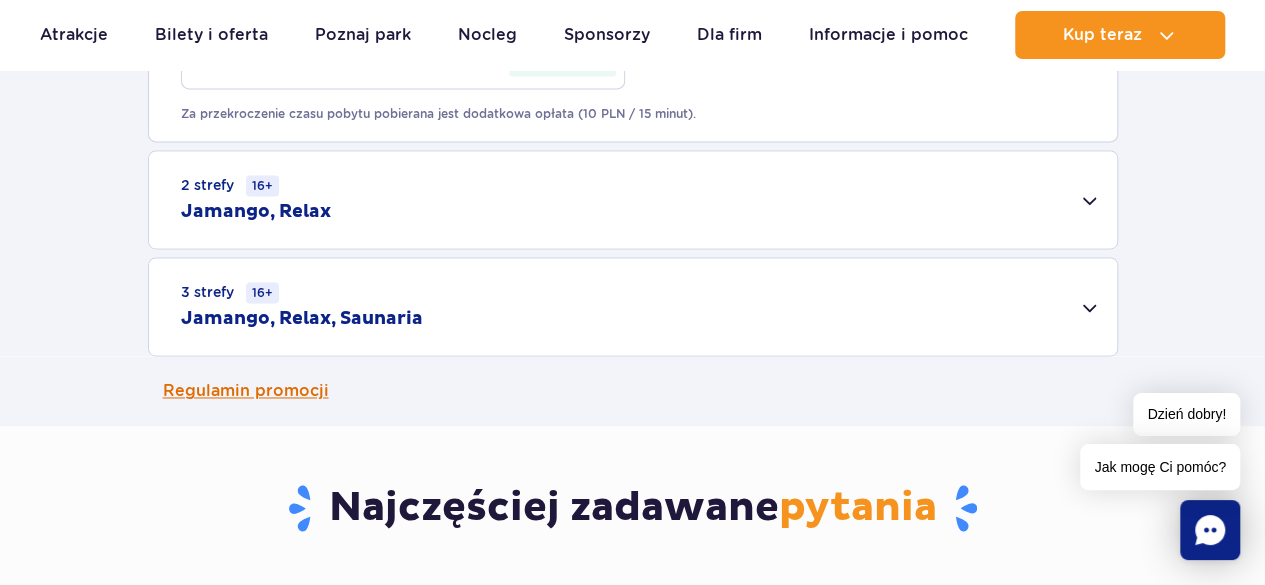click on "Regulamin promocji" at bounding box center [633, 391] 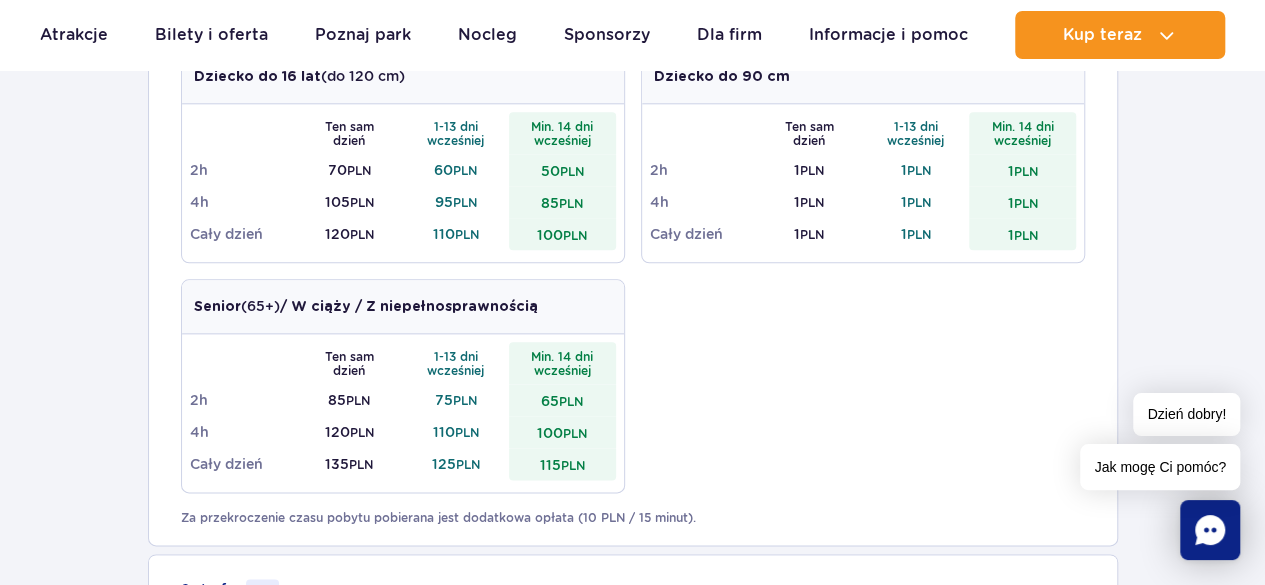 scroll, scrollTop: 1012, scrollLeft: 0, axis: vertical 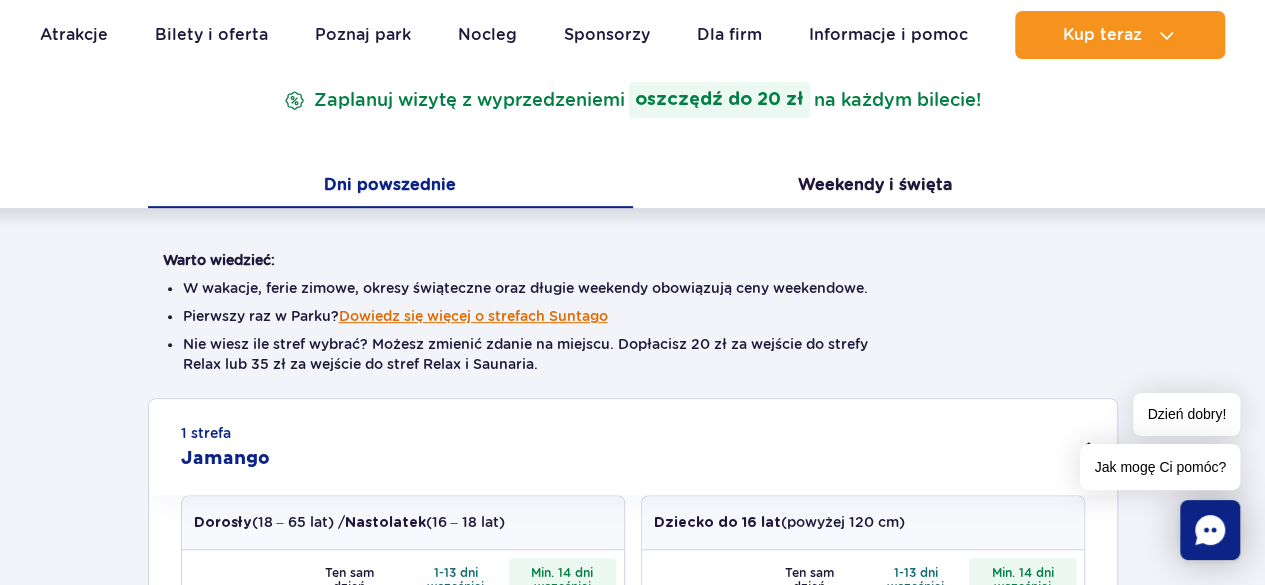 click on "Dowiedz się więcej o strefach Suntago" at bounding box center (473, 316) 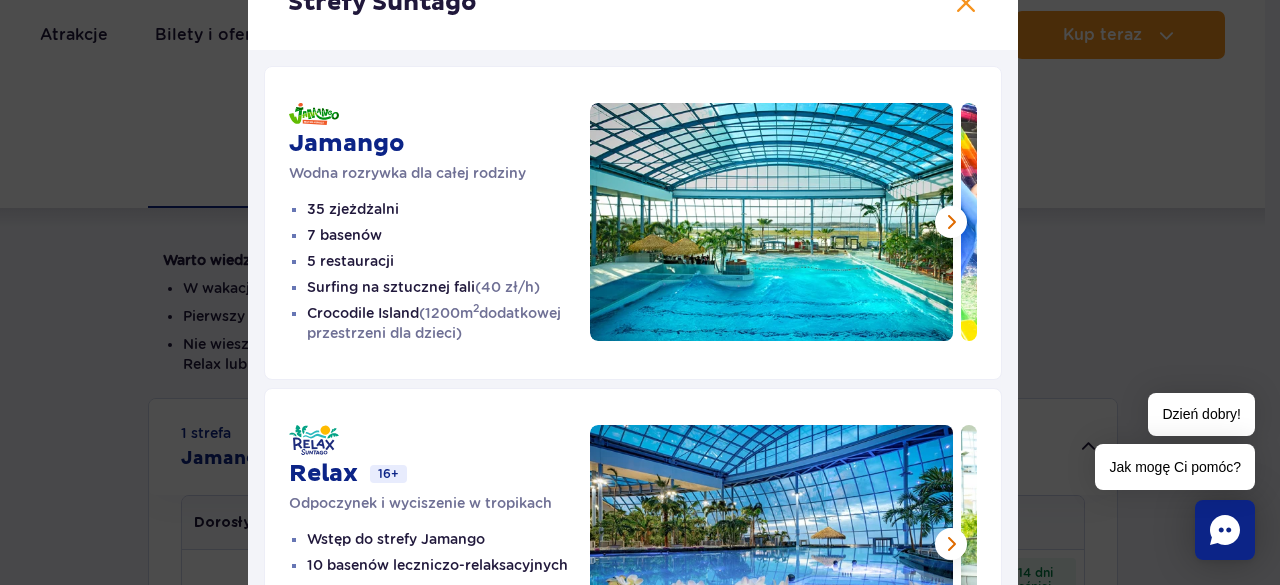 scroll, scrollTop: 89, scrollLeft: 0, axis: vertical 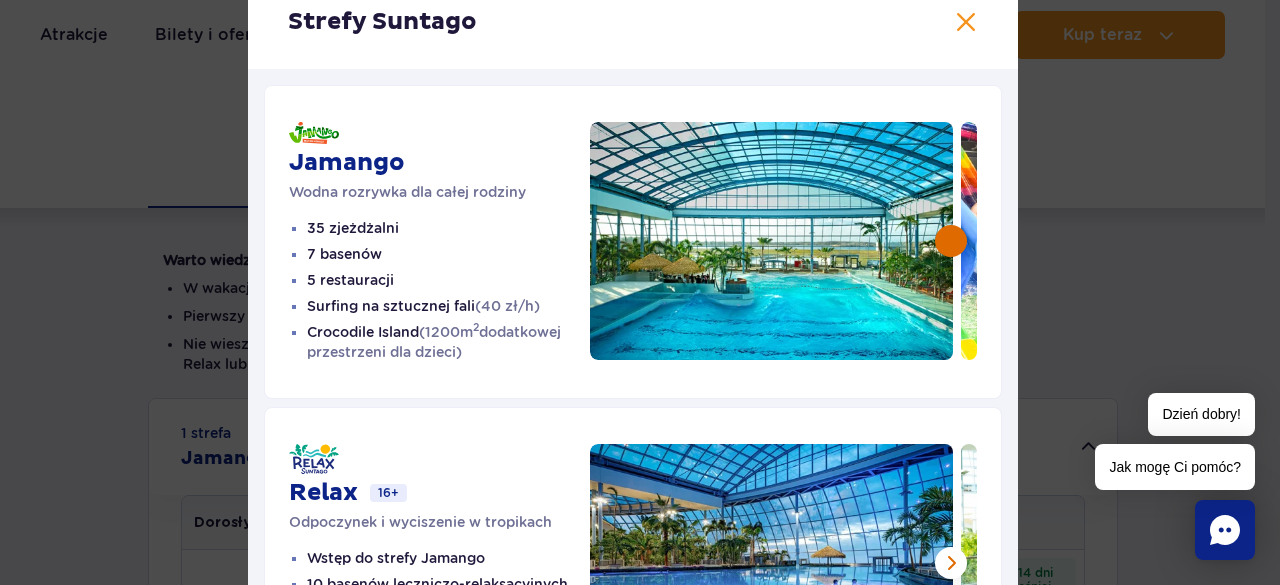 click at bounding box center (951, 241) 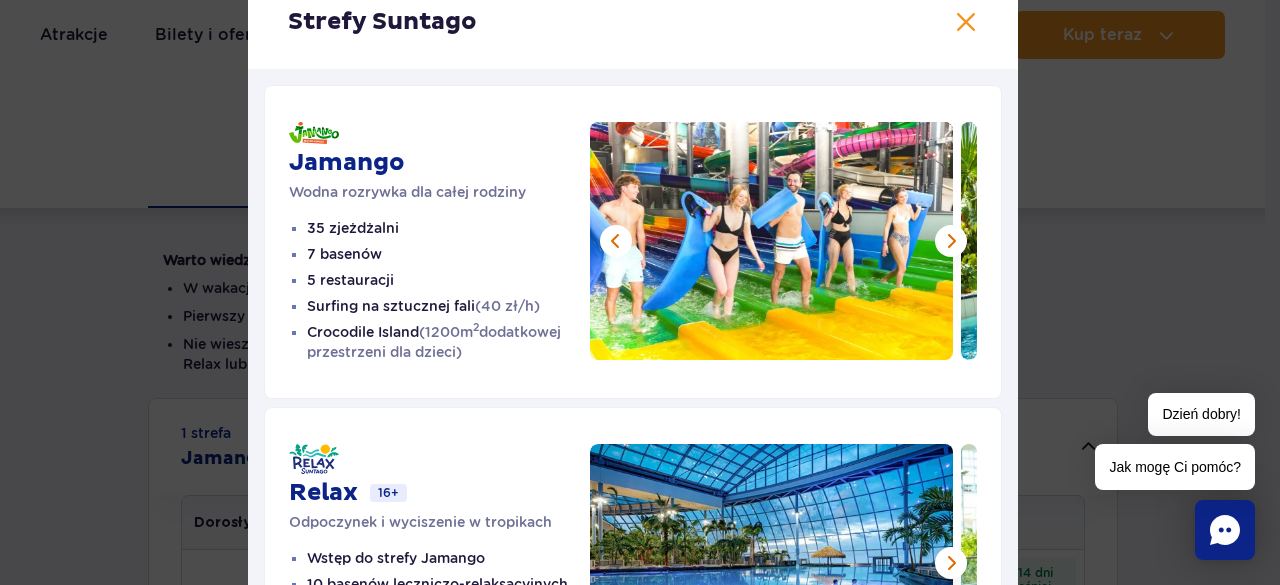 click at bounding box center (1143, 241) 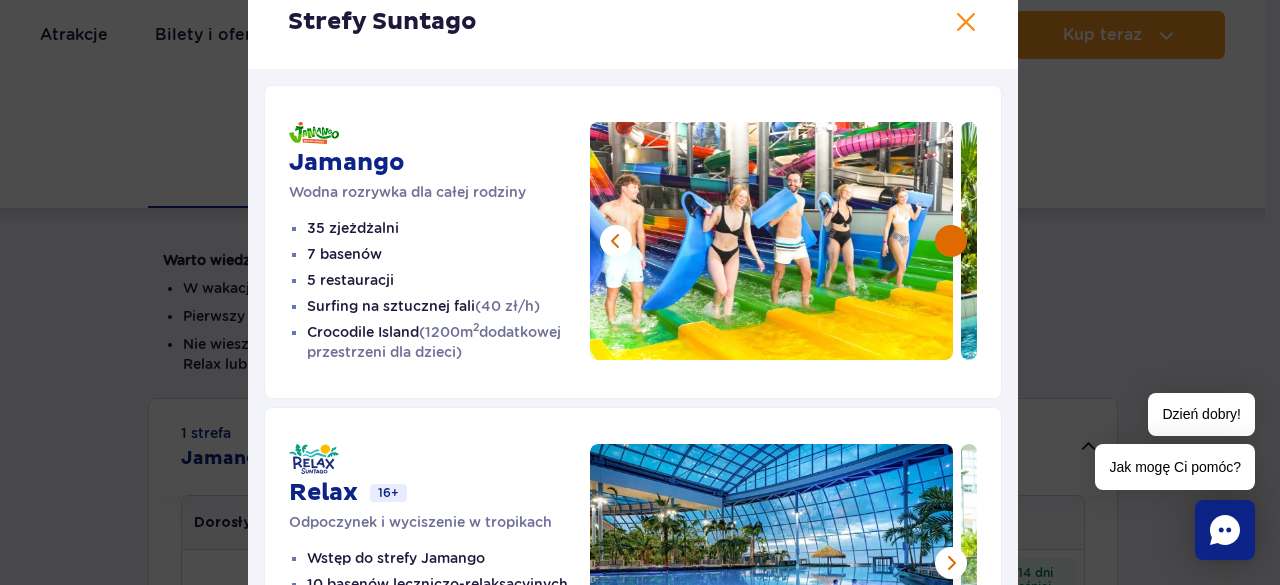 click at bounding box center (951, 241) 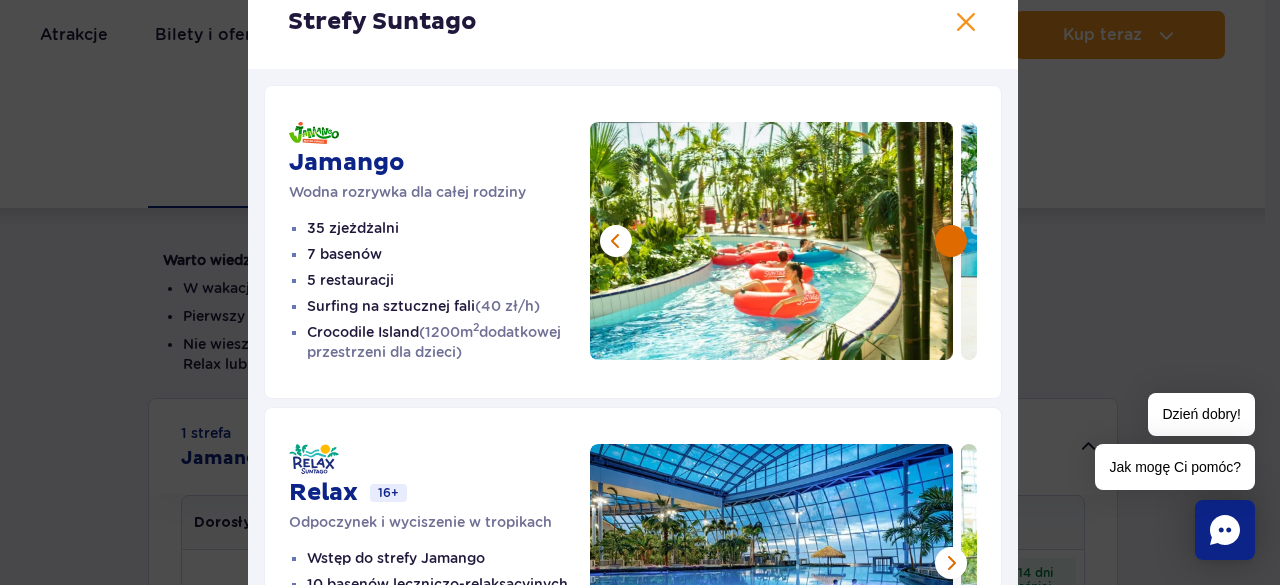 click at bounding box center (951, 241) 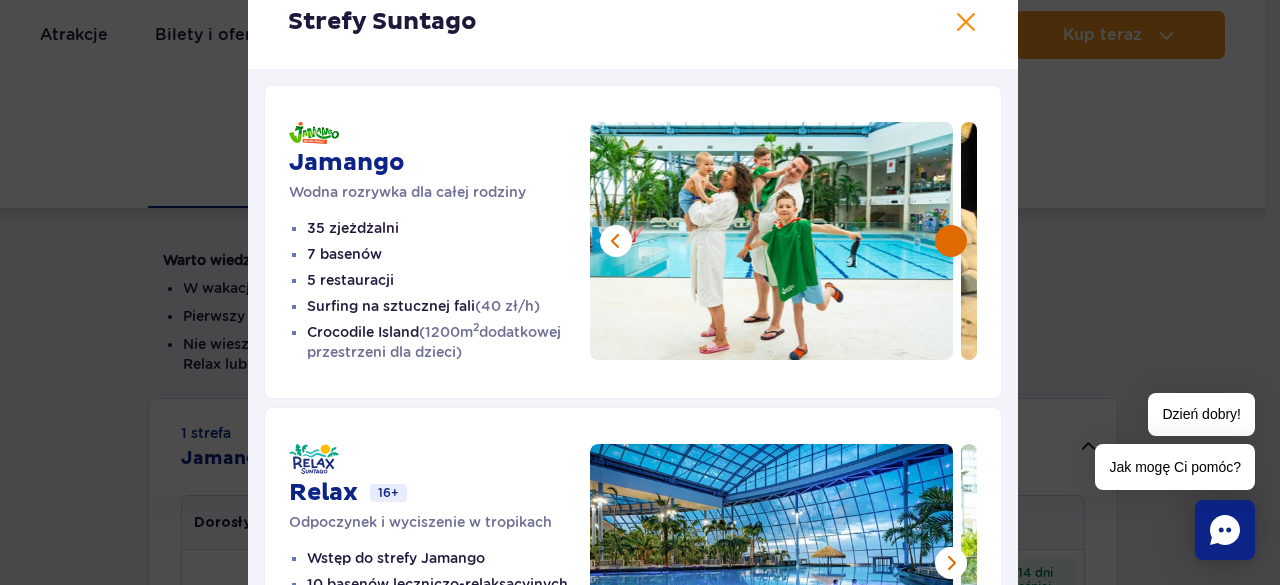 click at bounding box center [951, 241] 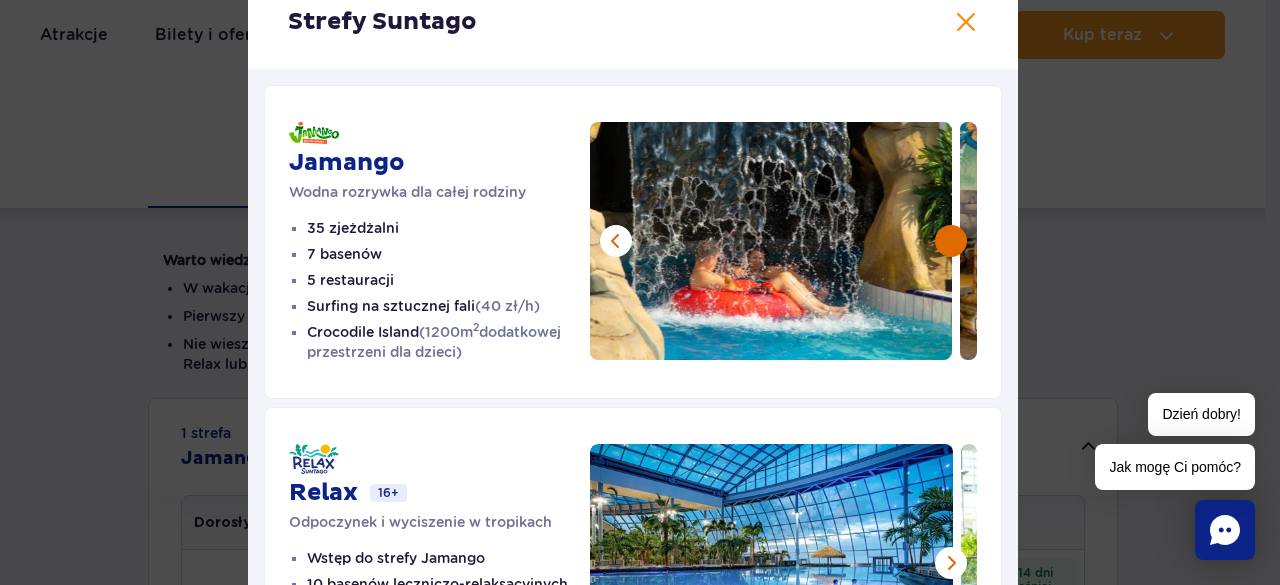 click at bounding box center [951, 241] 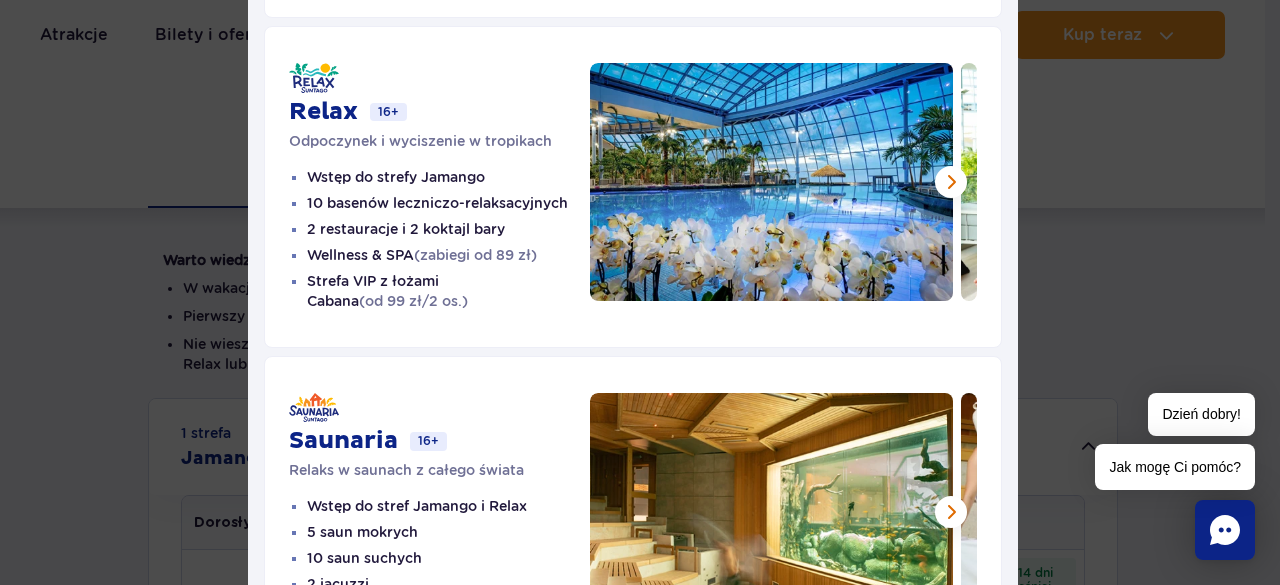 scroll, scrollTop: 480, scrollLeft: 0, axis: vertical 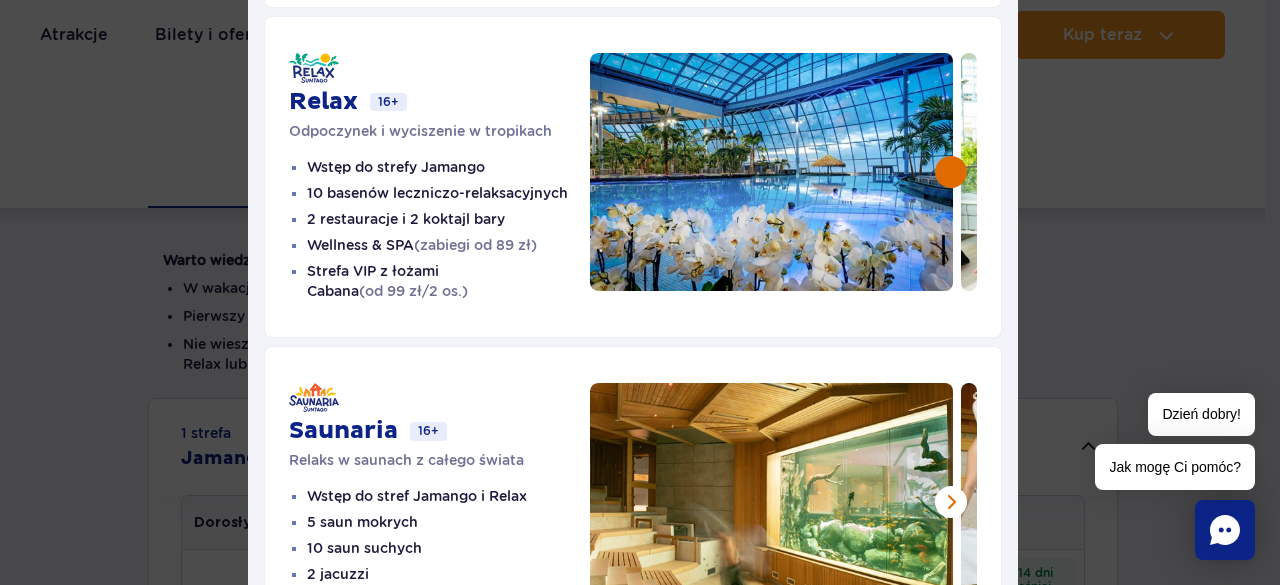 click at bounding box center [951, 172] 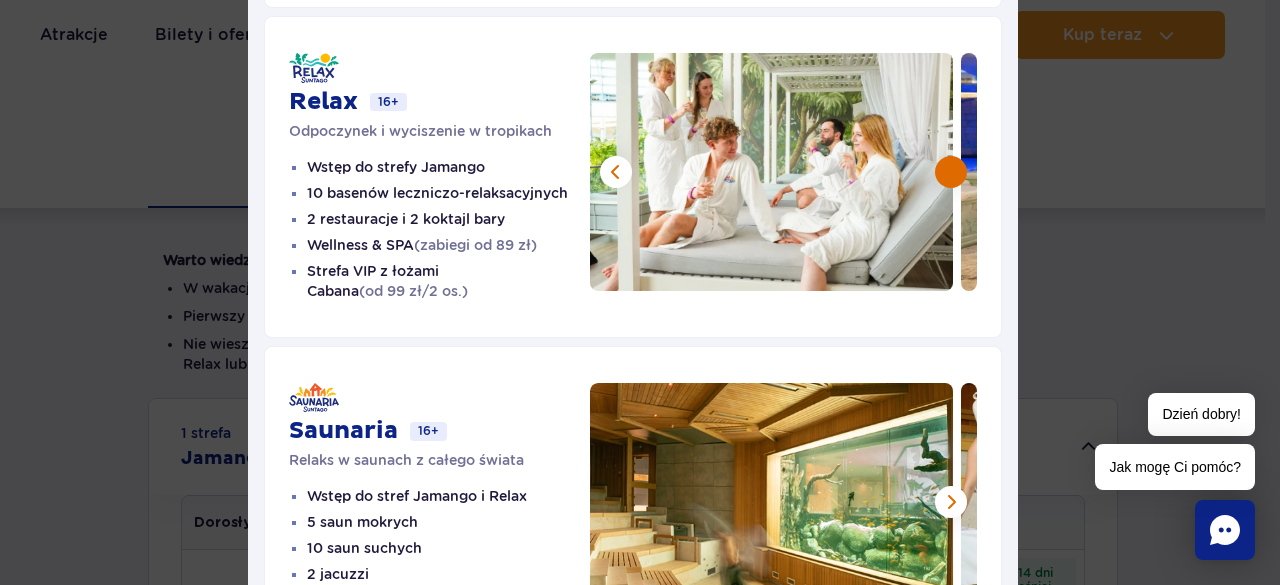 click at bounding box center [951, 172] 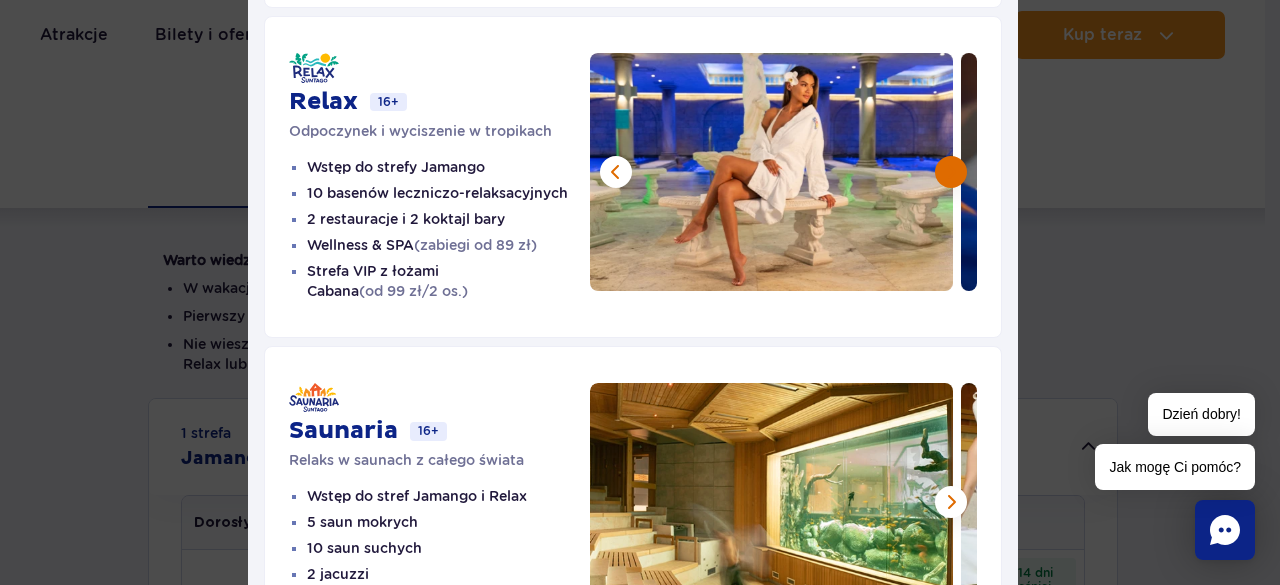 click at bounding box center [951, 172] 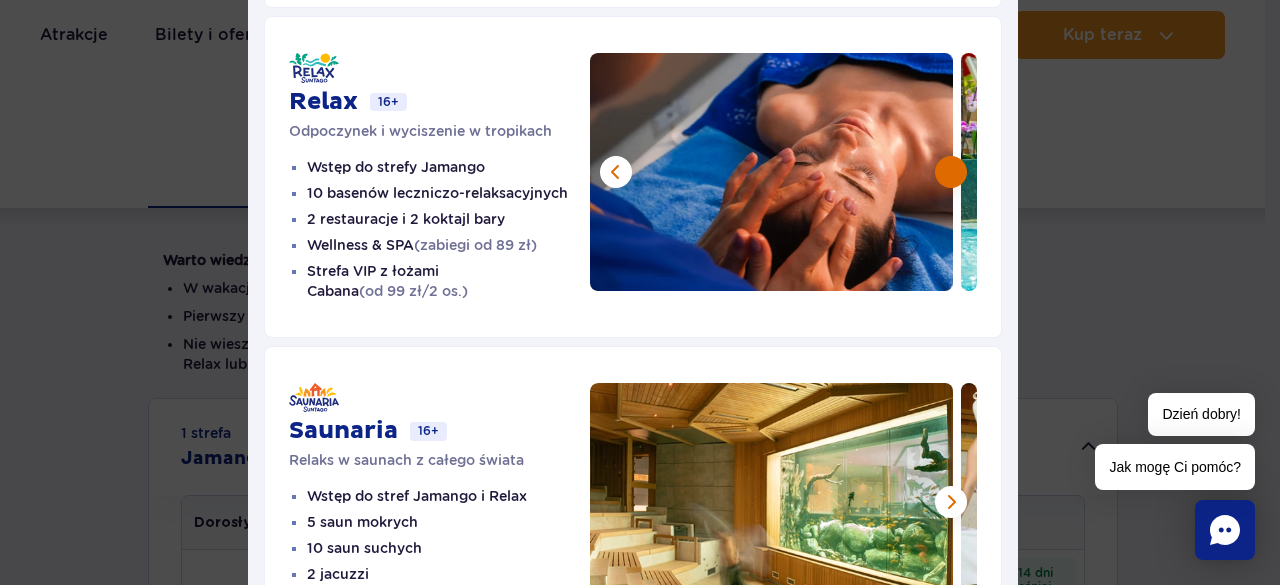 click at bounding box center (951, 172) 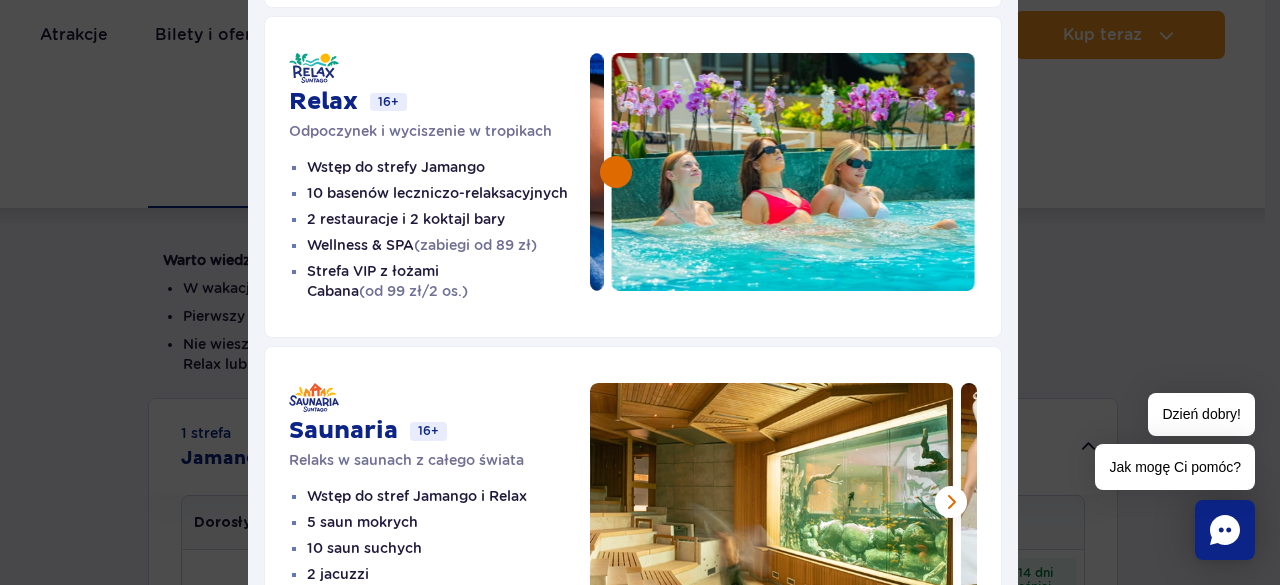 click at bounding box center (616, 172) 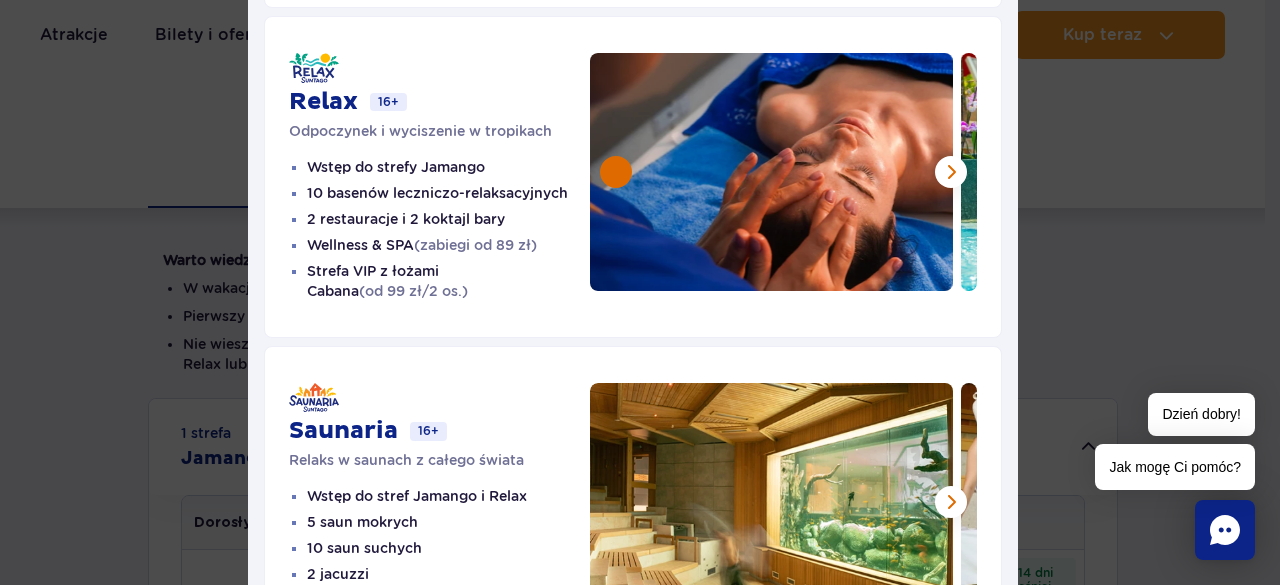 click at bounding box center [616, 172] 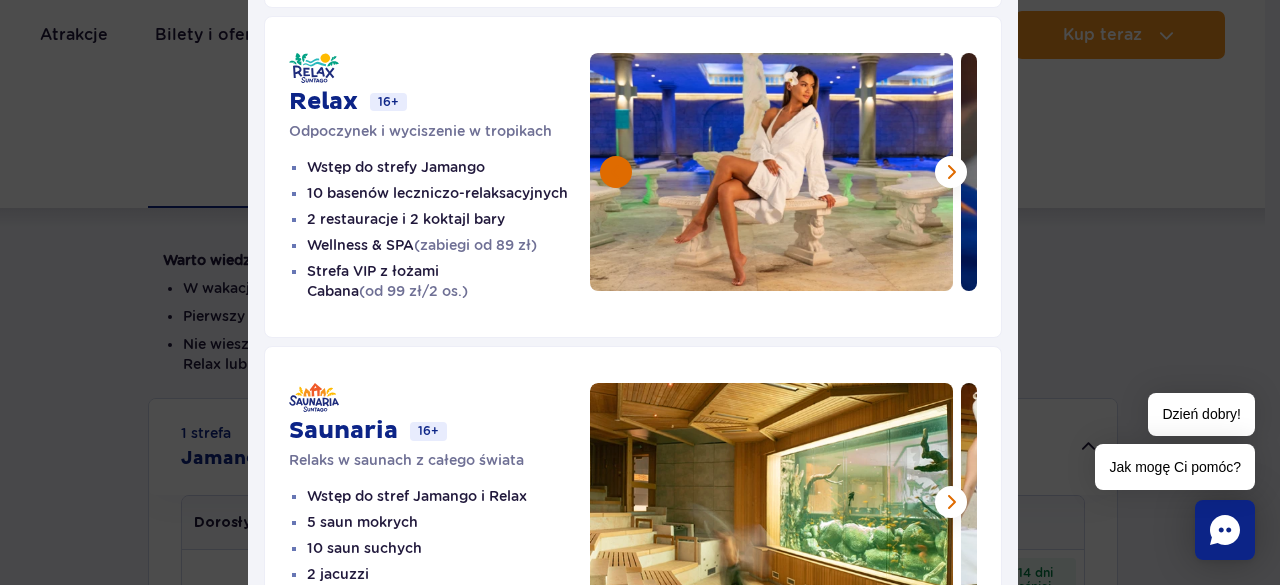click at bounding box center [616, 172] 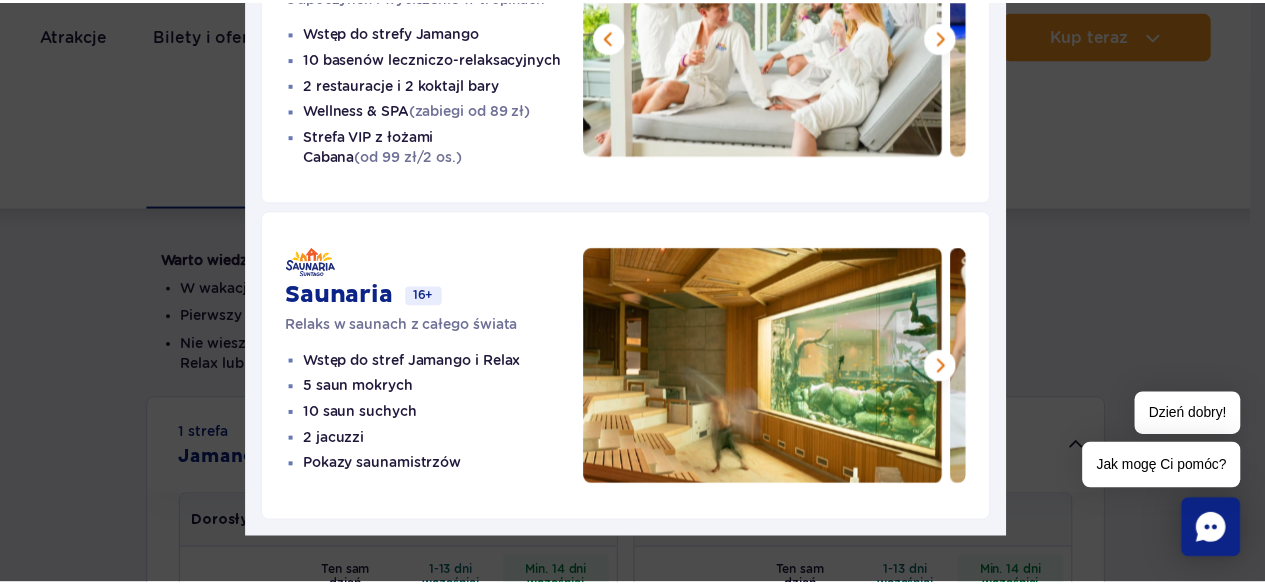 scroll, scrollTop: 616, scrollLeft: 0, axis: vertical 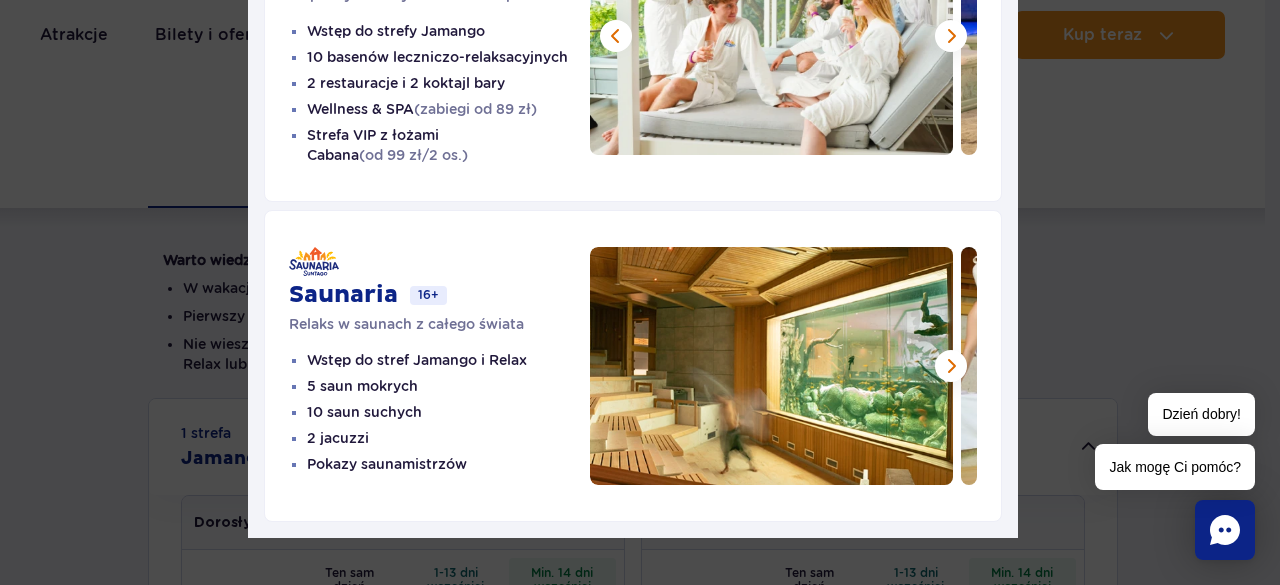 click on "Strefy Suntago
Jamango
Wodna rozrywka dla całej rodziny
35 zjeżdżalni
7 basenów
5 restauracji
Surfing na sztucznej fali  (40 zł/h)
Crocodile Island  (1200m 2  dodatkowej przestrzeni dla dzieci)" at bounding box center (632, -7) 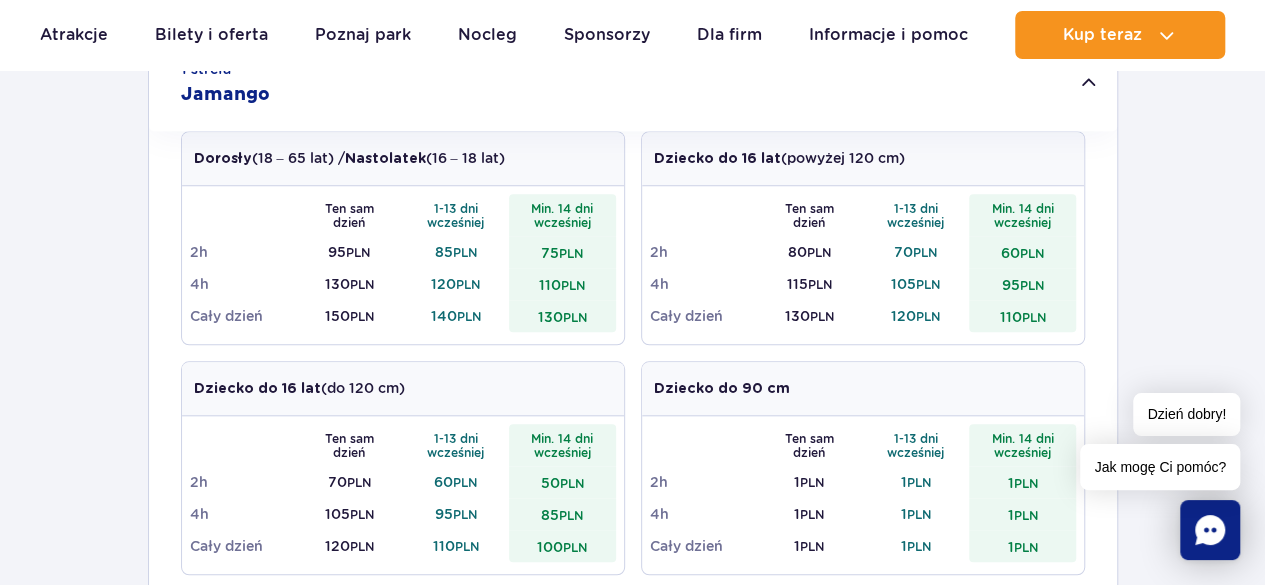 scroll, scrollTop: 694, scrollLeft: 0, axis: vertical 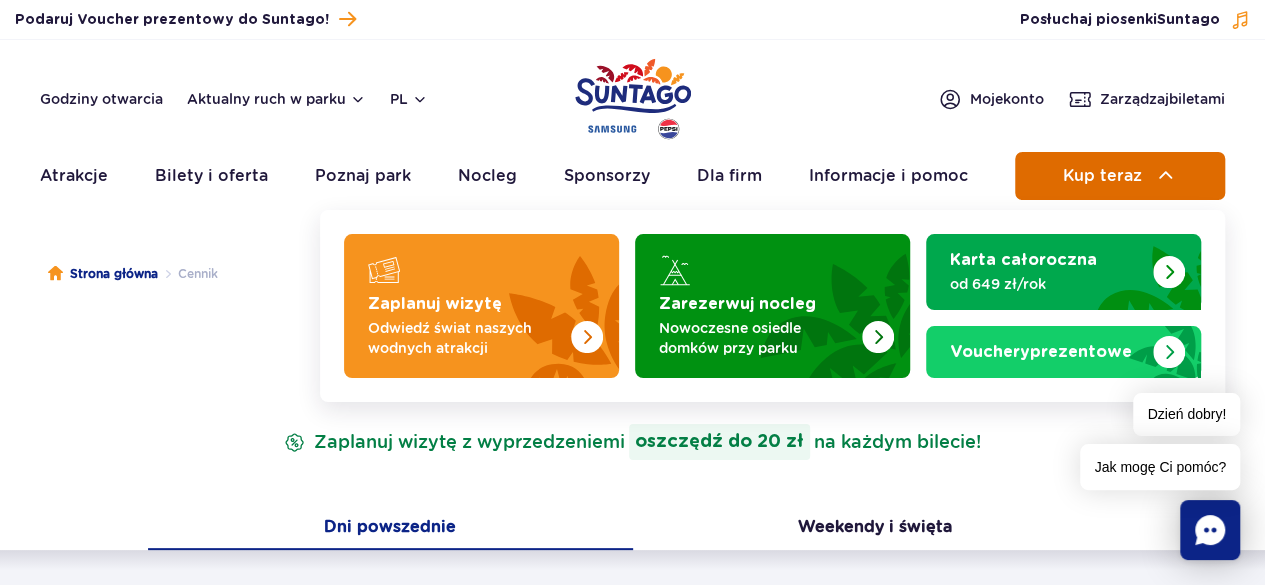 click on "Kup teraz" at bounding box center (1120, 176) 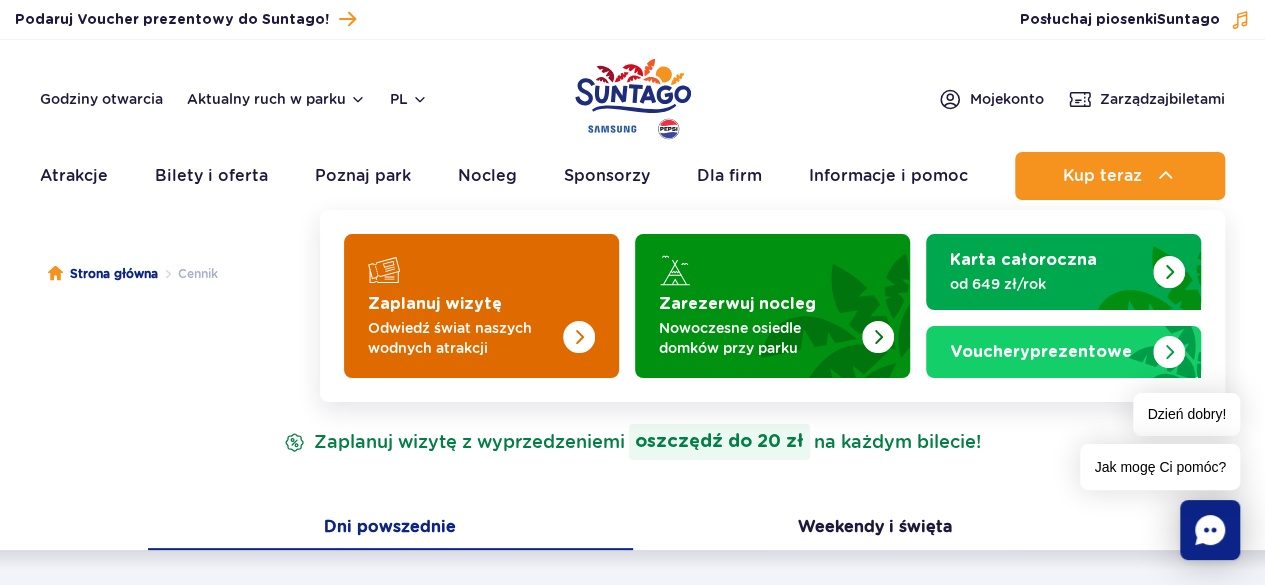 drag, startPoint x: 629, startPoint y: 311, endPoint x: 594, endPoint y: 309, distance: 35.057095 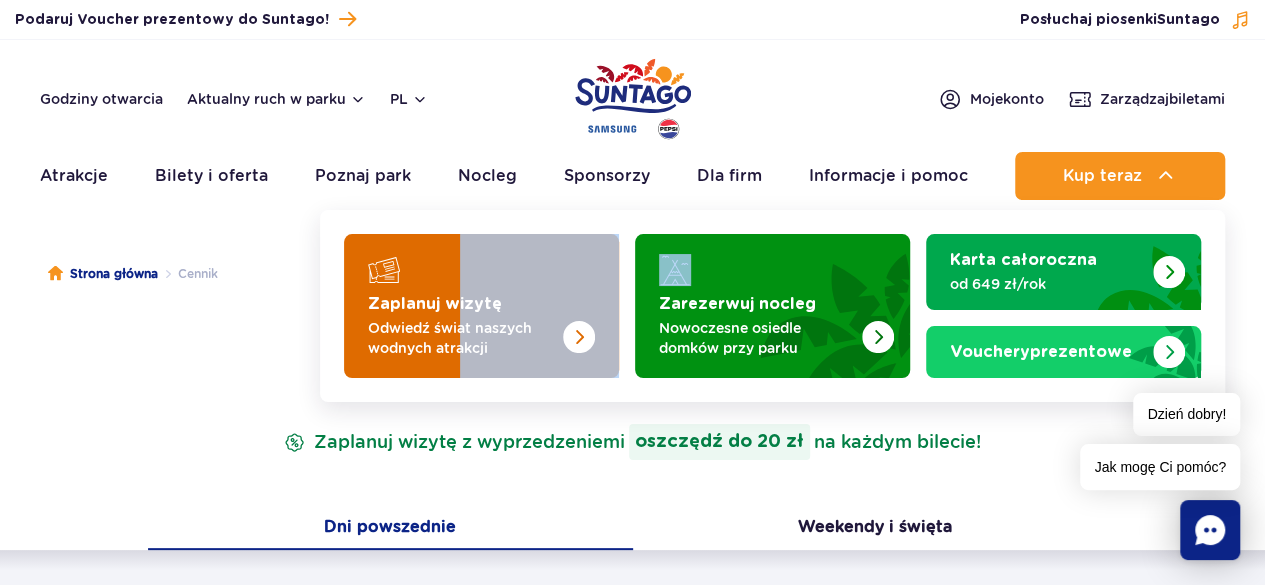 click at bounding box center [539, 300] 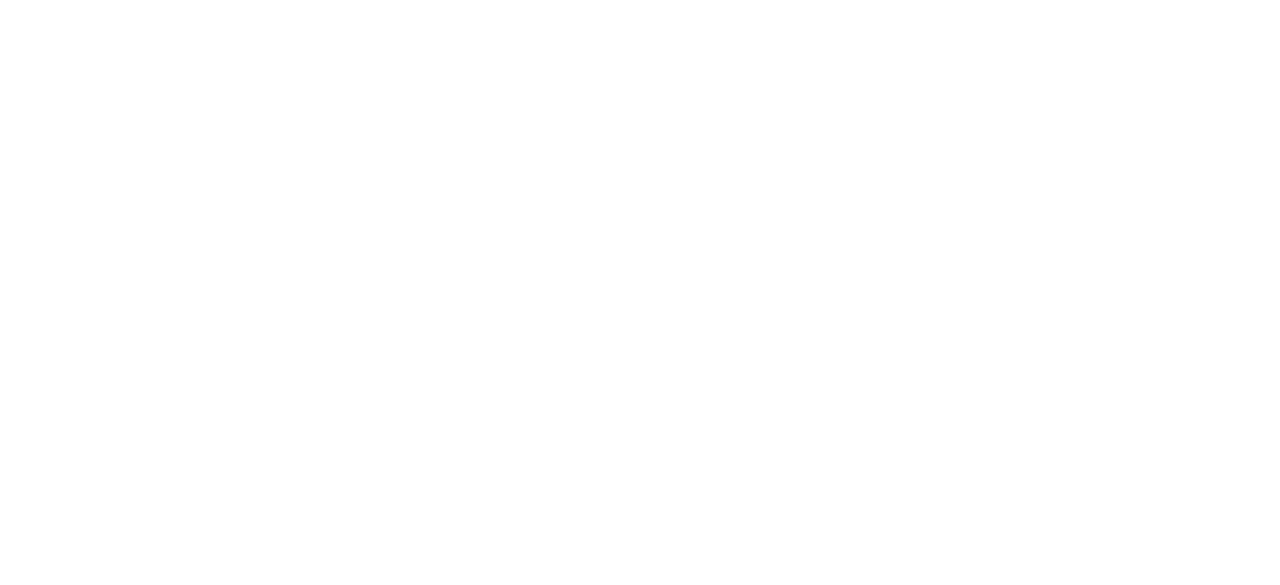 scroll, scrollTop: 0, scrollLeft: 0, axis: both 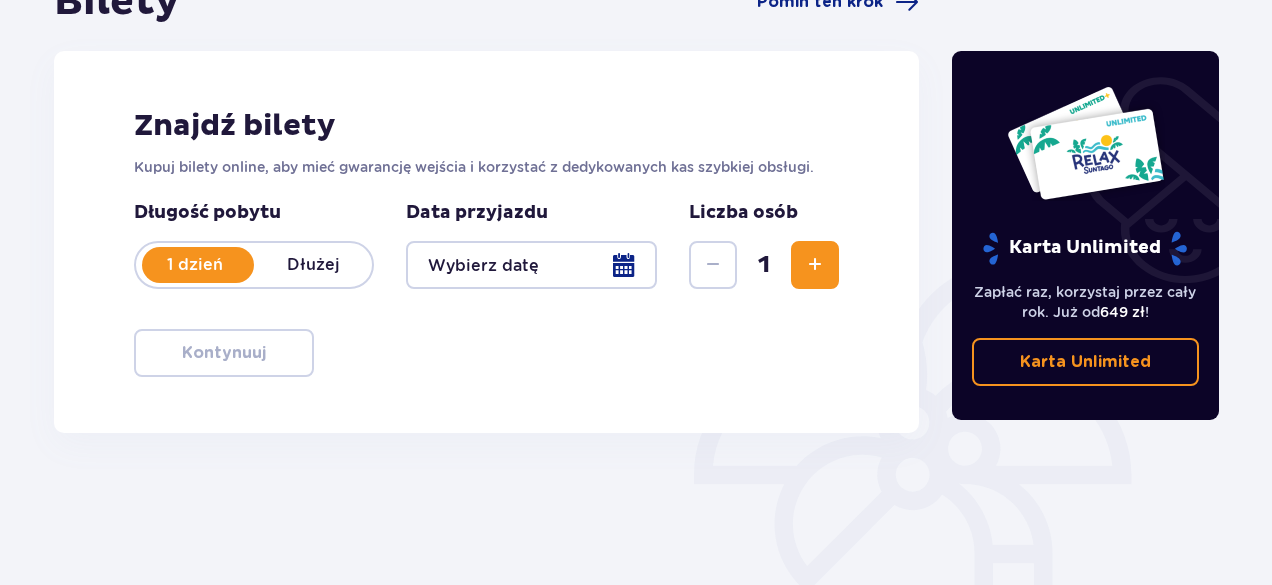 click at bounding box center [531, 265] 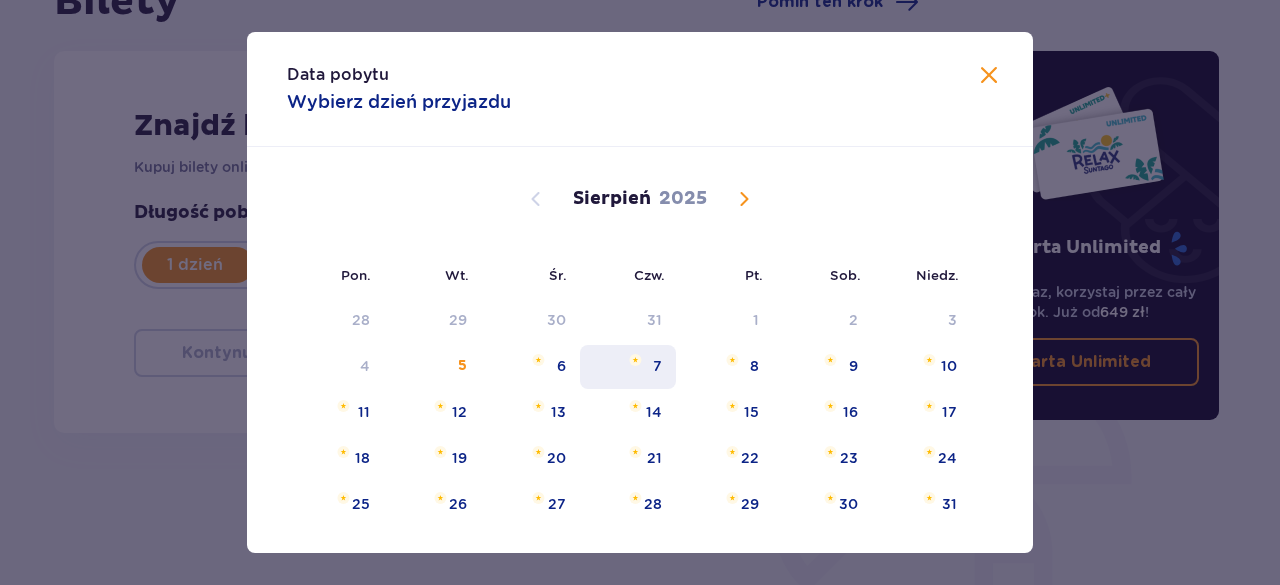 click on "7" at bounding box center [628, 367] 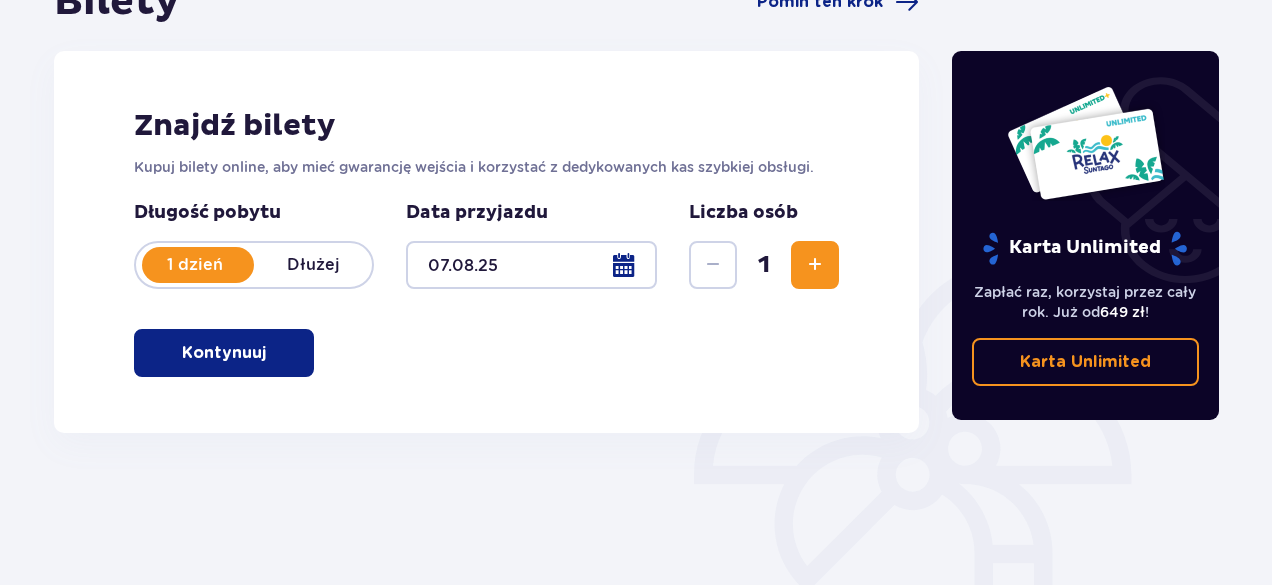 click at bounding box center [815, 265] 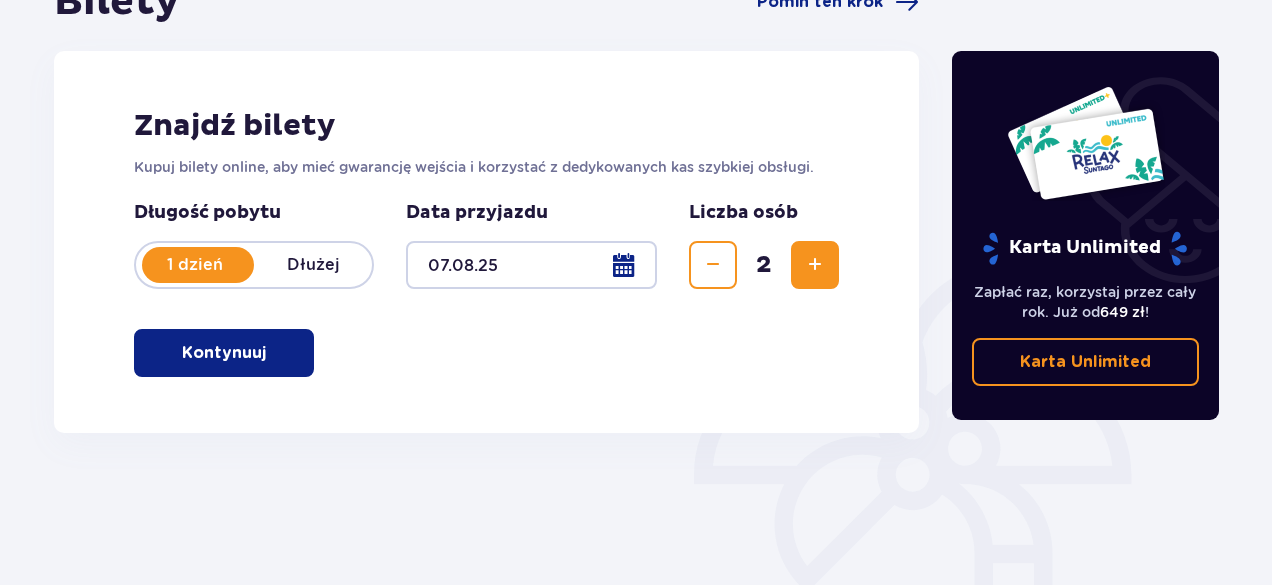 click at bounding box center (815, 265) 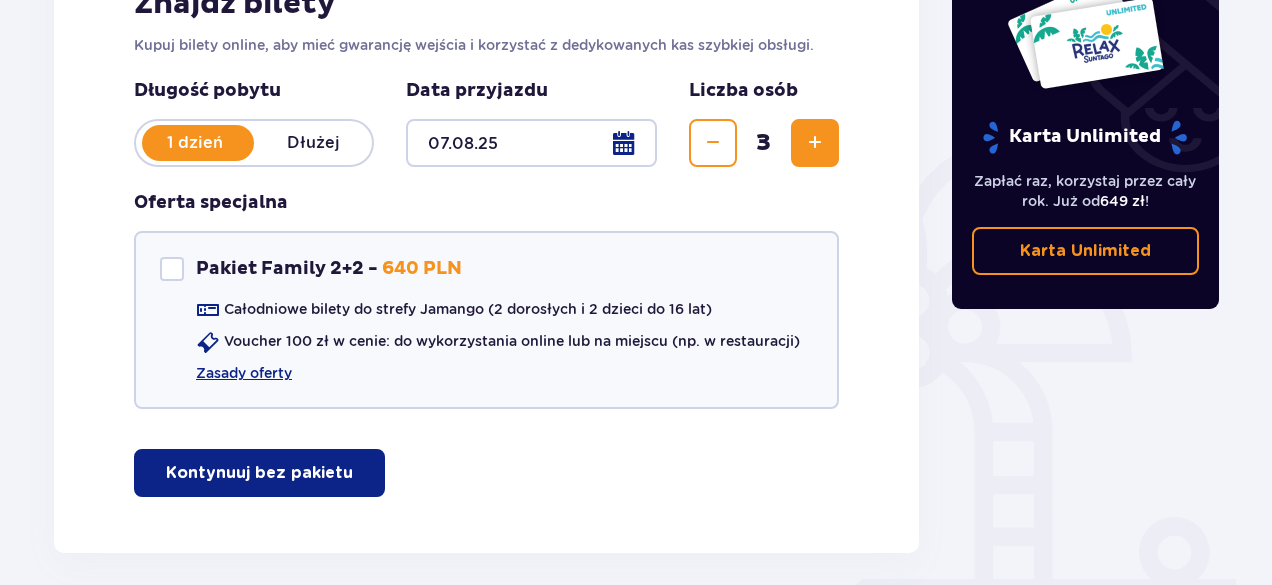 scroll, scrollTop: 354, scrollLeft: 0, axis: vertical 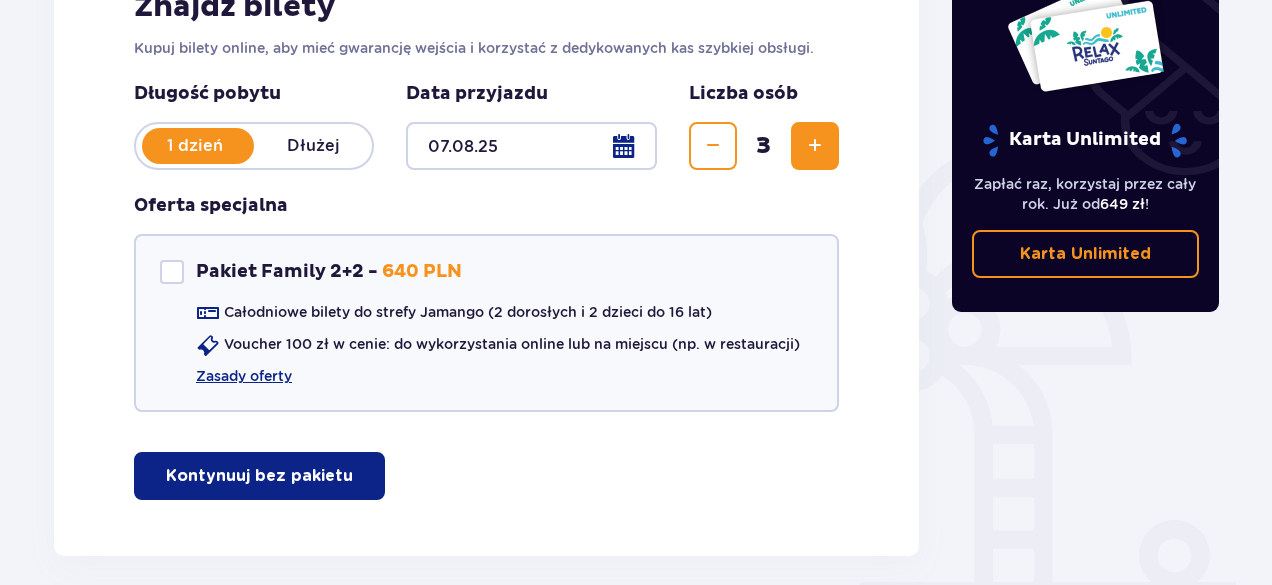 click on "Kontynuuj bez pakietu" at bounding box center (259, 476) 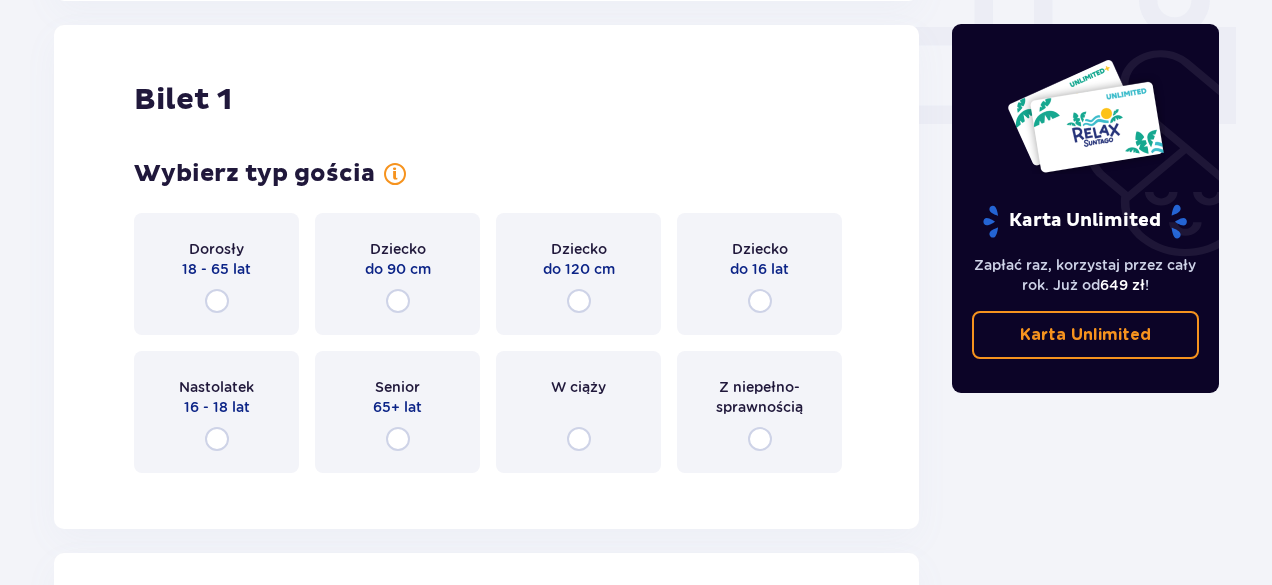 scroll, scrollTop: 910, scrollLeft: 0, axis: vertical 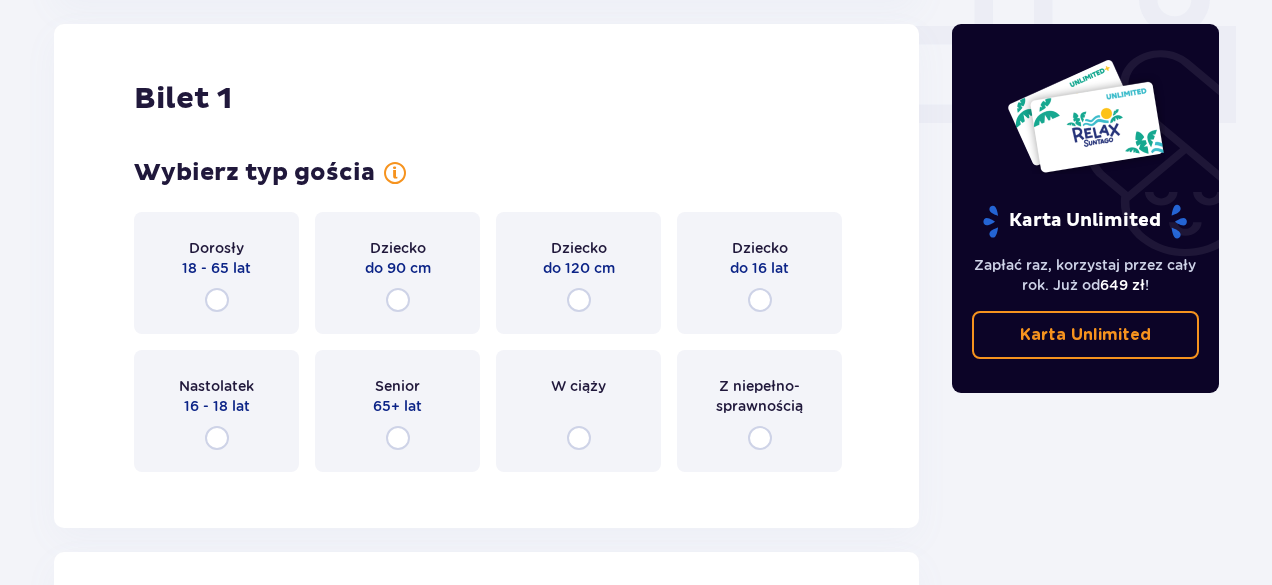 click on "Dorosły 18 - 65 lat" at bounding box center (216, 273) 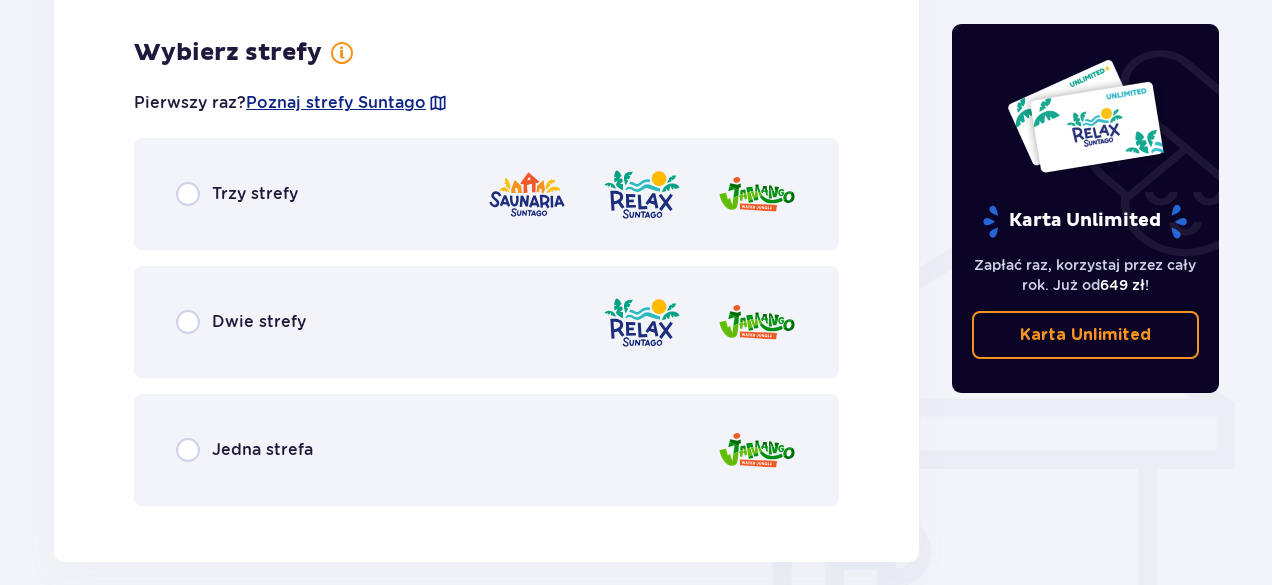 scroll, scrollTop: 1398, scrollLeft: 0, axis: vertical 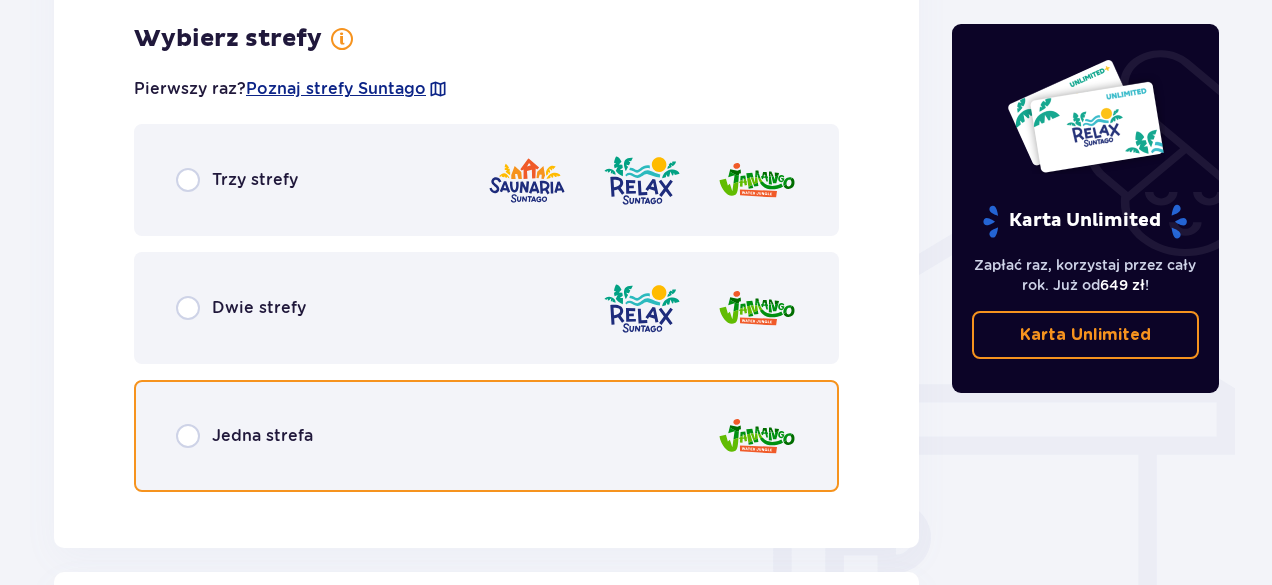 click at bounding box center [188, 436] 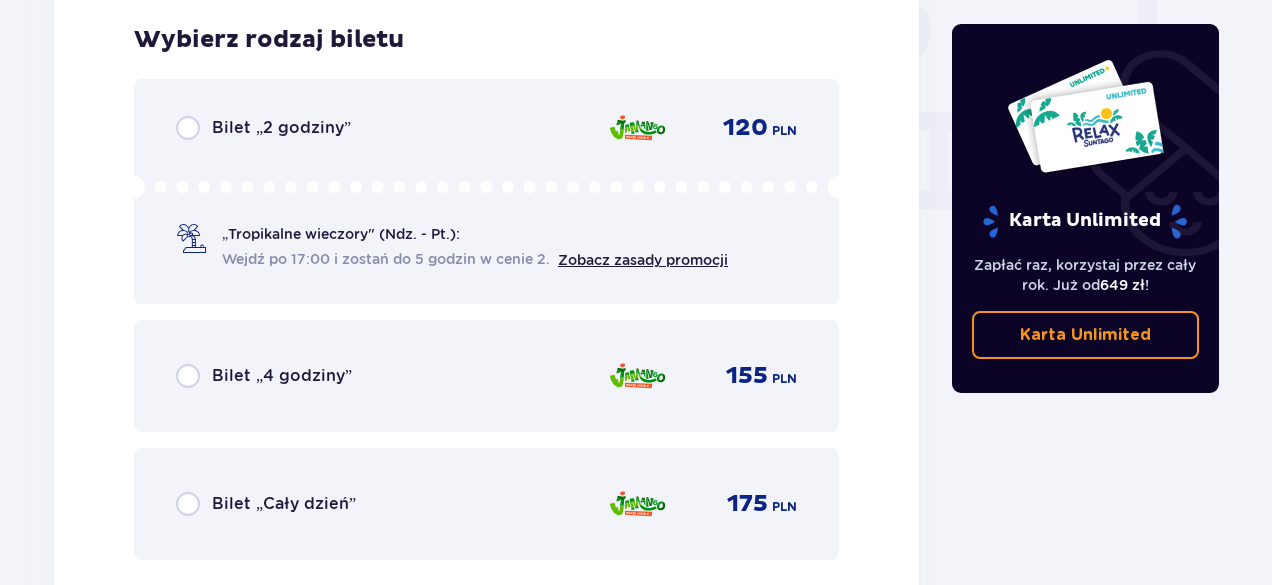 scroll, scrollTop: 1906, scrollLeft: 0, axis: vertical 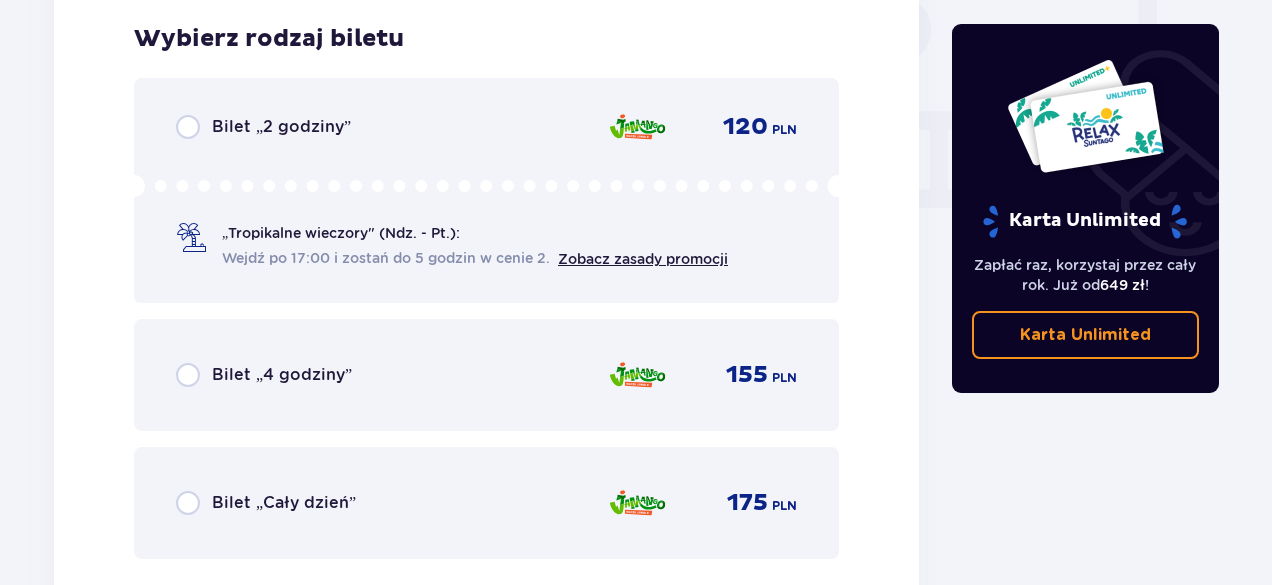 click on "Bilet „4 godziny” 155 PLN" at bounding box center [486, 375] 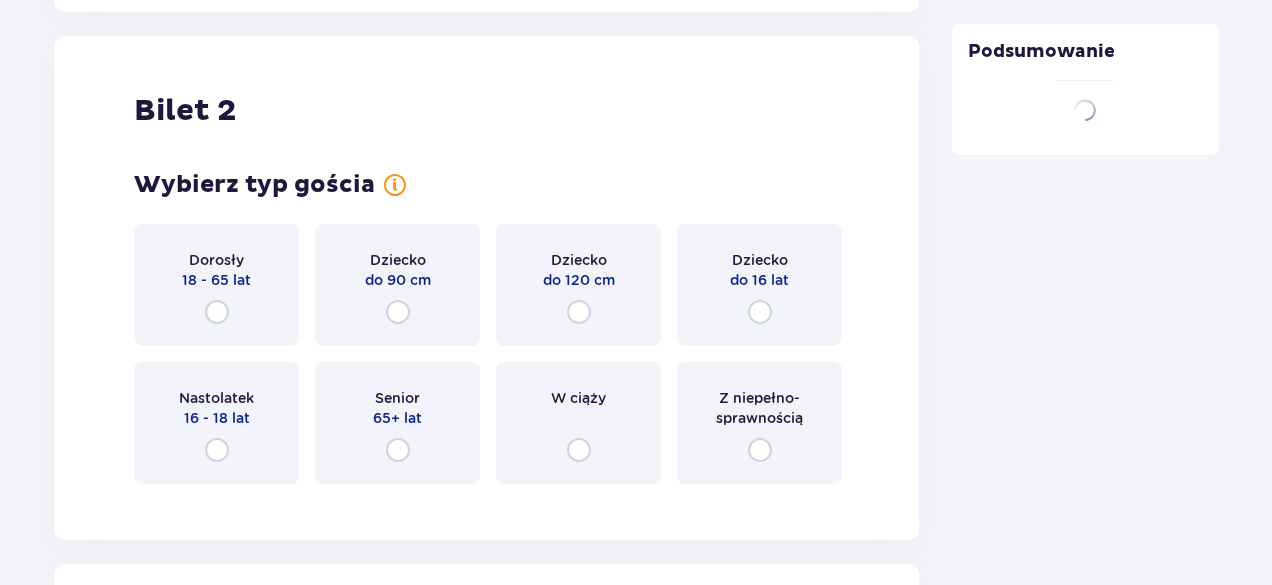 scroll, scrollTop: 2521, scrollLeft: 0, axis: vertical 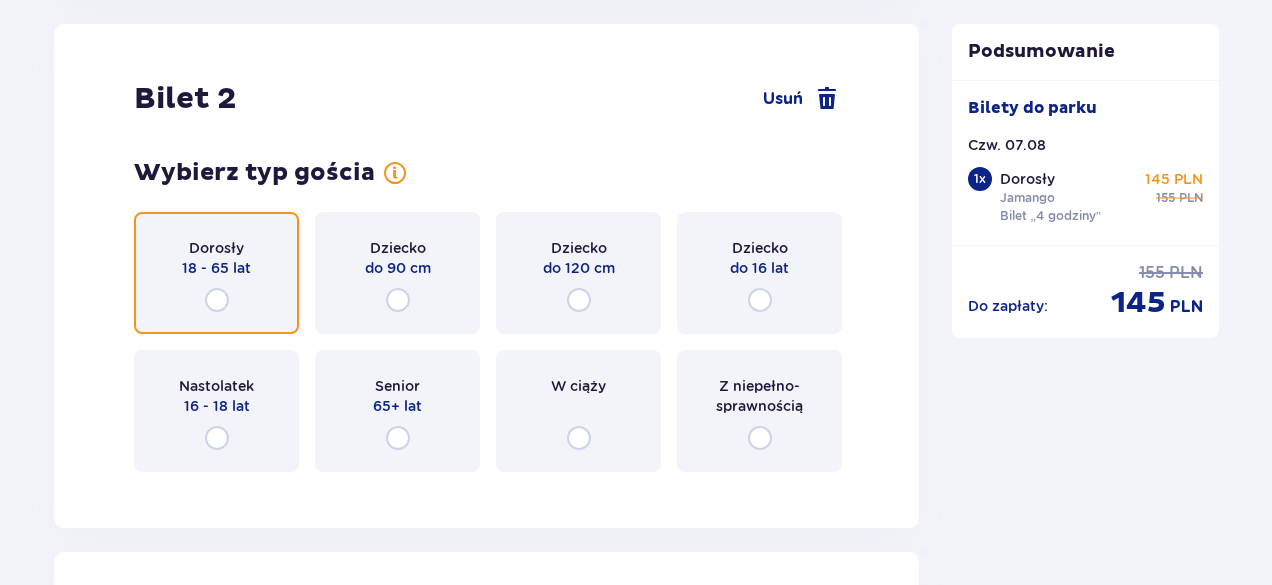 click at bounding box center [217, 300] 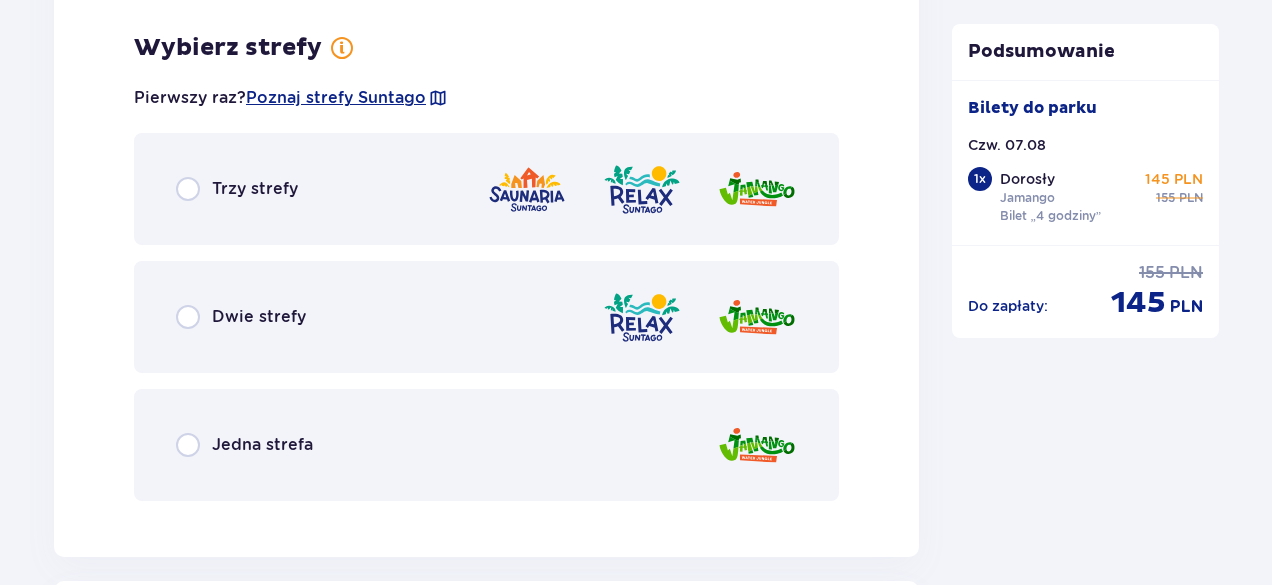 scroll, scrollTop: 3009, scrollLeft: 0, axis: vertical 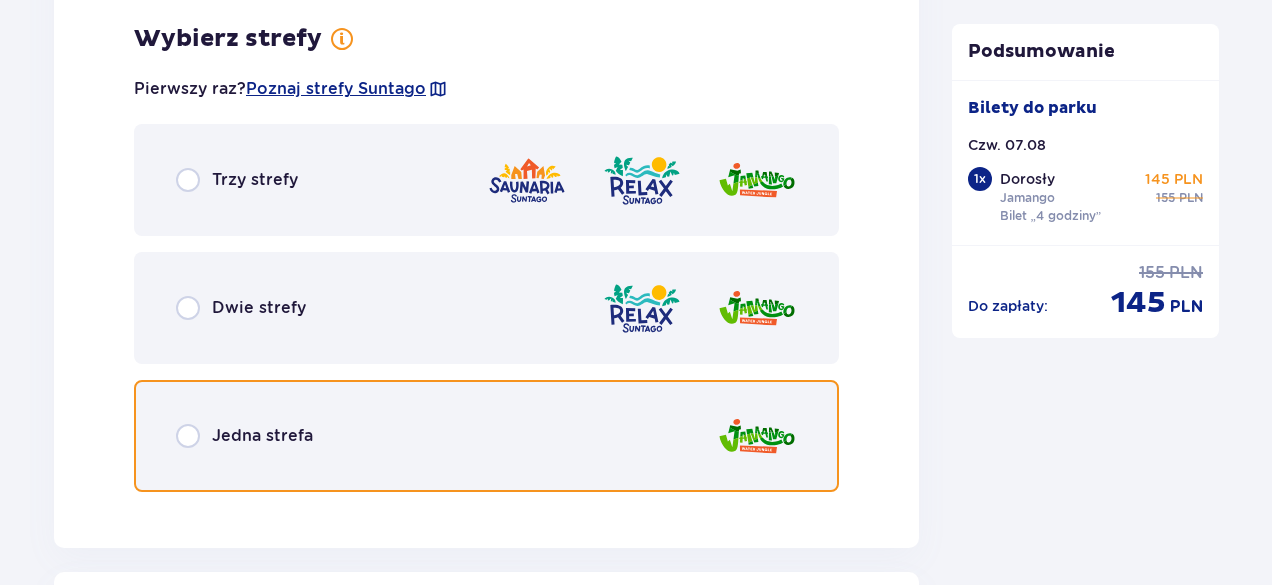 click at bounding box center [188, 436] 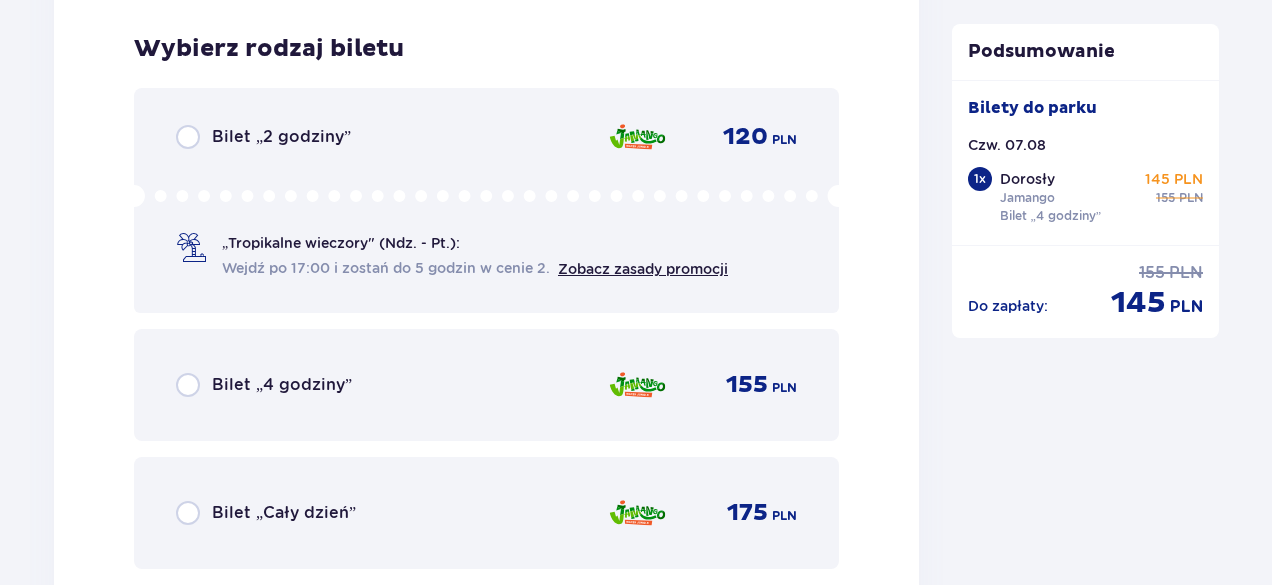 scroll, scrollTop: 3517, scrollLeft: 0, axis: vertical 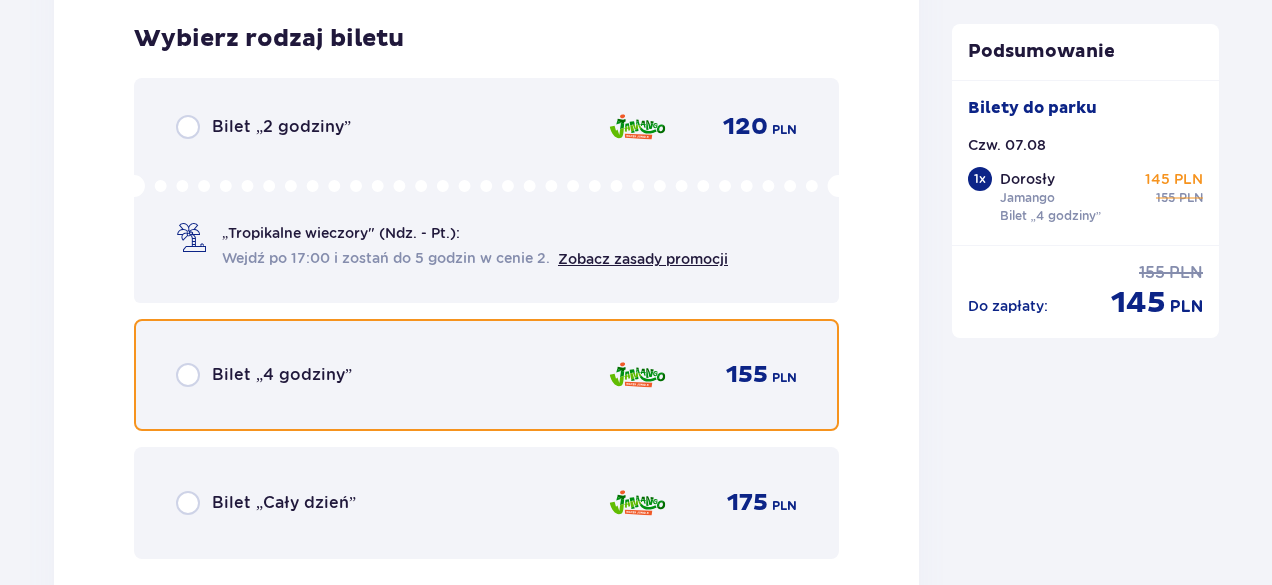 click at bounding box center [188, 375] 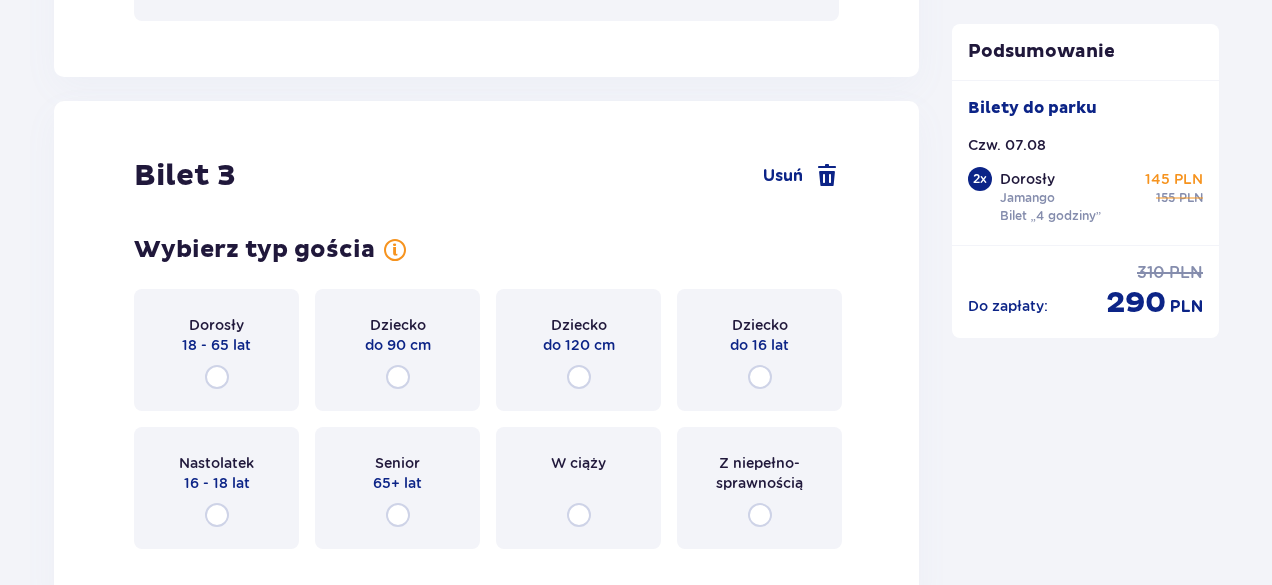 scroll, scrollTop: 4132, scrollLeft: 0, axis: vertical 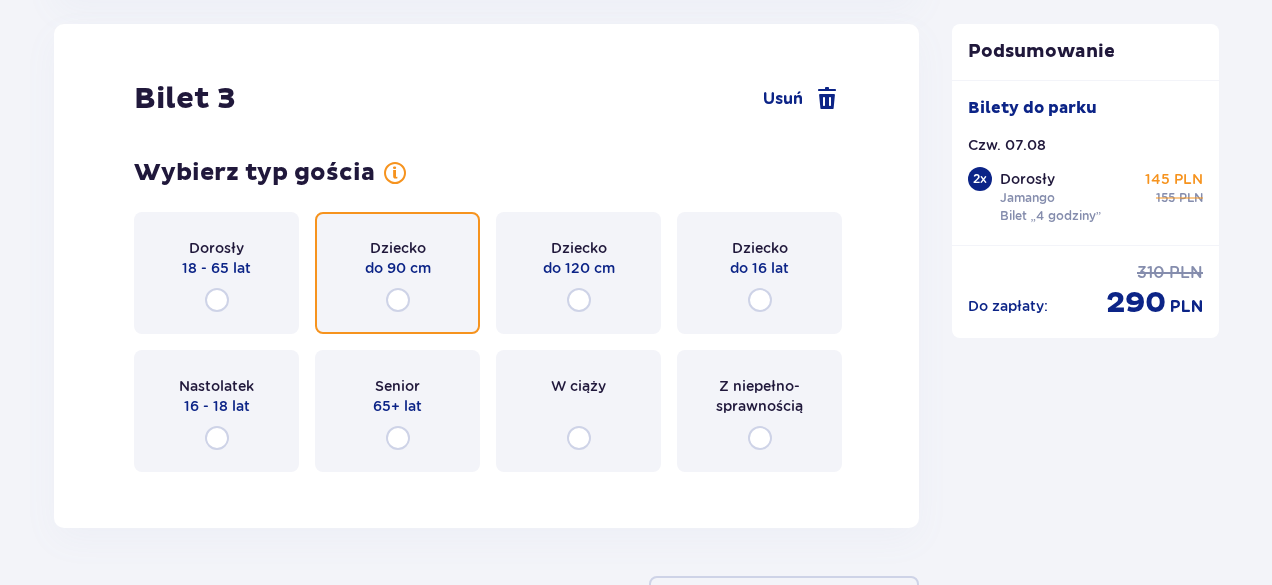 click at bounding box center (398, 300) 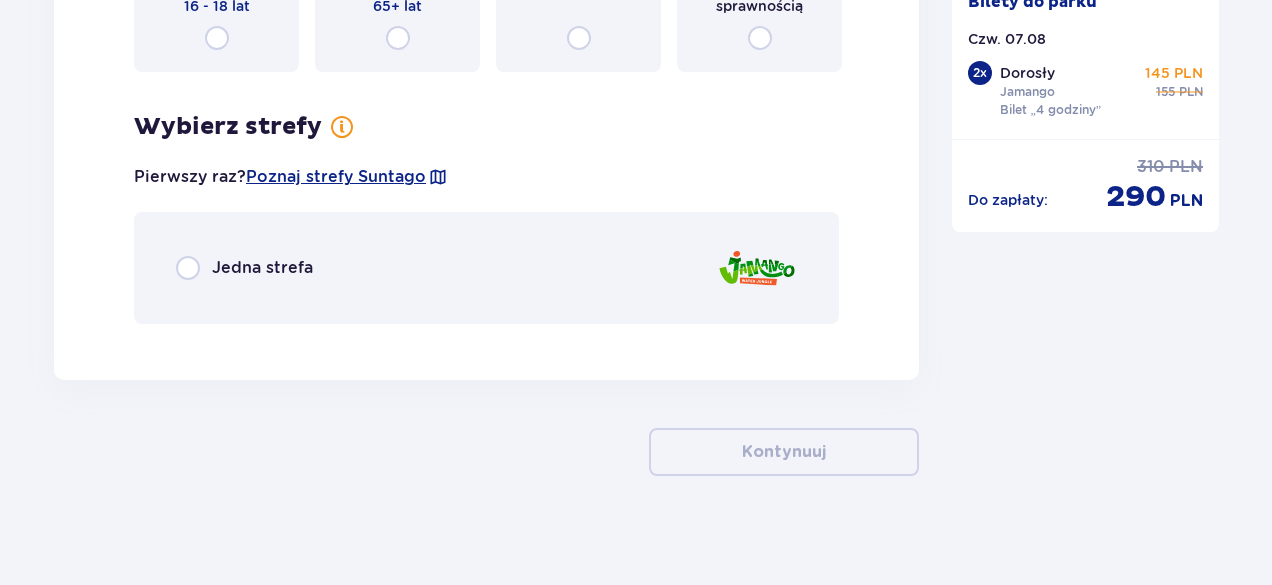 scroll, scrollTop: 4542, scrollLeft: 0, axis: vertical 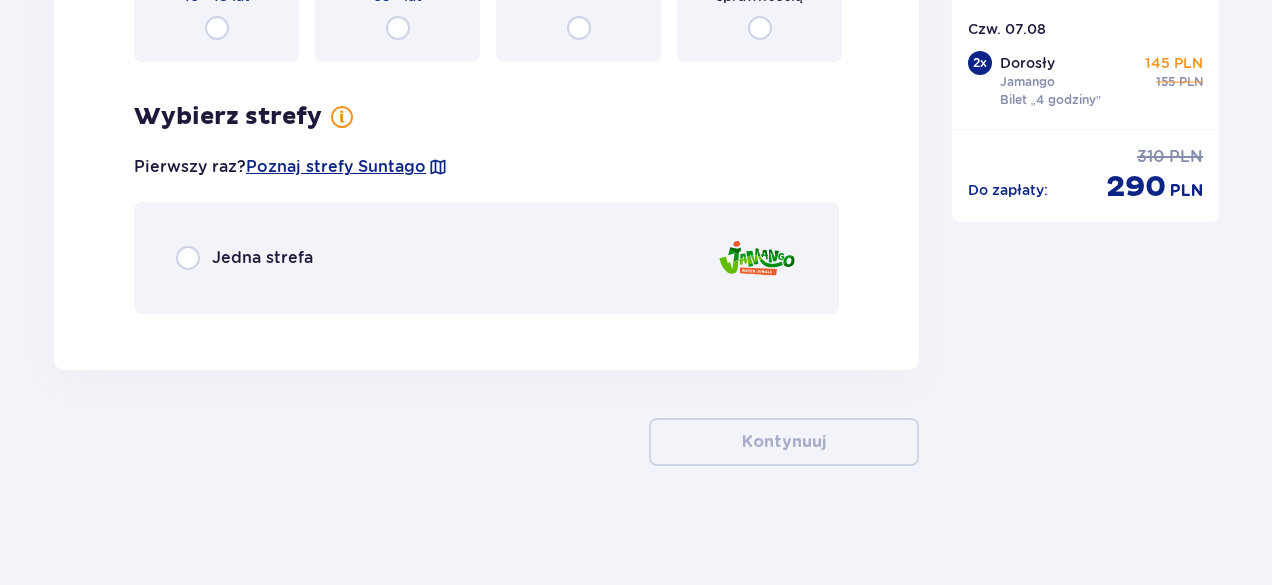 click on "Jedna strefa" at bounding box center (244, 258) 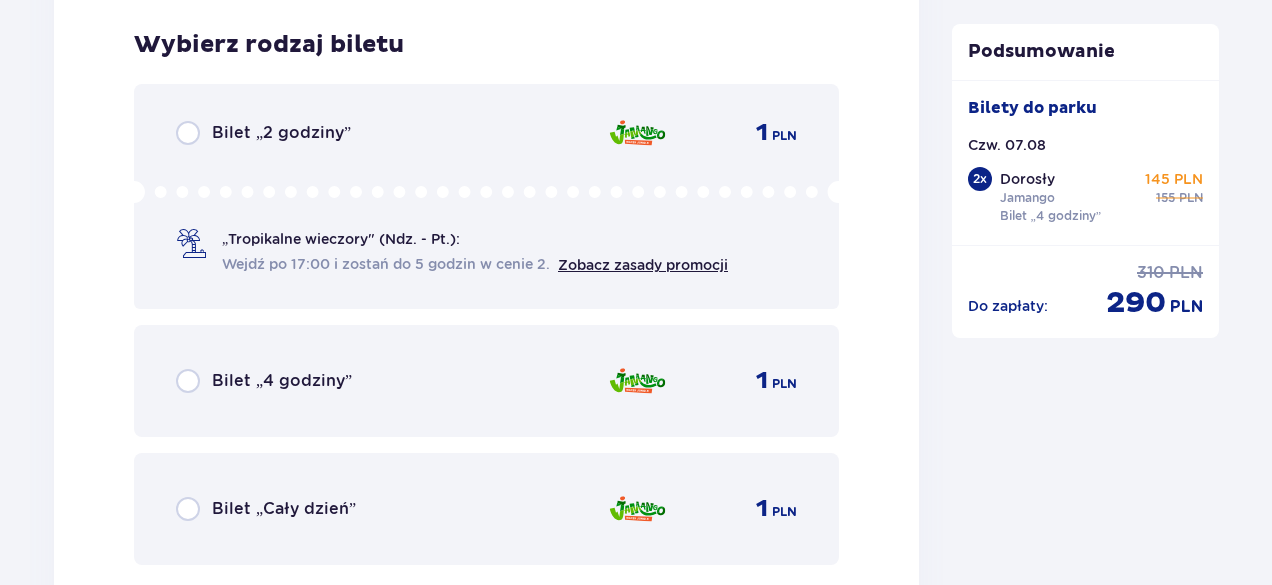 scroll, scrollTop: 4872, scrollLeft: 0, axis: vertical 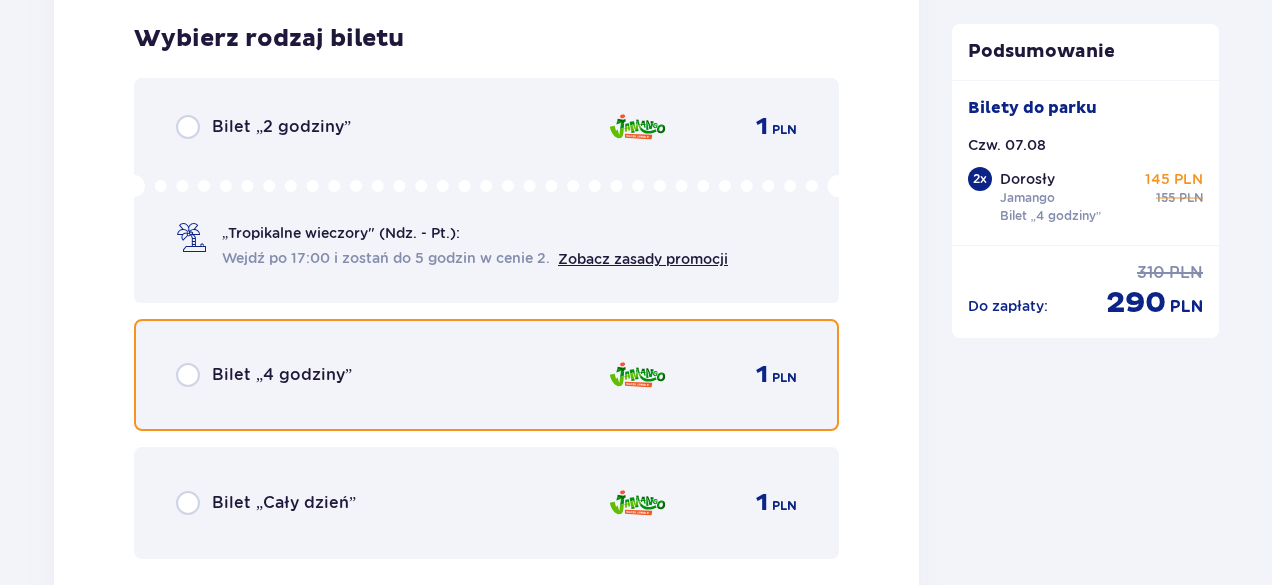 click at bounding box center (188, 375) 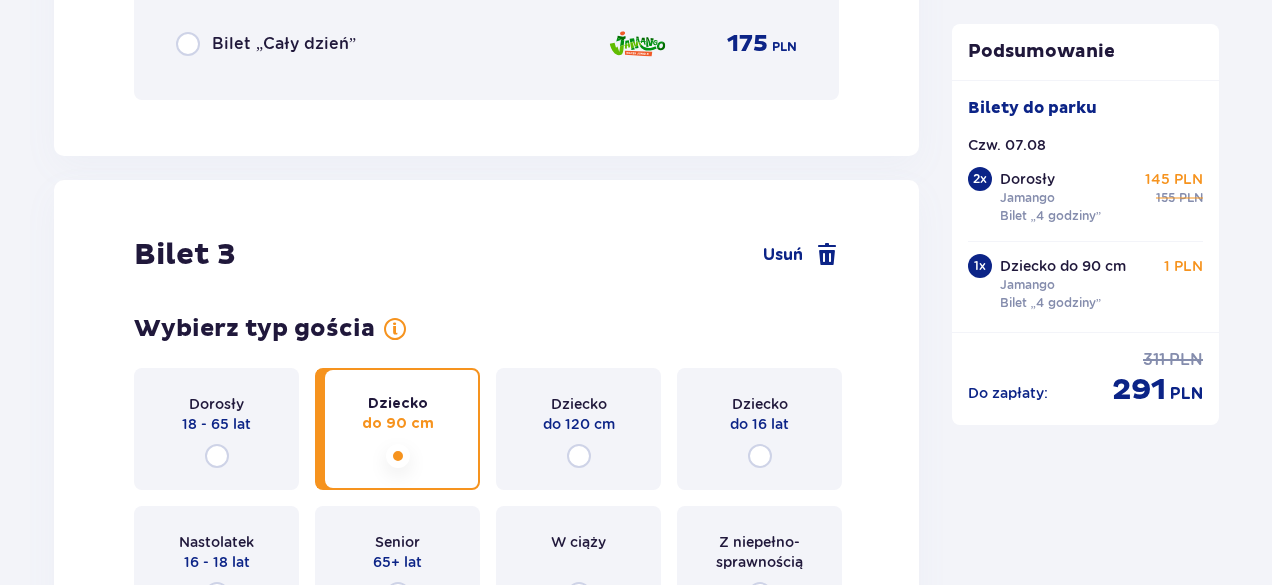 scroll, scrollTop: 3976, scrollLeft: 0, axis: vertical 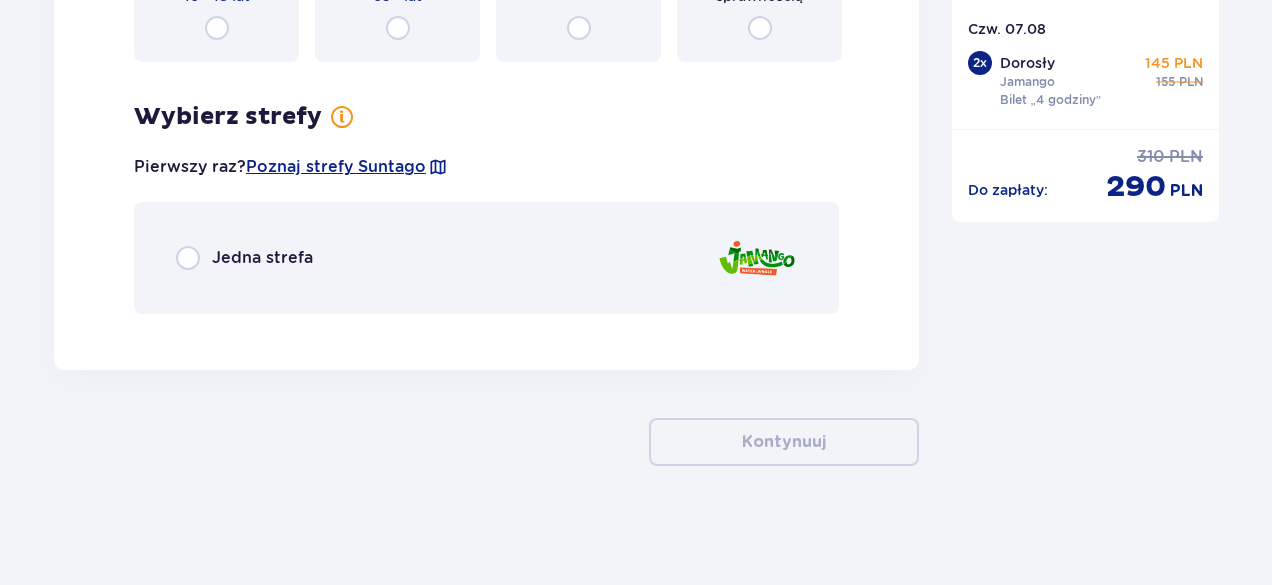 click on "Jedna strefa" at bounding box center [486, 258] 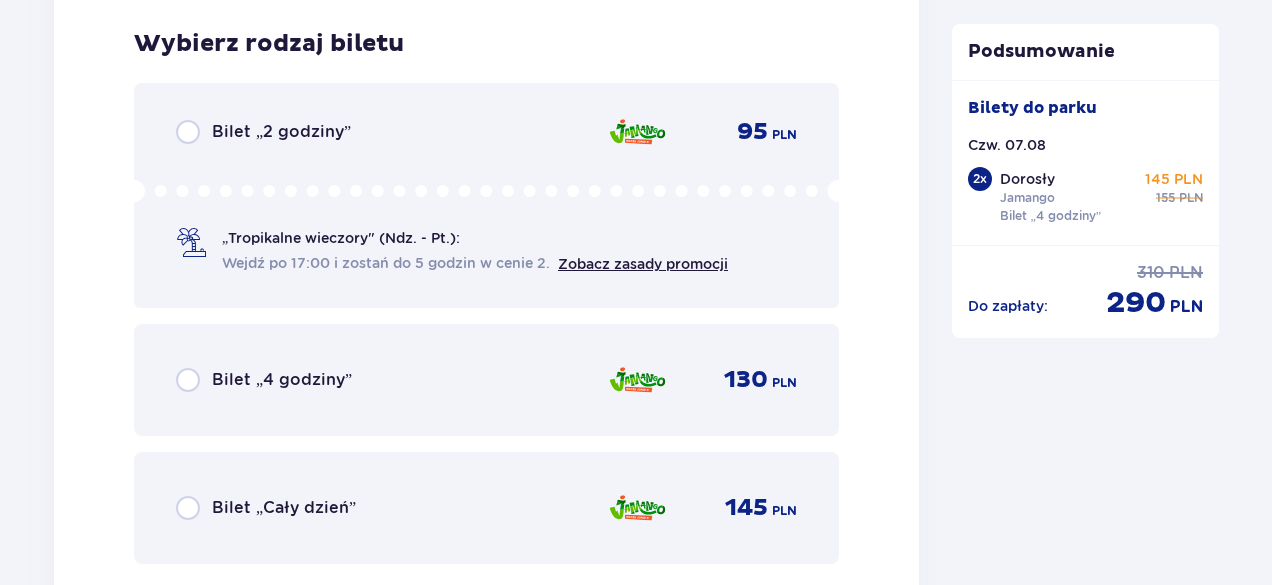 scroll, scrollTop: 4872, scrollLeft: 0, axis: vertical 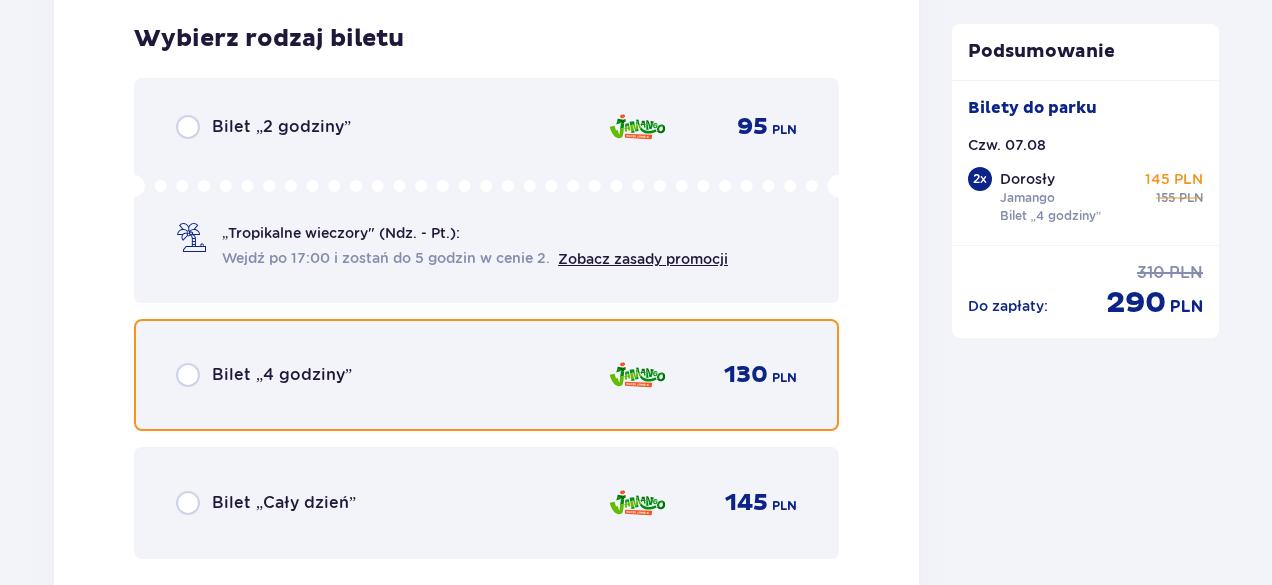 click at bounding box center (188, 375) 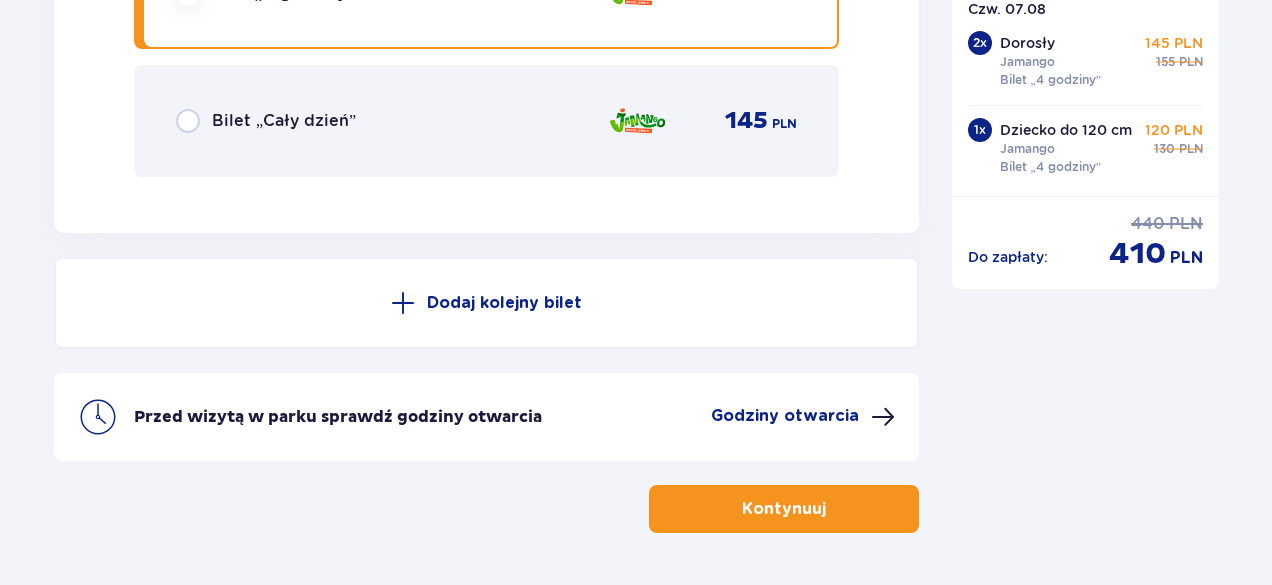 scroll, scrollTop: 5322, scrollLeft: 0, axis: vertical 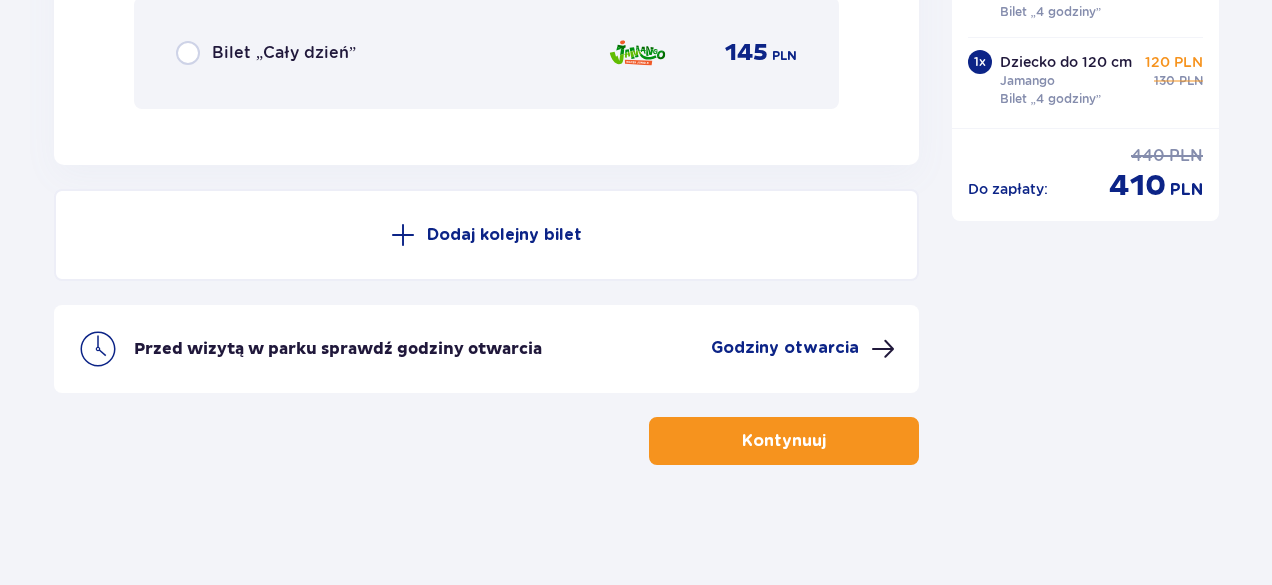 click on "Kontynuuj" at bounding box center (784, 441) 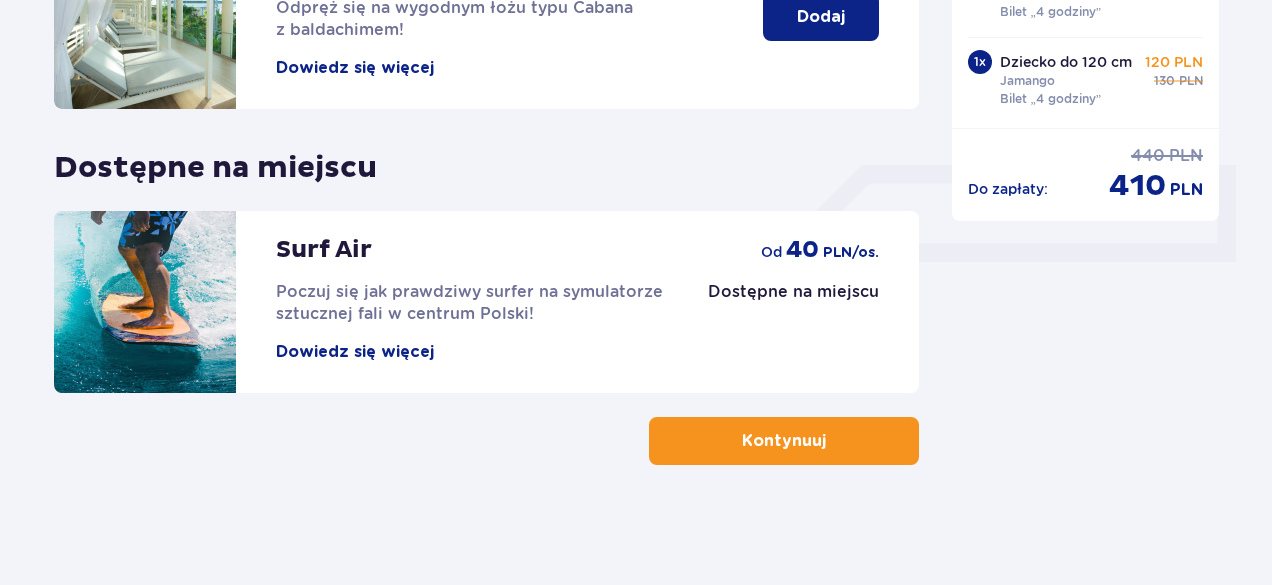 scroll, scrollTop: 0, scrollLeft: 0, axis: both 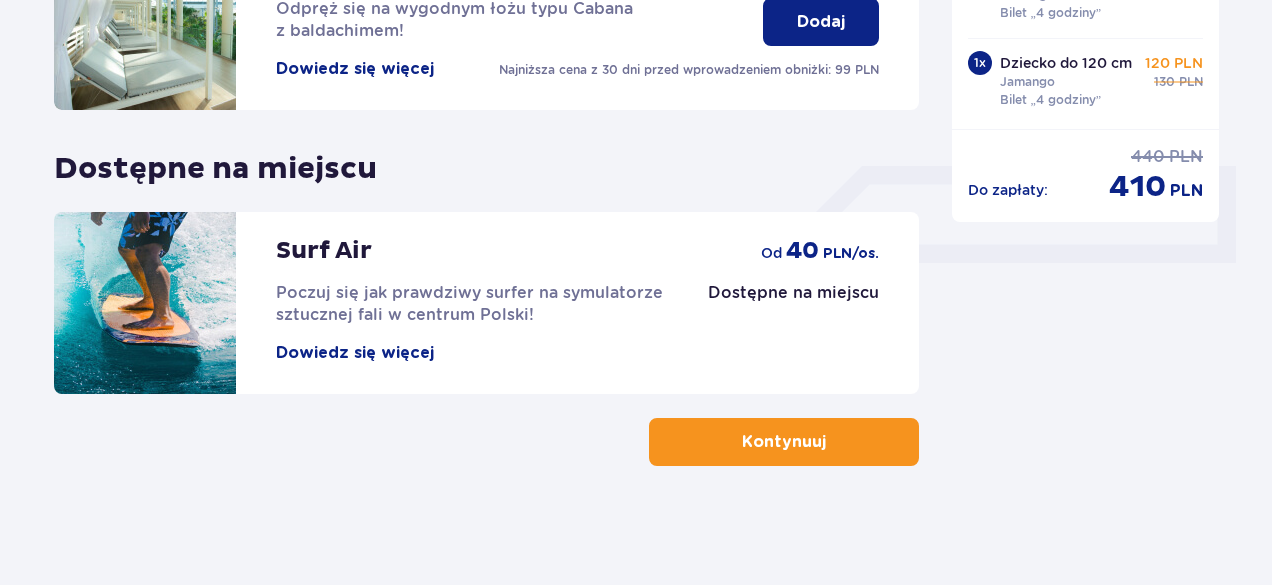 click on "Kontynuuj" at bounding box center [784, 442] 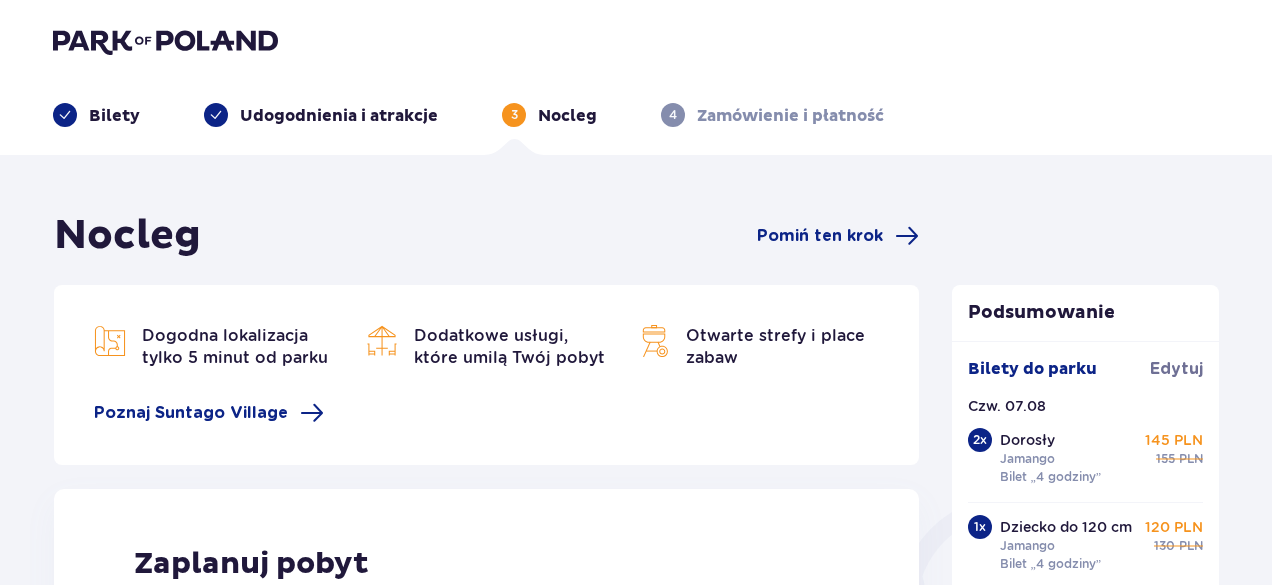 scroll, scrollTop: 0, scrollLeft: 0, axis: both 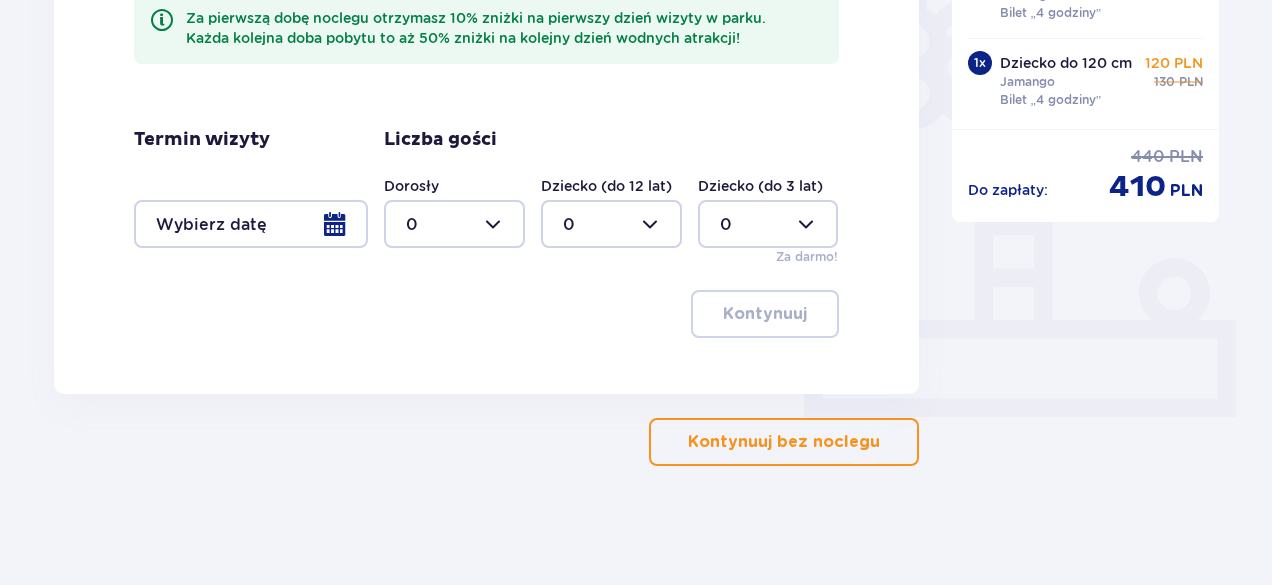click on "Kontynuuj bez noclegu" at bounding box center [784, 442] 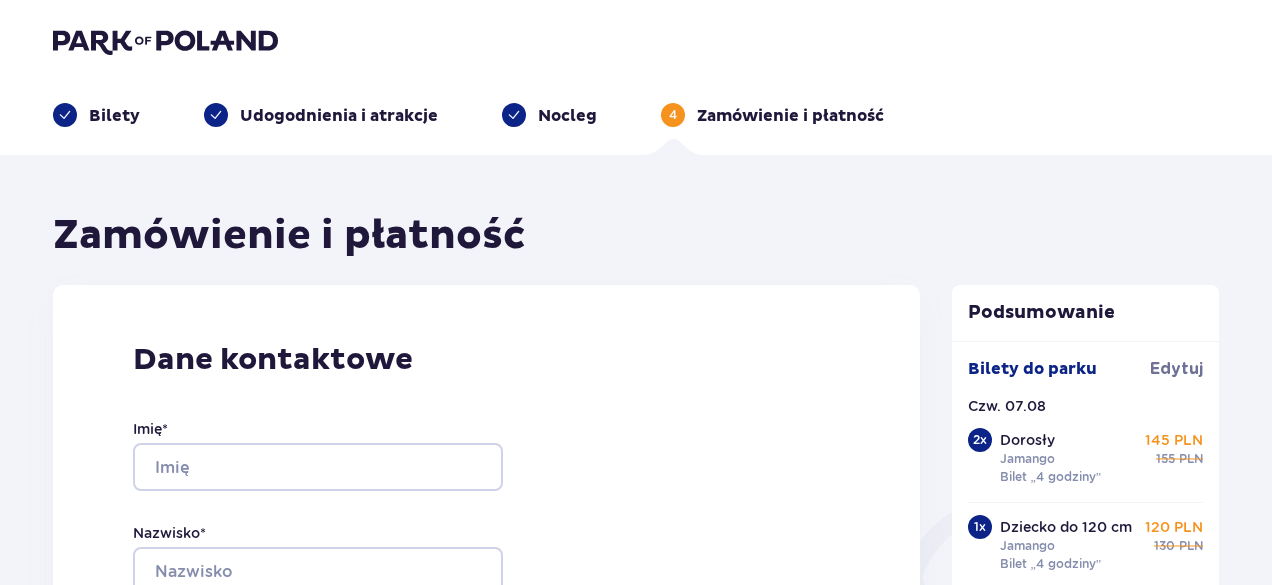 scroll, scrollTop: 0, scrollLeft: 0, axis: both 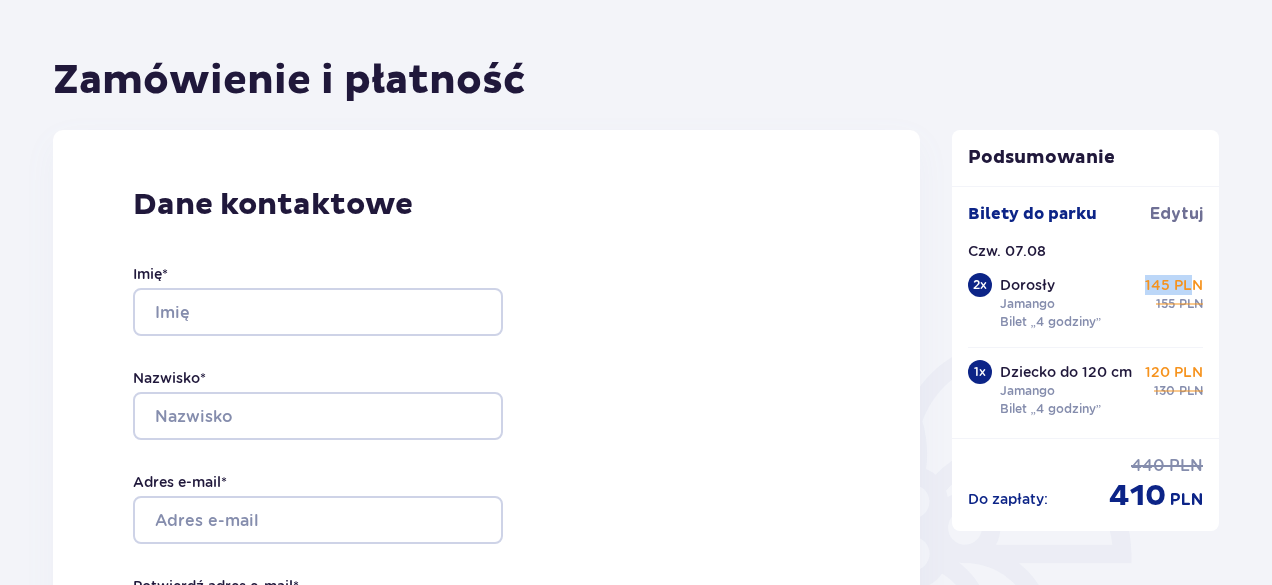 drag, startPoint x: 1146, startPoint y: 284, endPoint x: 1194, endPoint y: 292, distance: 48.6621 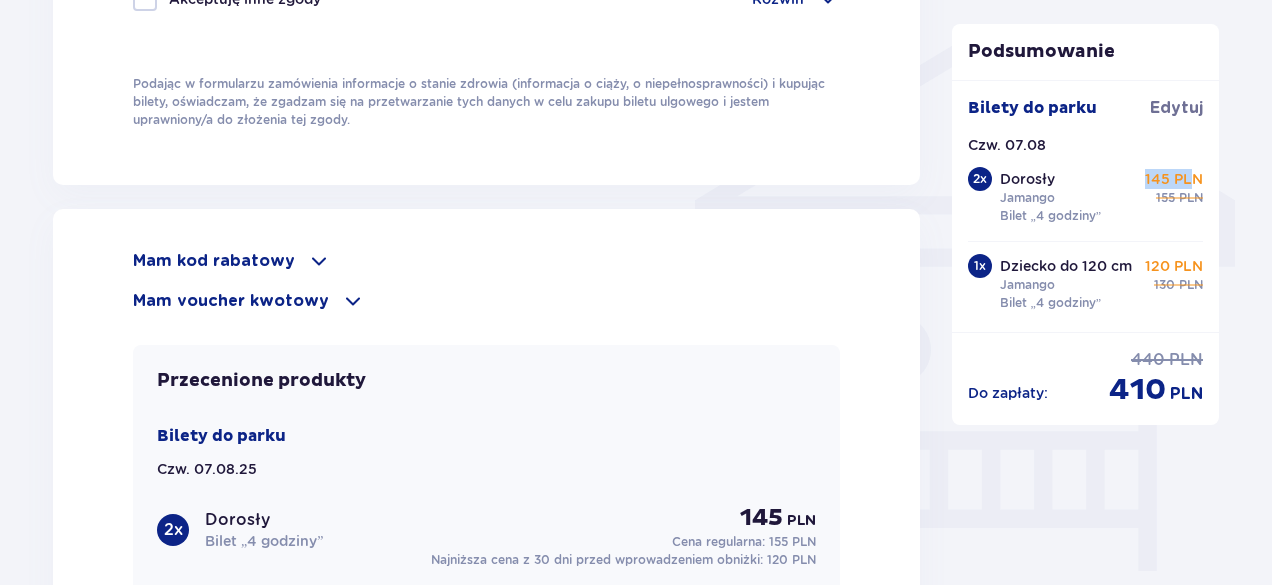 scroll, scrollTop: 1693, scrollLeft: 0, axis: vertical 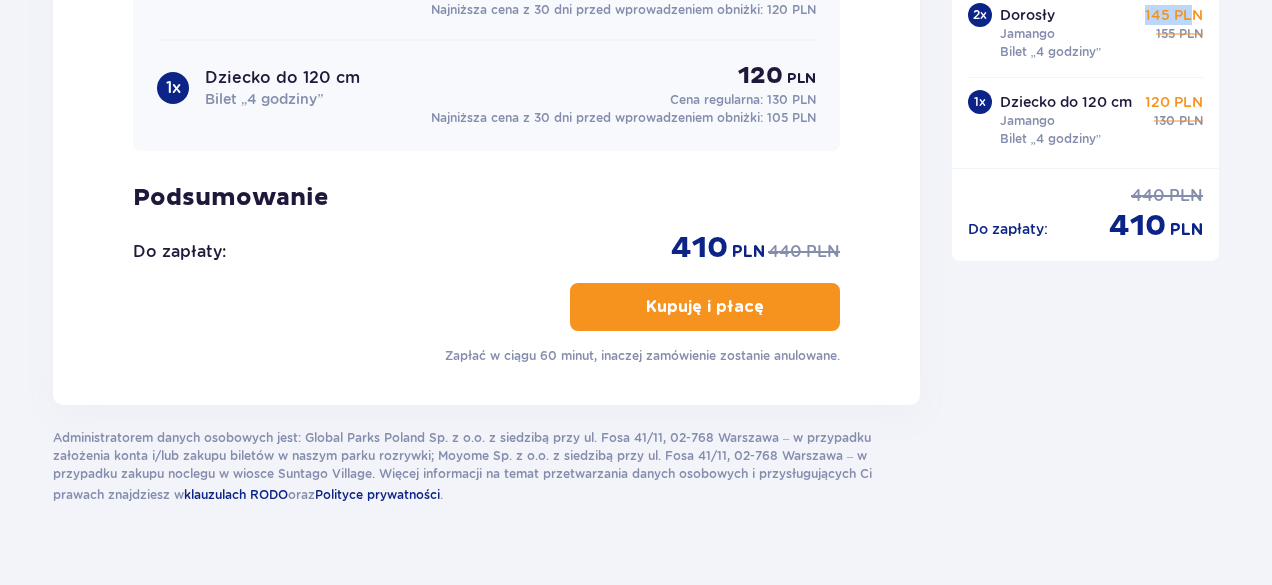click on "Kupuję i płacę" at bounding box center (705, 307) 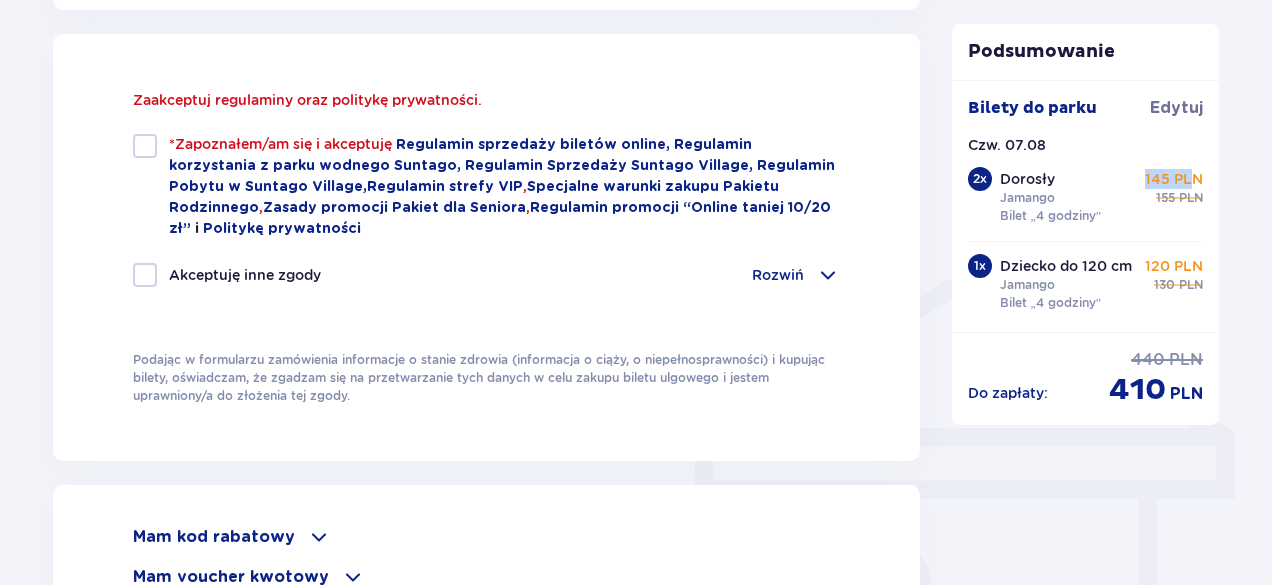 scroll, scrollTop: 1344, scrollLeft: 0, axis: vertical 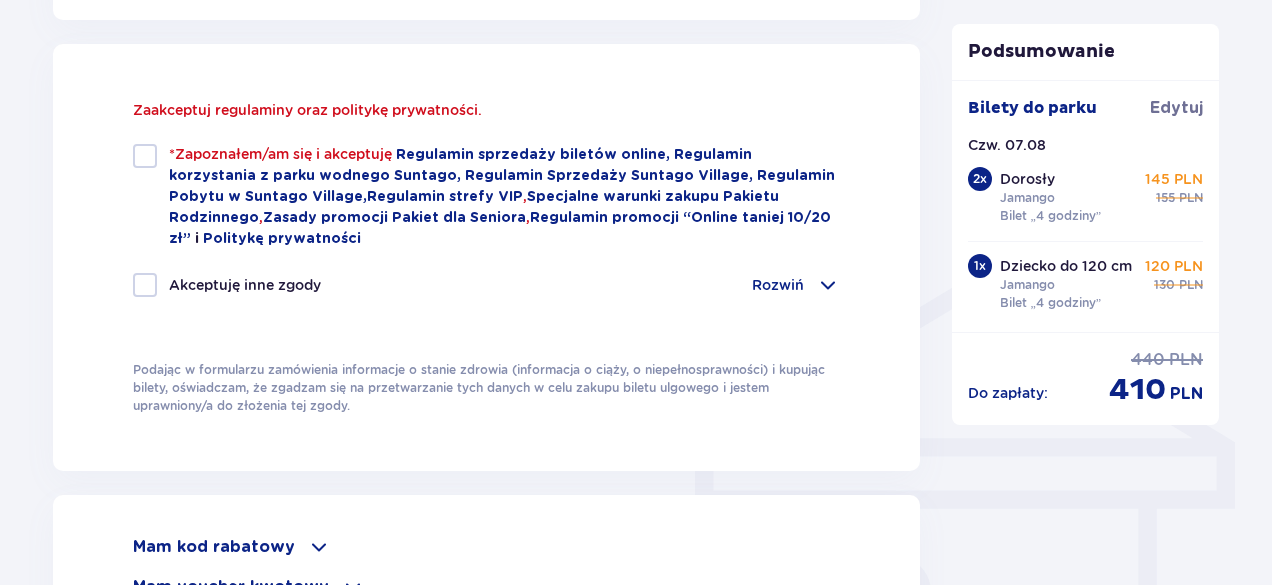 click at bounding box center (145, 156) 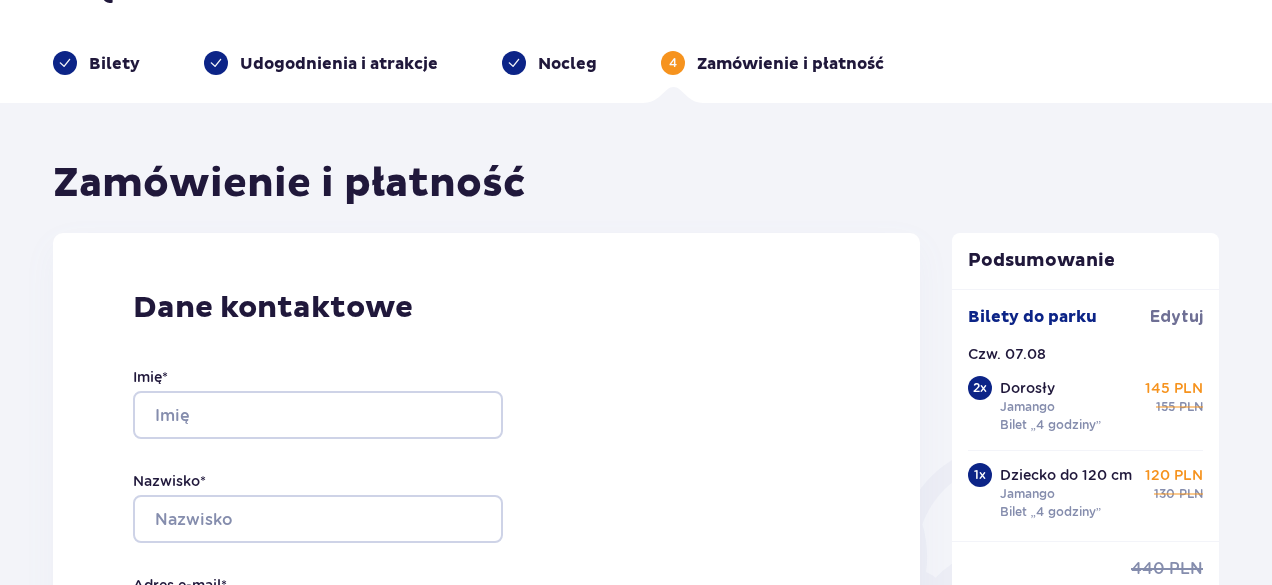 scroll, scrollTop: 0, scrollLeft: 0, axis: both 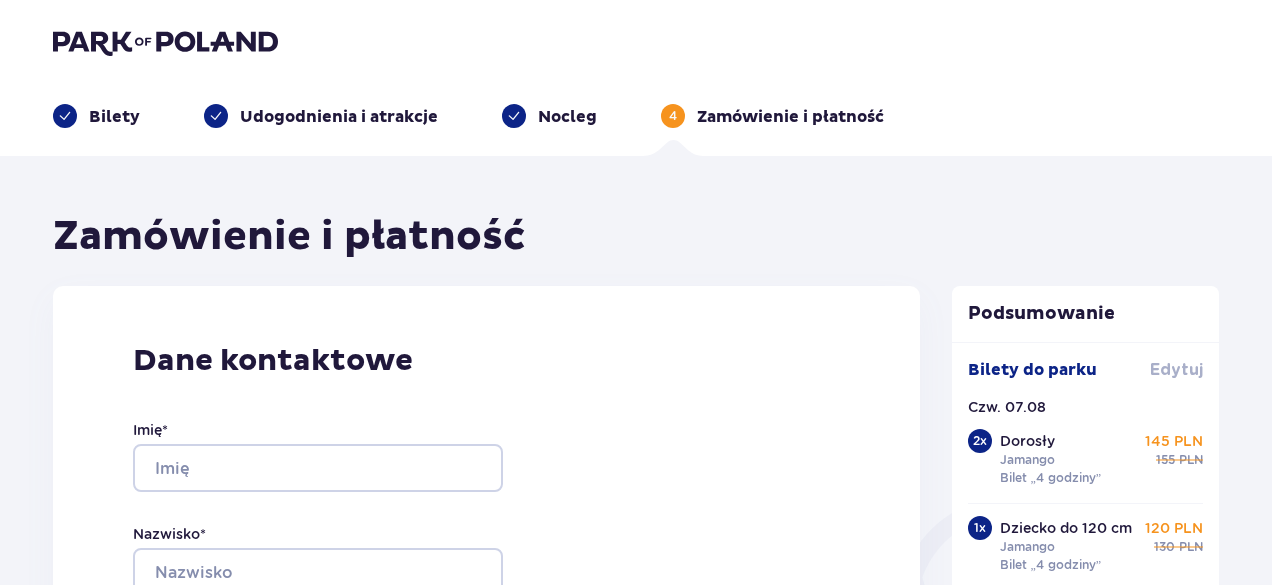 click on "Edytuj" at bounding box center [1176, 370] 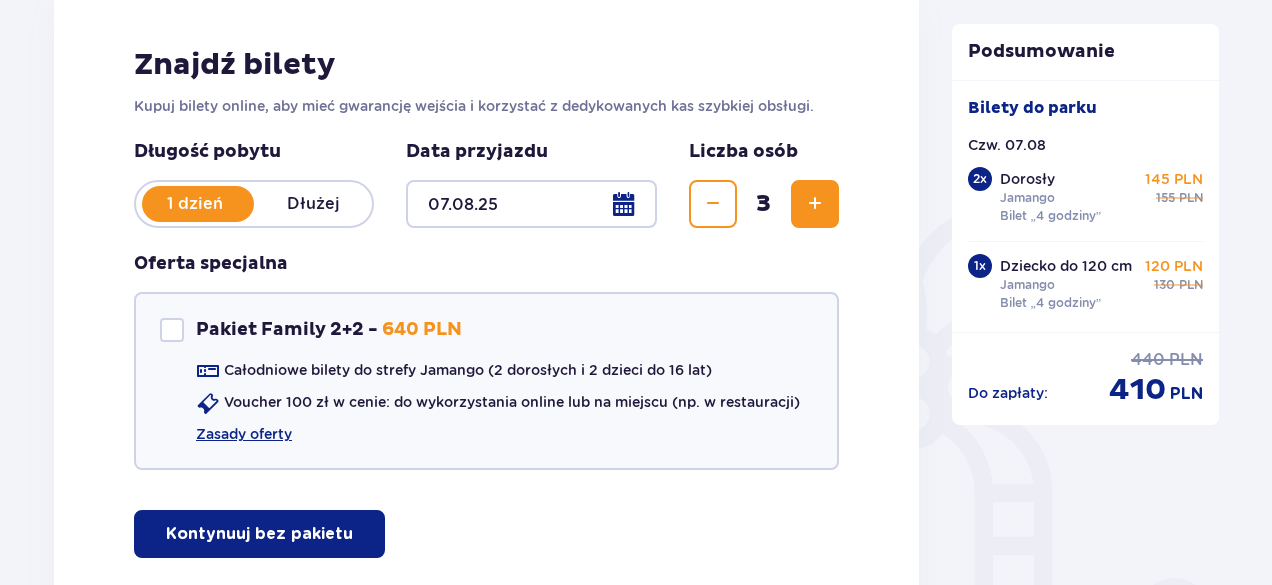 scroll, scrollTop: 236, scrollLeft: 0, axis: vertical 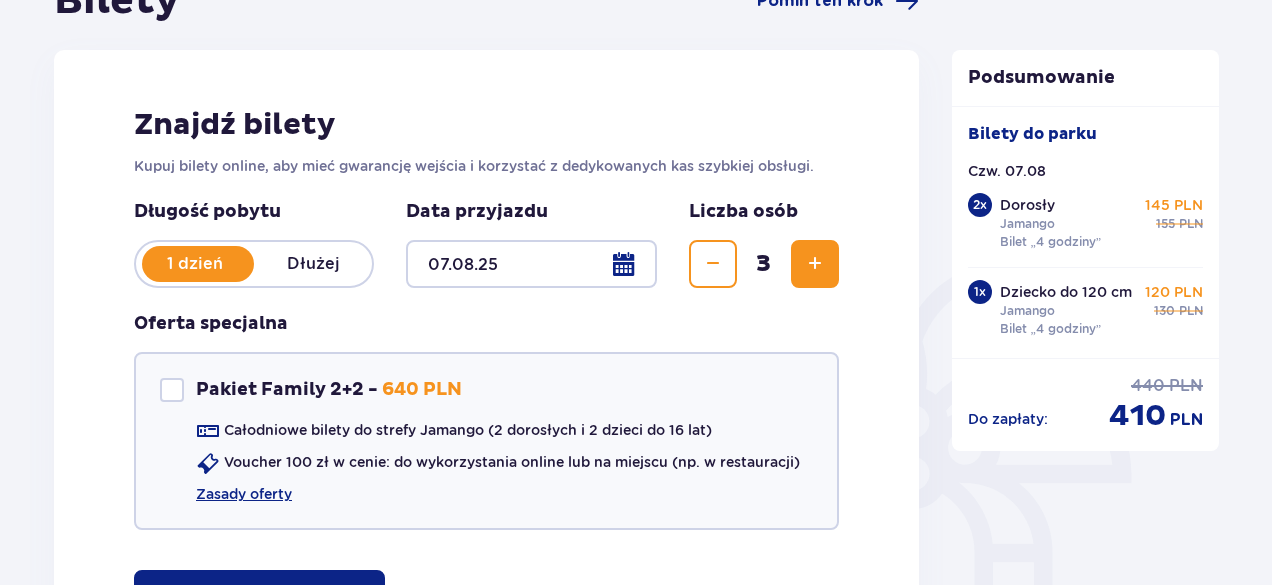 click at bounding box center (531, 264) 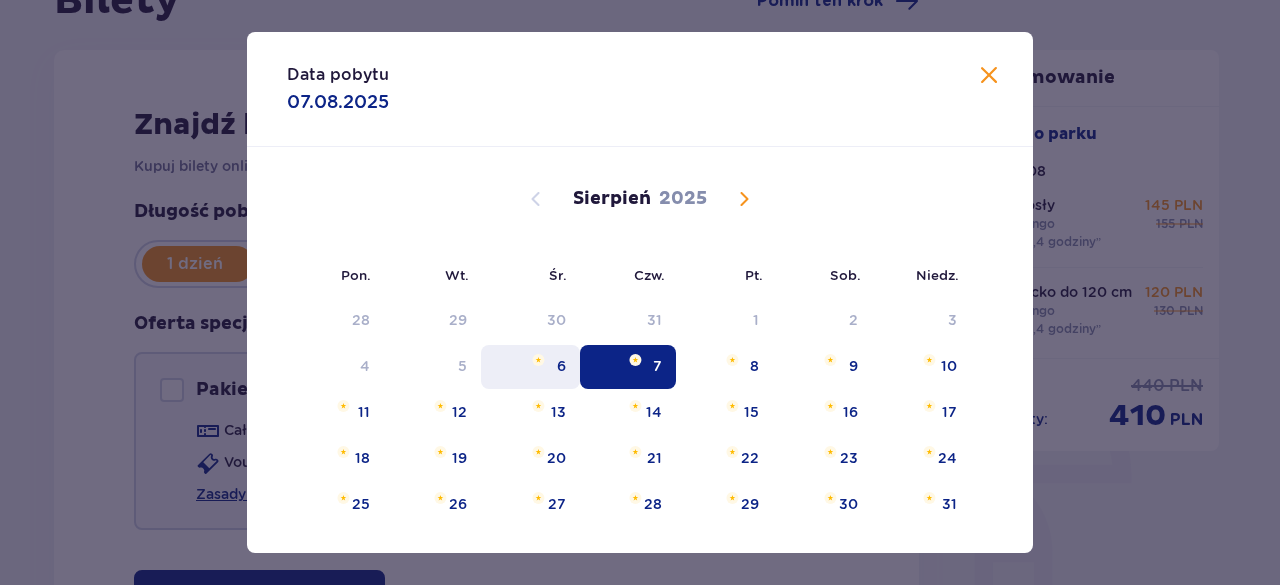 click at bounding box center (538, 360) 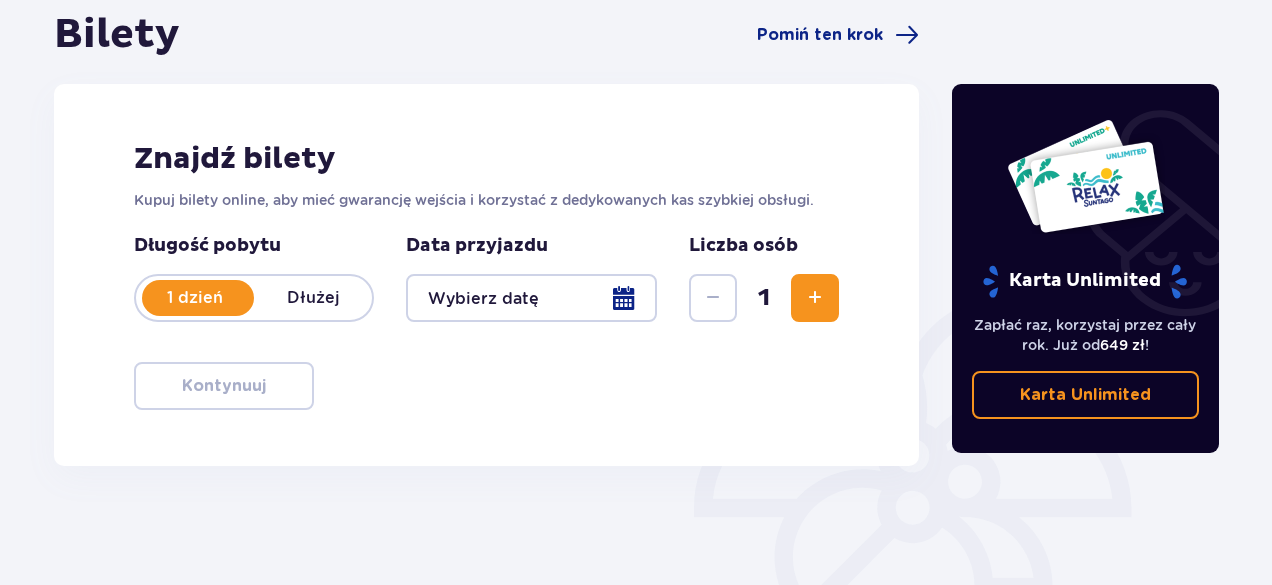 scroll, scrollTop: 236, scrollLeft: 0, axis: vertical 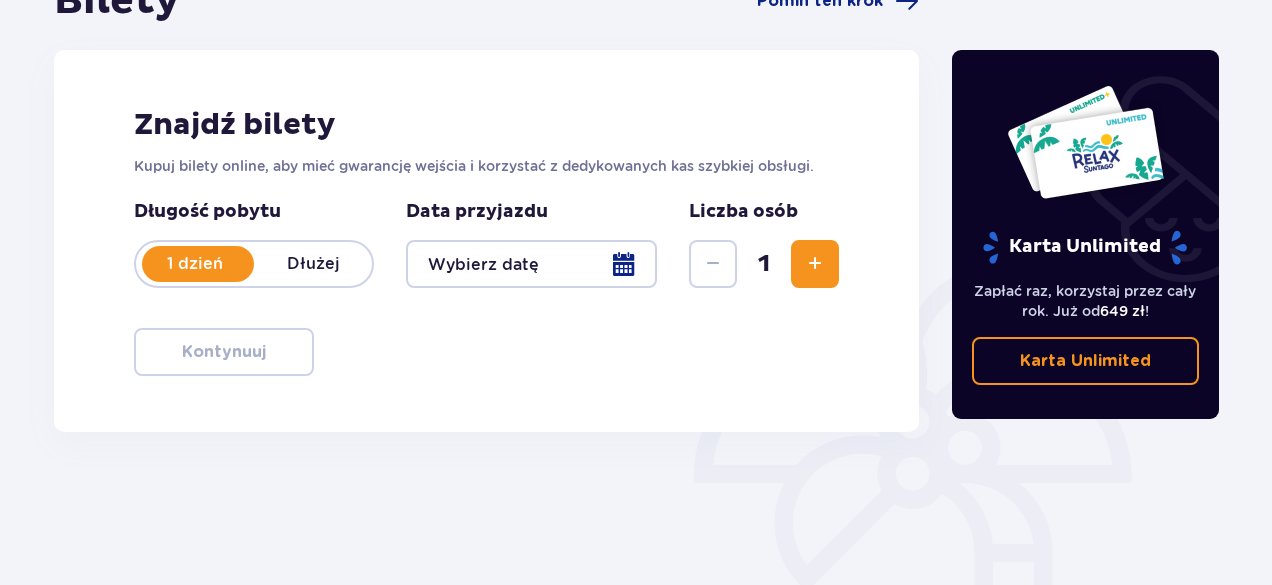 click at bounding box center [815, 264] 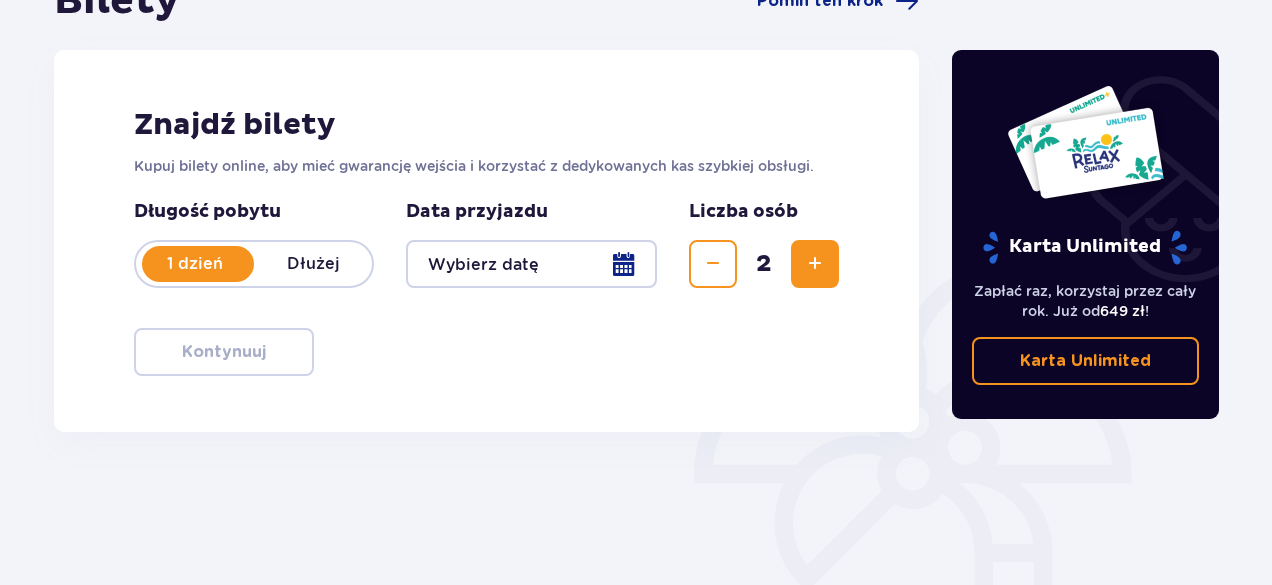 click at bounding box center (815, 264) 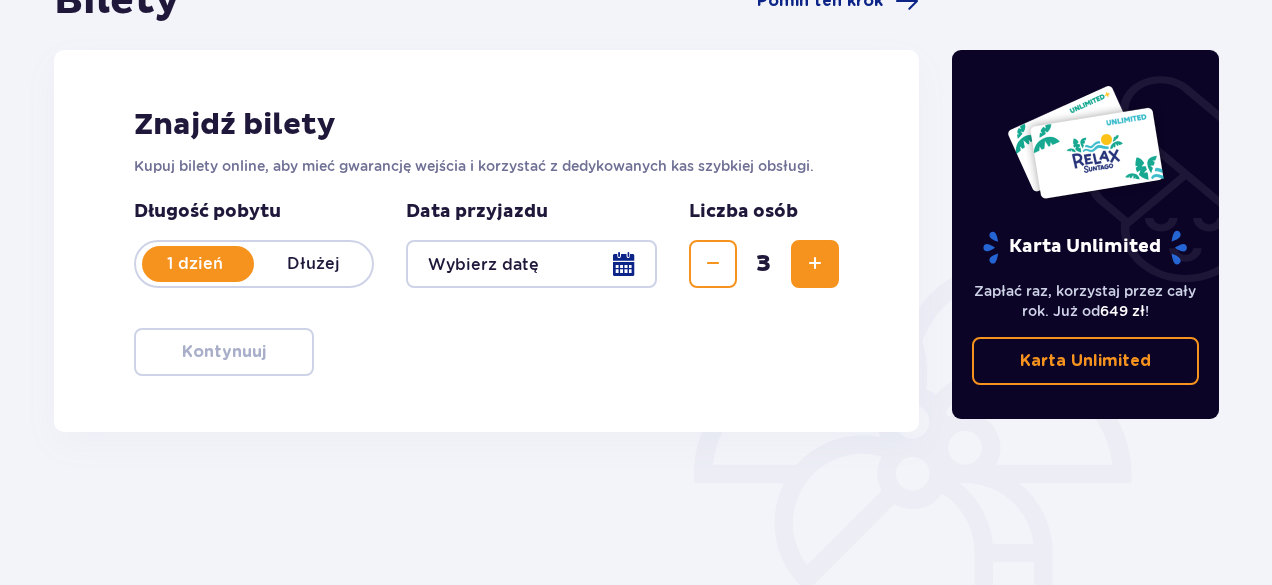 click at bounding box center [531, 264] 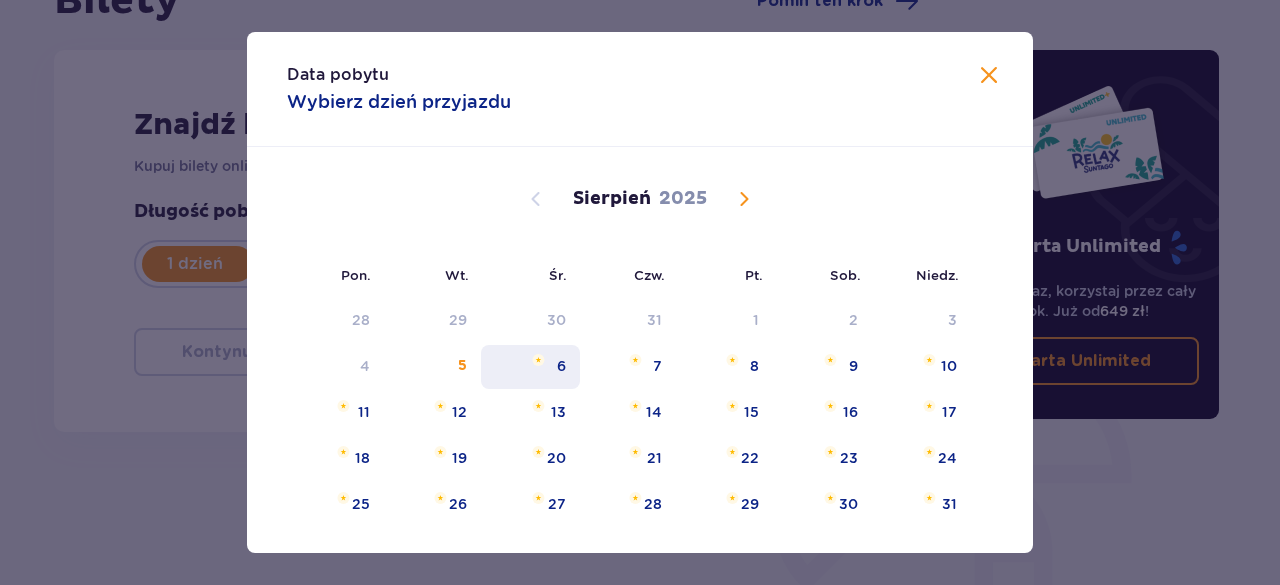 click on "6" at bounding box center [530, 367] 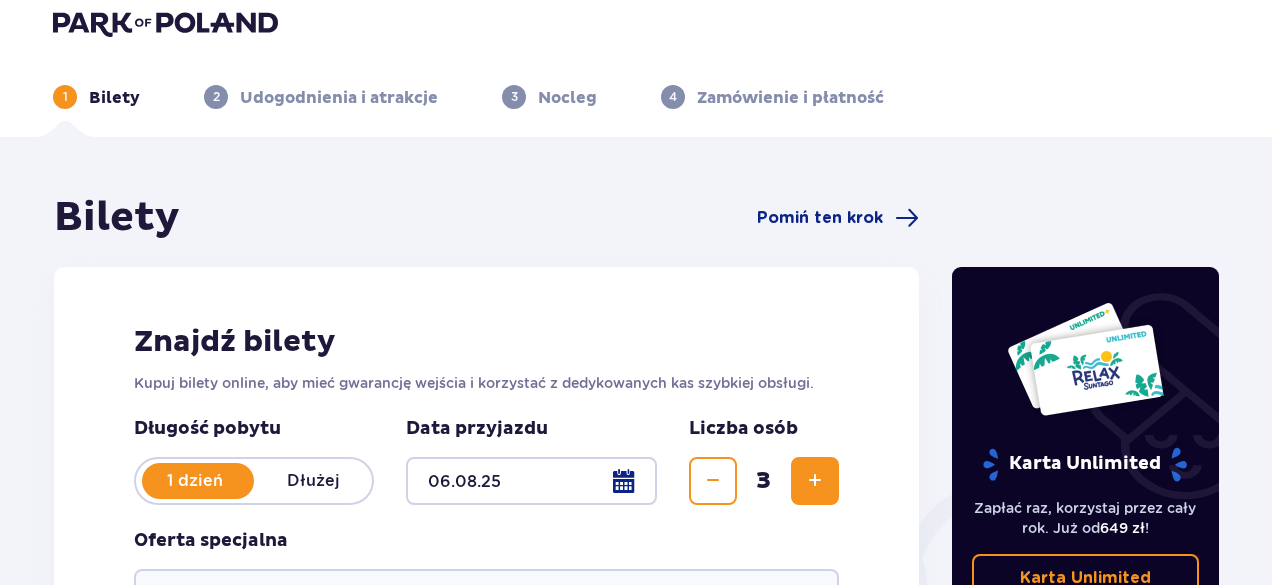 scroll, scrollTop: 0, scrollLeft: 0, axis: both 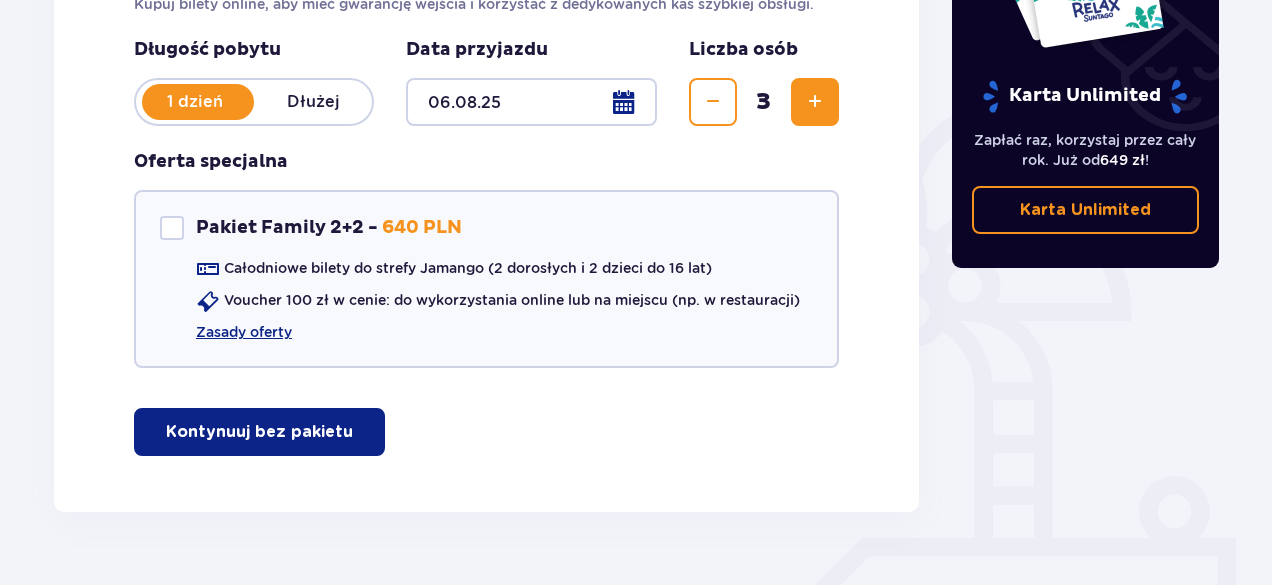 click on "Kontynuuj bez pakietu" at bounding box center [259, 432] 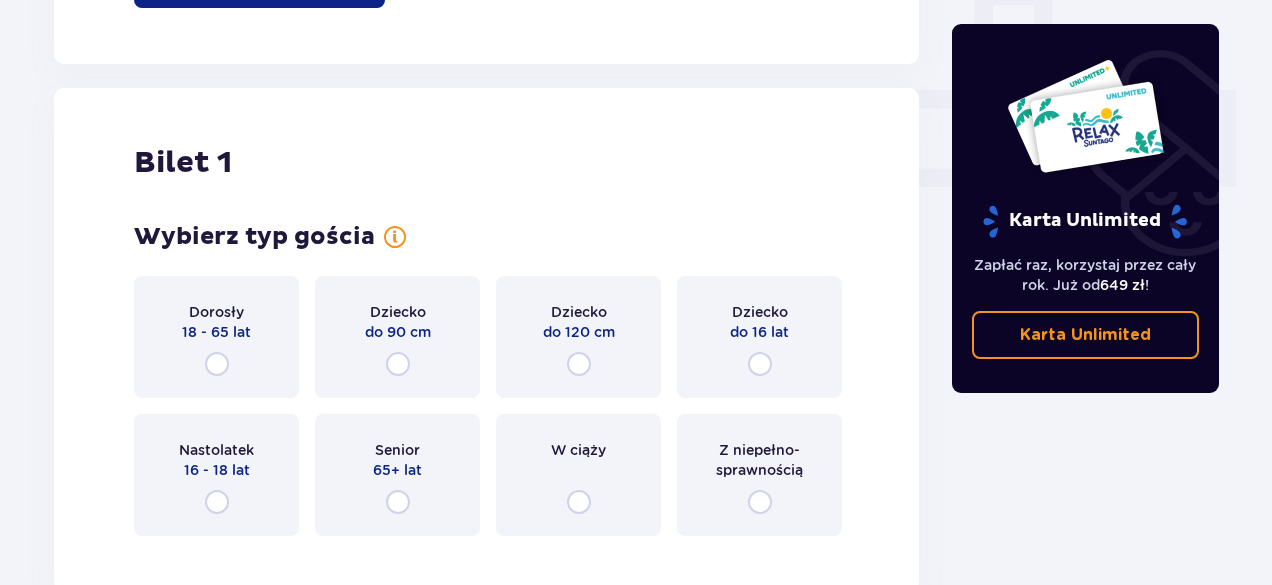 scroll, scrollTop: 910, scrollLeft: 0, axis: vertical 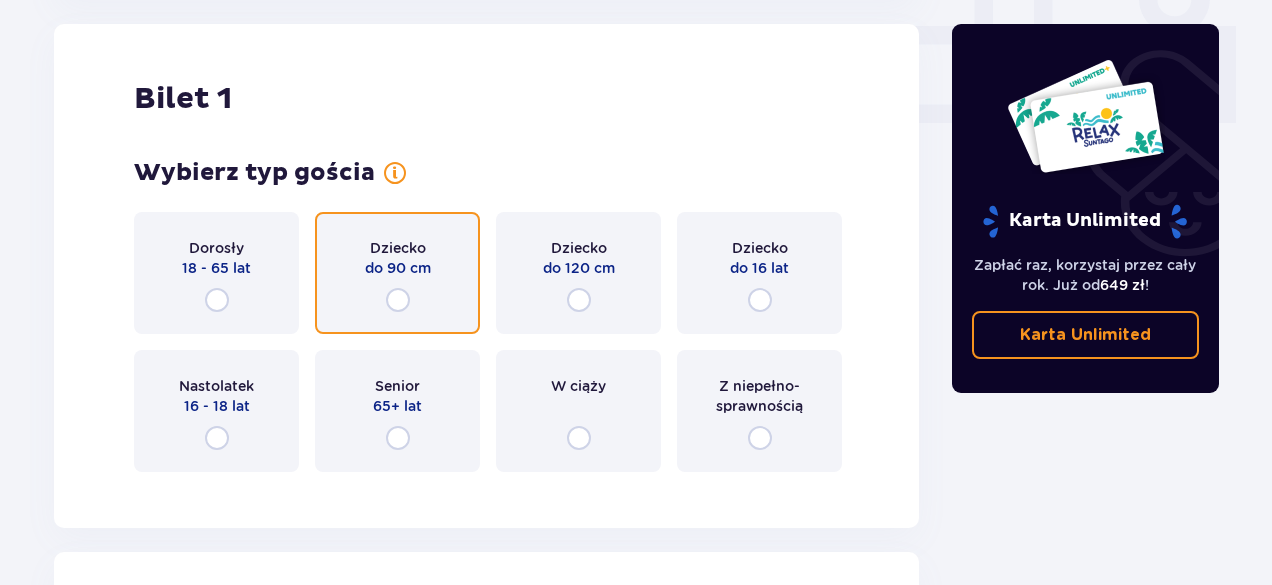 click at bounding box center (398, 300) 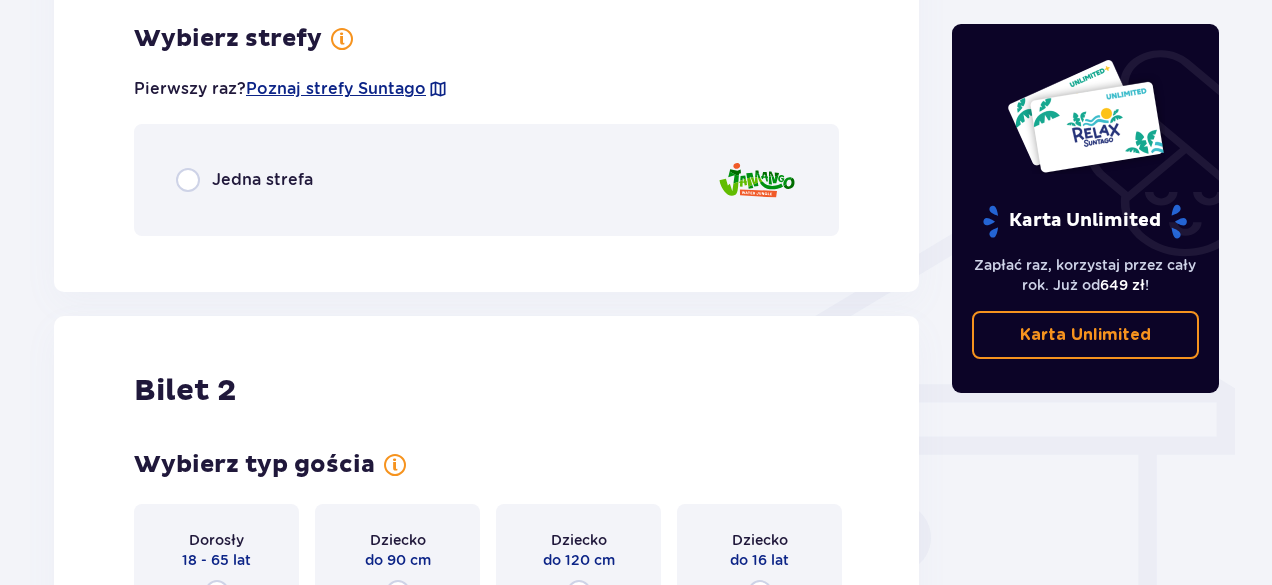 scroll, scrollTop: 1194, scrollLeft: 0, axis: vertical 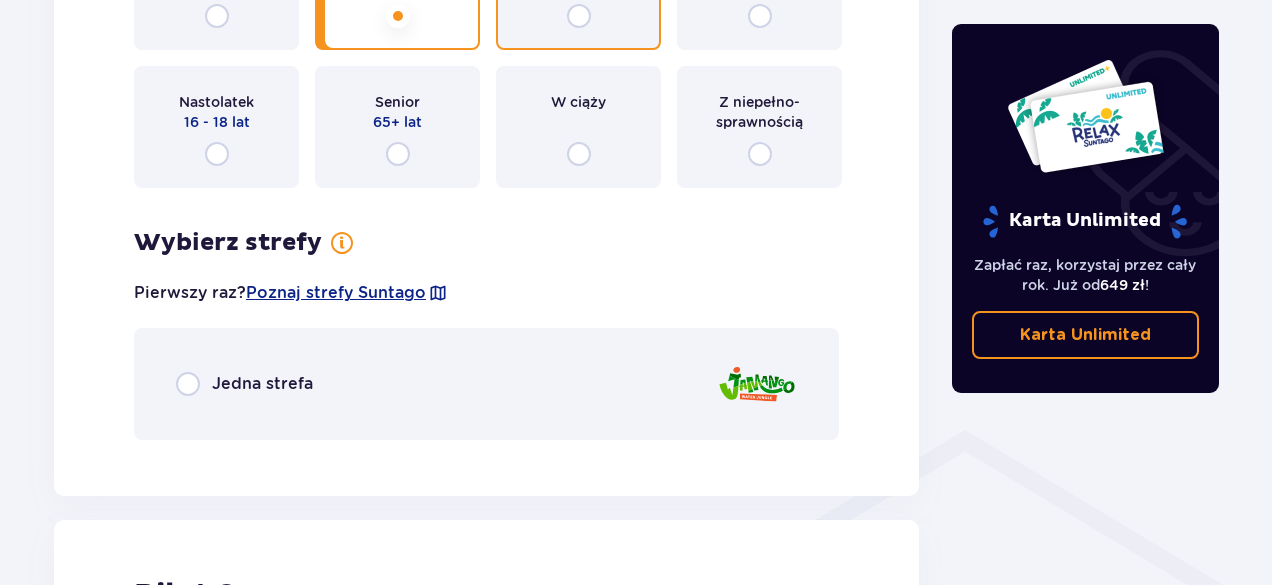 click at bounding box center (579, 16) 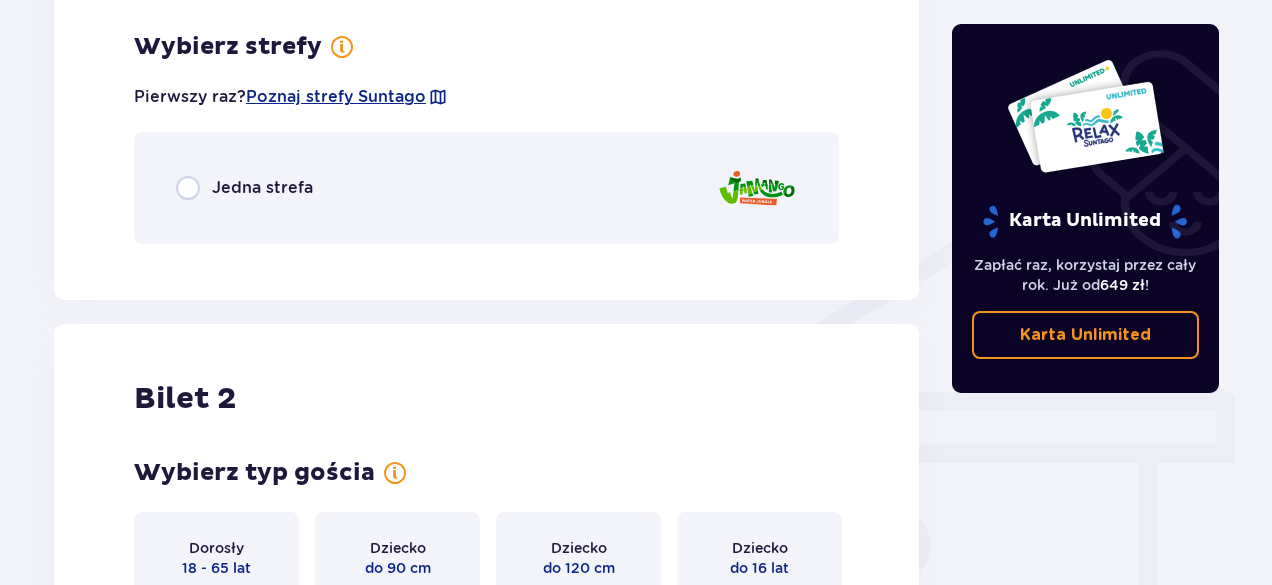 scroll, scrollTop: 1398, scrollLeft: 0, axis: vertical 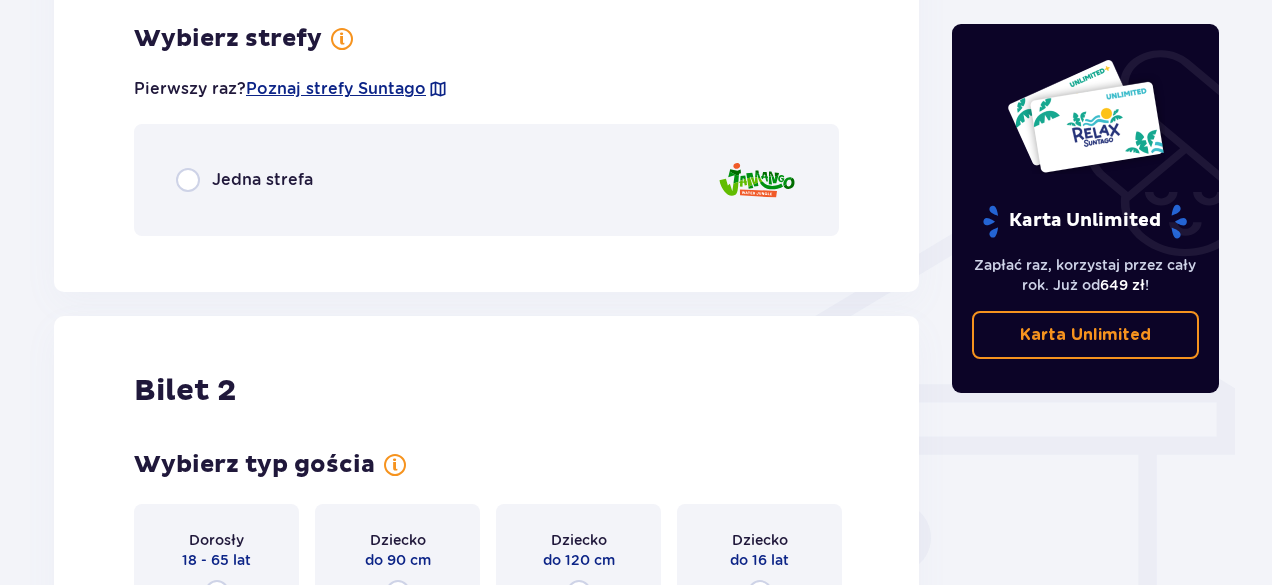 click on "Jedna strefa" at bounding box center (262, 180) 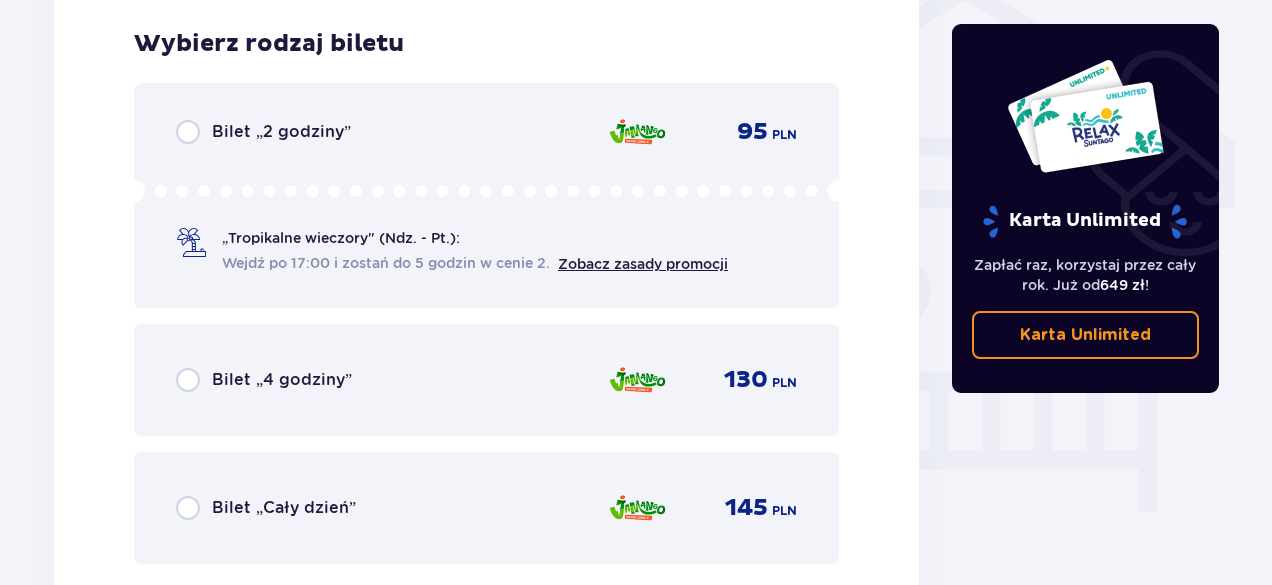 scroll, scrollTop: 1650, scrollLeft: 0, axis: vertical 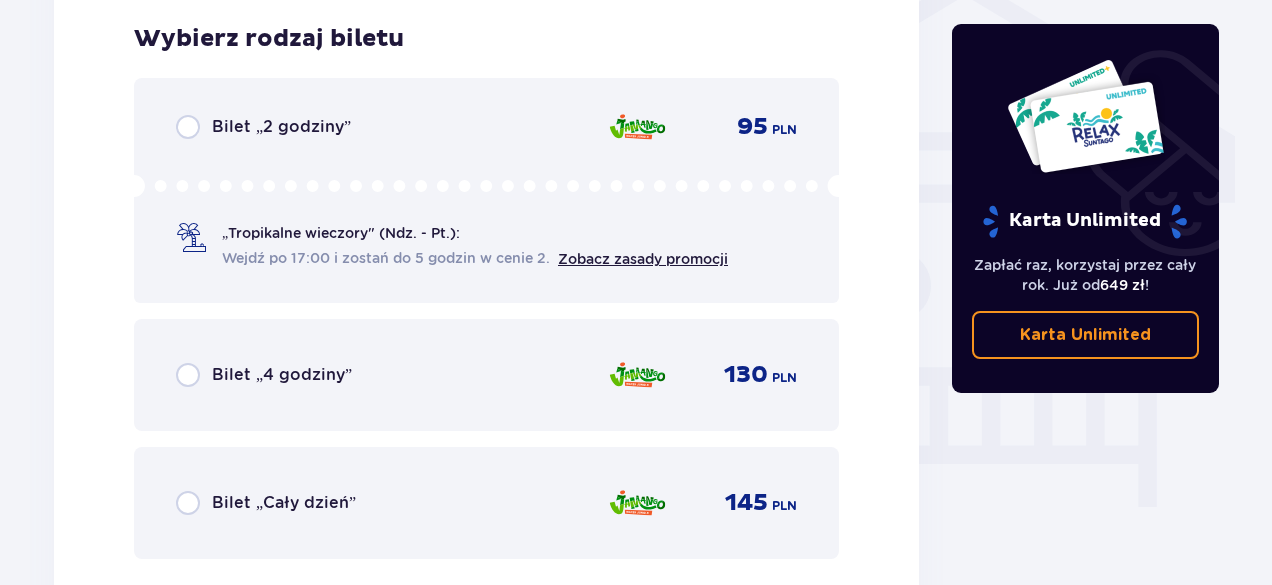 click on "Bilet „4 godziny” 130 PLN" at bounding box center [486, 375] 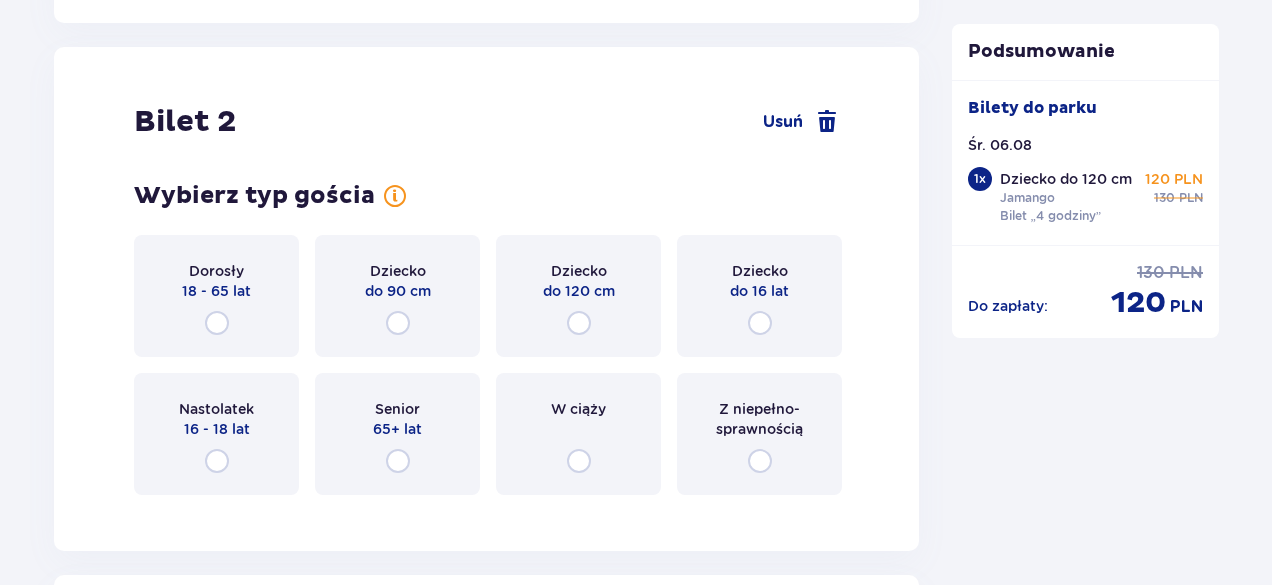 scroll, scrollTop: 2265, scrollLeft: 0, axis: vertical 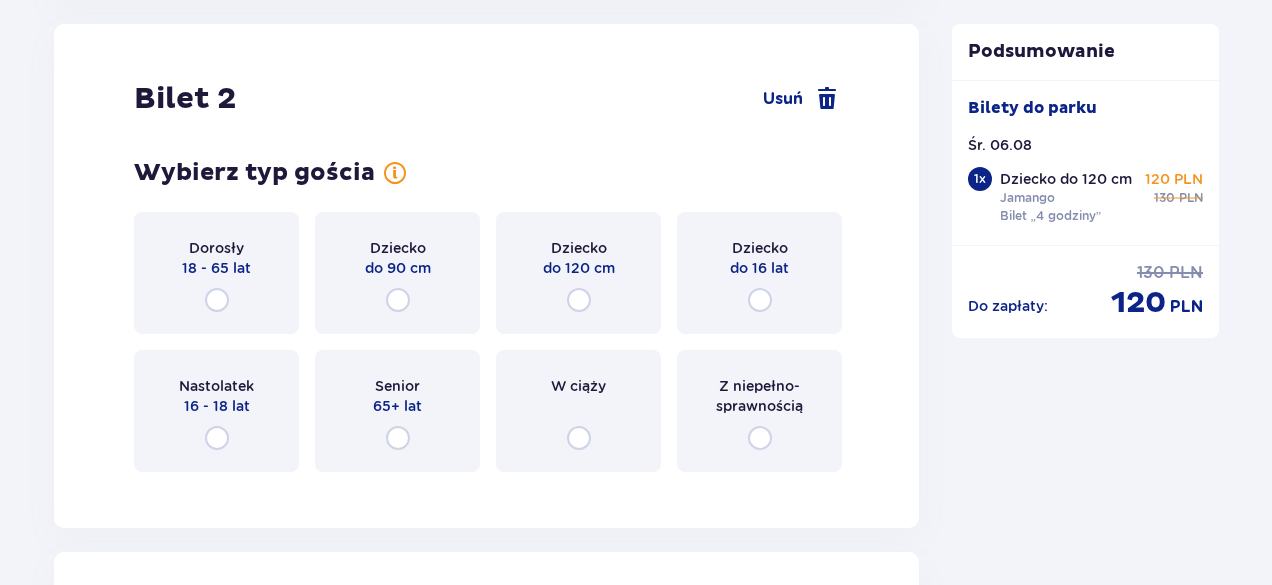 click on "18 - 65 lat" at bounding box center [216, 268] 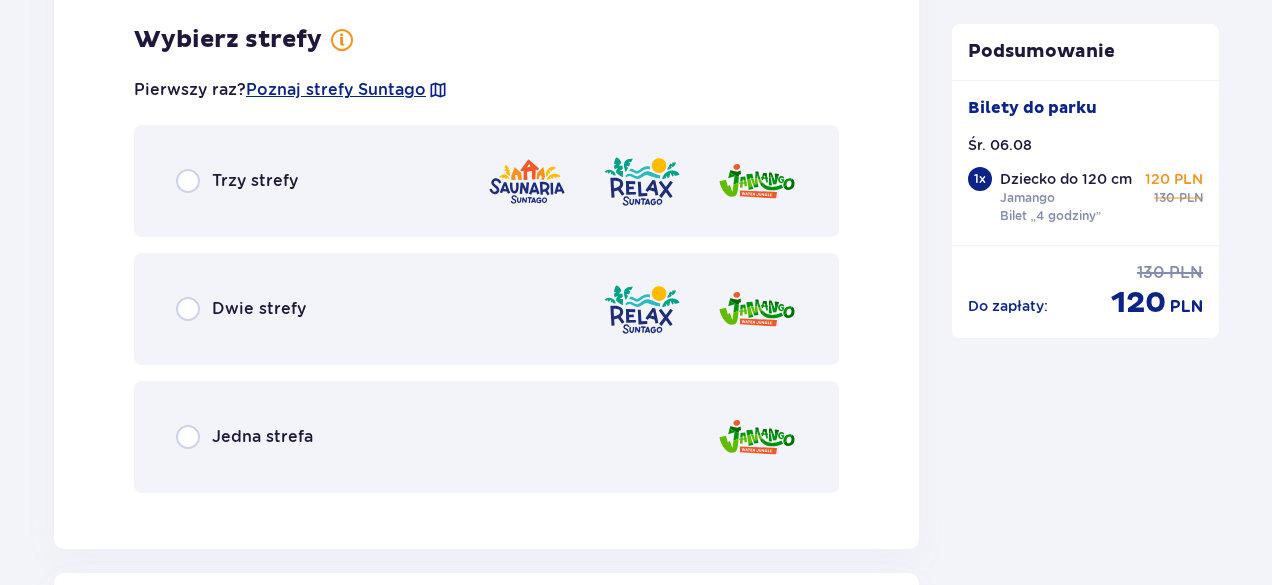 scroll, scrollTop: 2753, scrollLeft: 0, axis: vertical 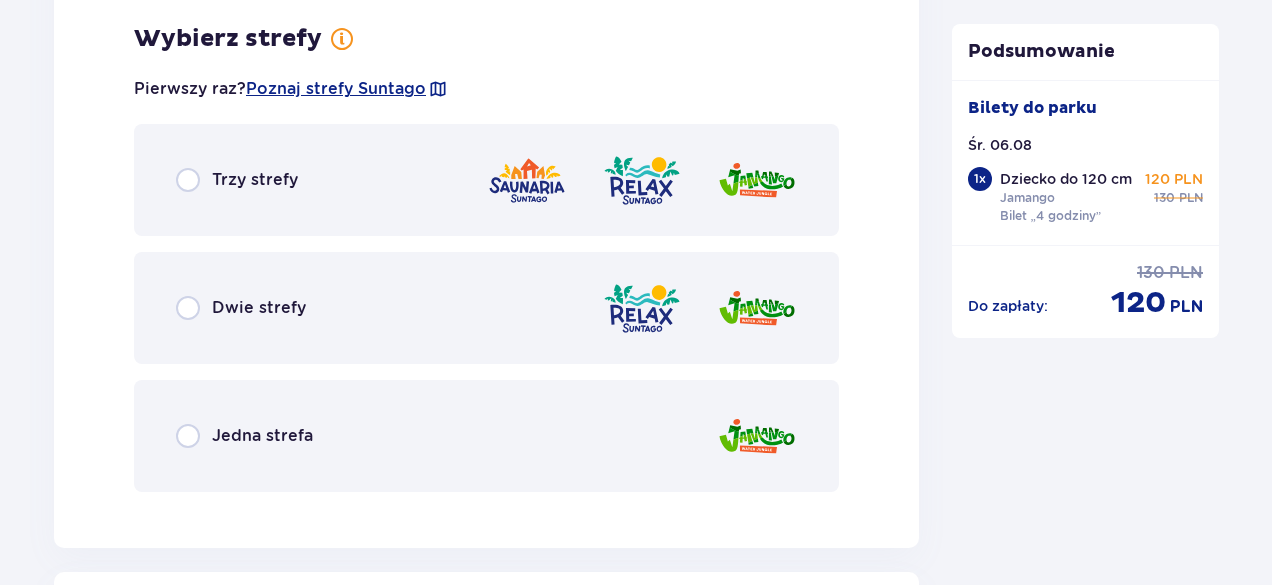 click on "Jedna strefa" at bounding box center (486, 436) 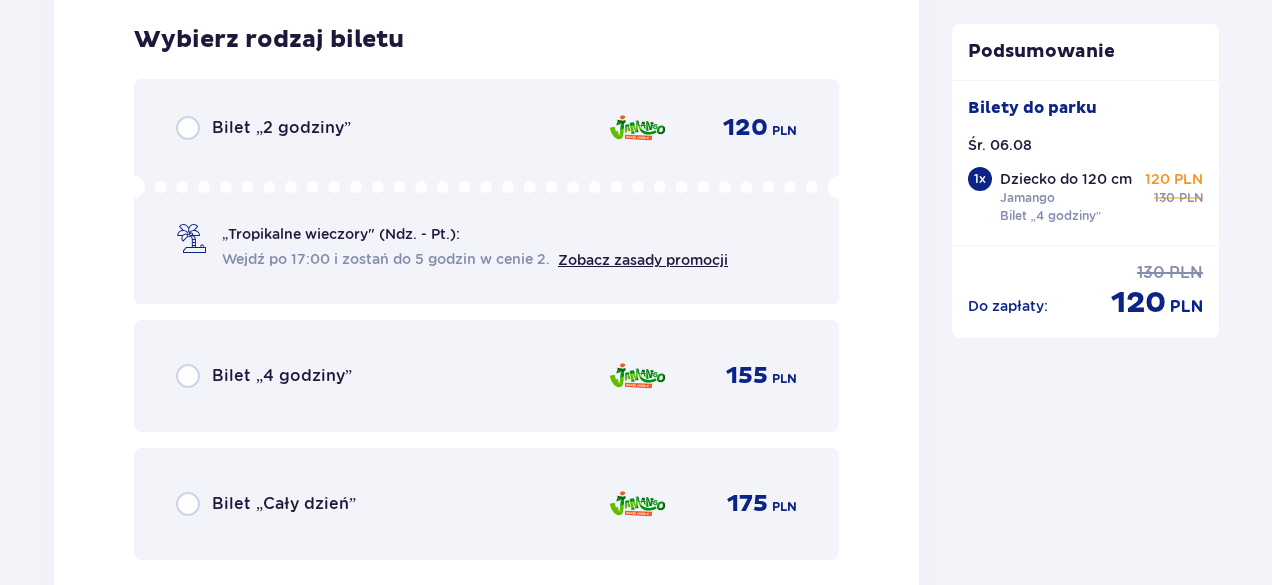 scroll, scrollTop: 3261, scrollLeft: 0, axis: vertical 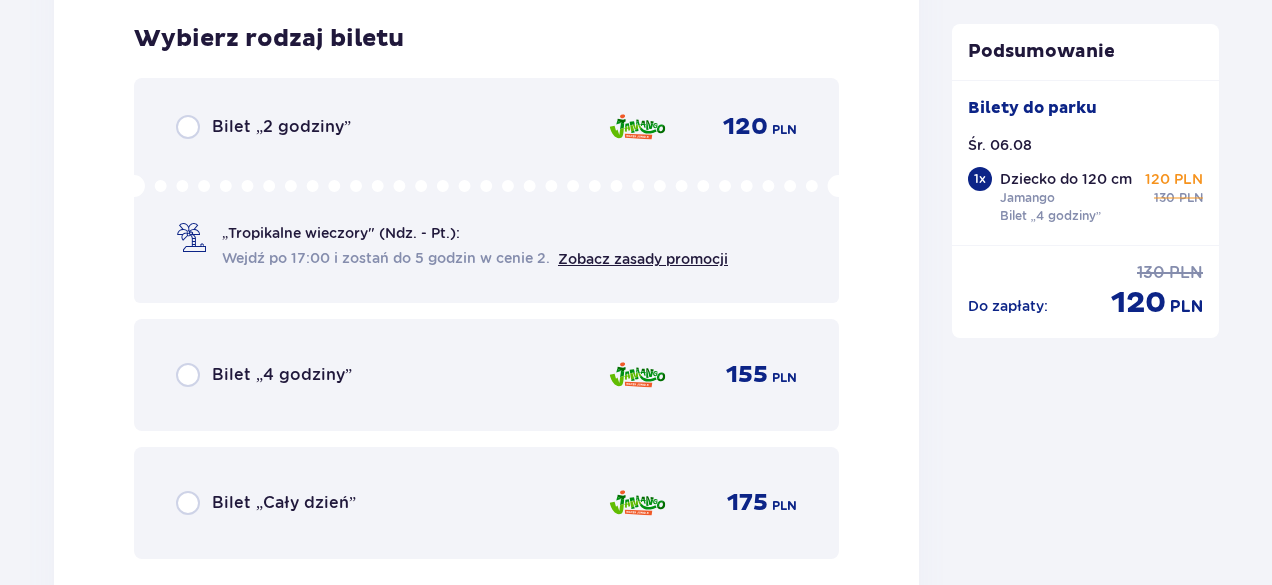 click on "Bilet „4 godziny”" at bounding box center [264, 375] 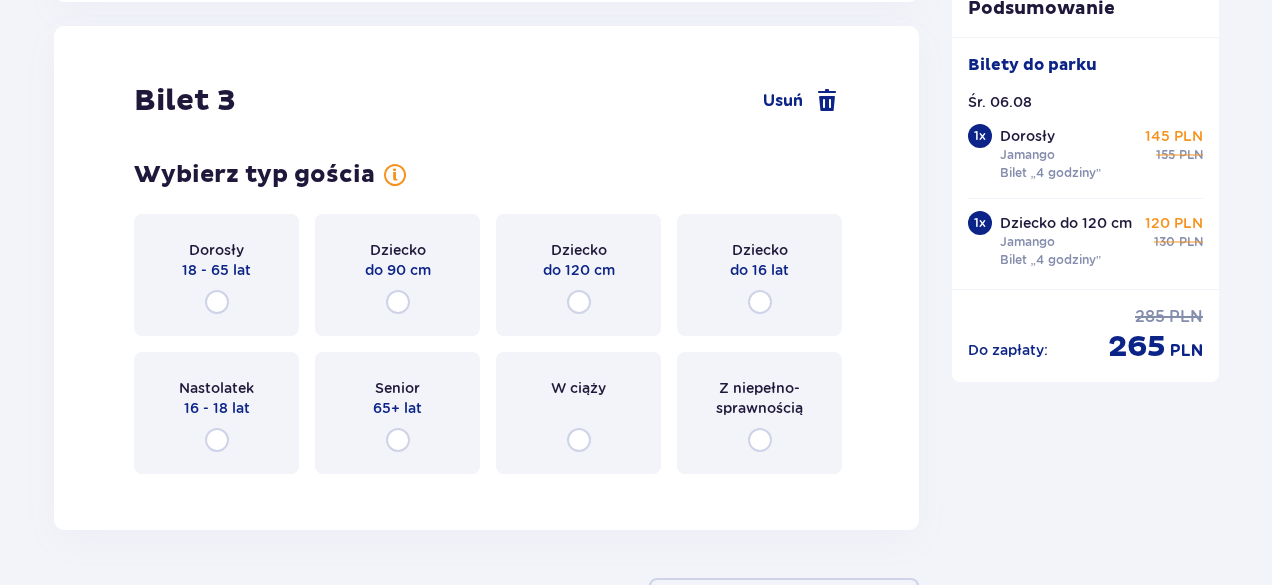 scroll, scrollTop: 3876, scrollLeft: 0, axis: vertical 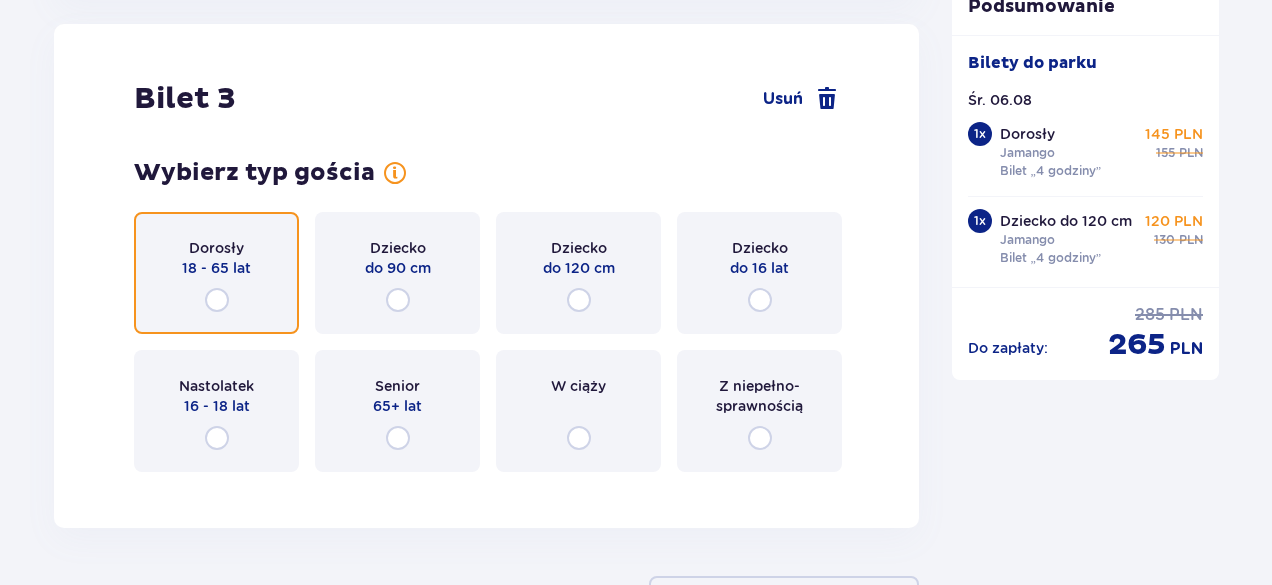 click at bounding box center (217, 300) 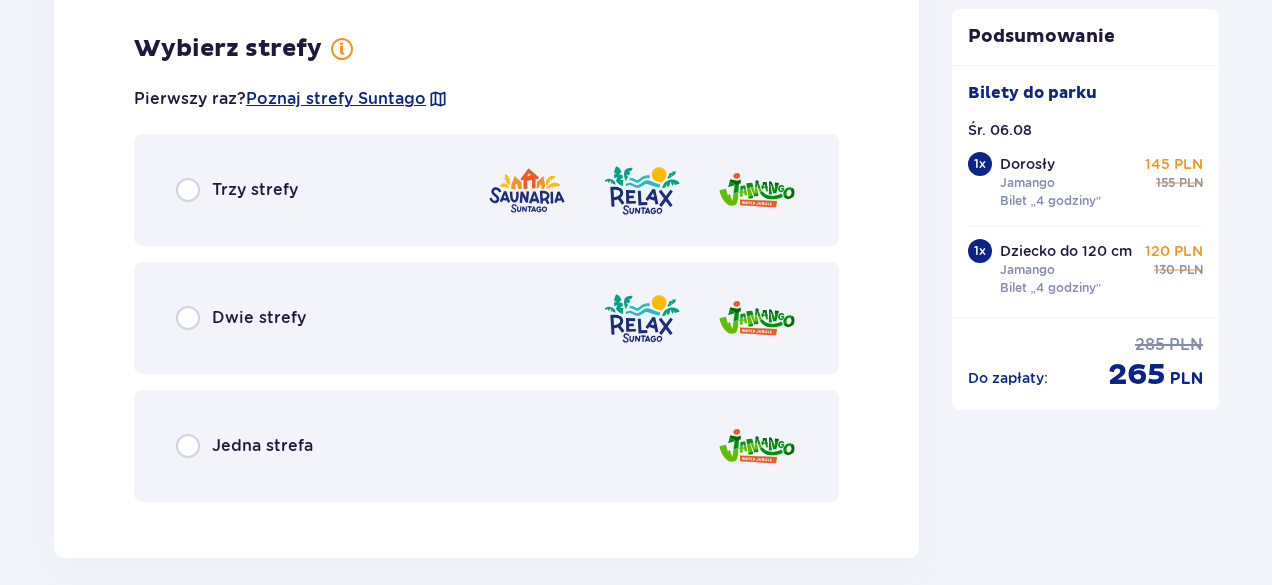 scroll, scrollTop: 4364, scrollLeft: 0, axis: vertical 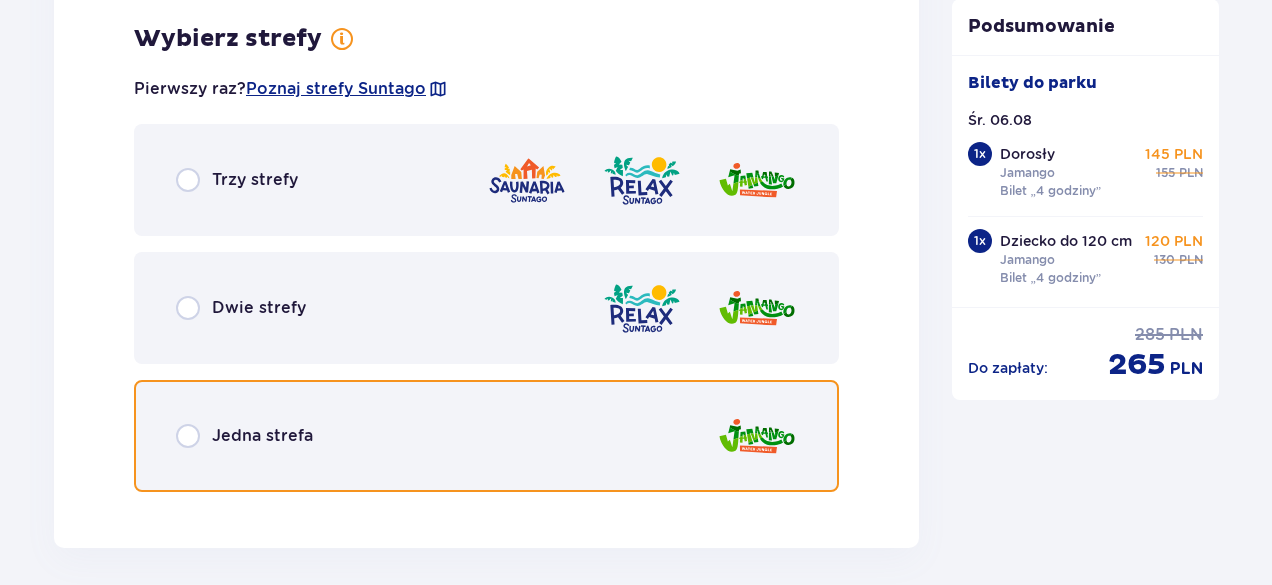 click at bounding box center [188, 436] 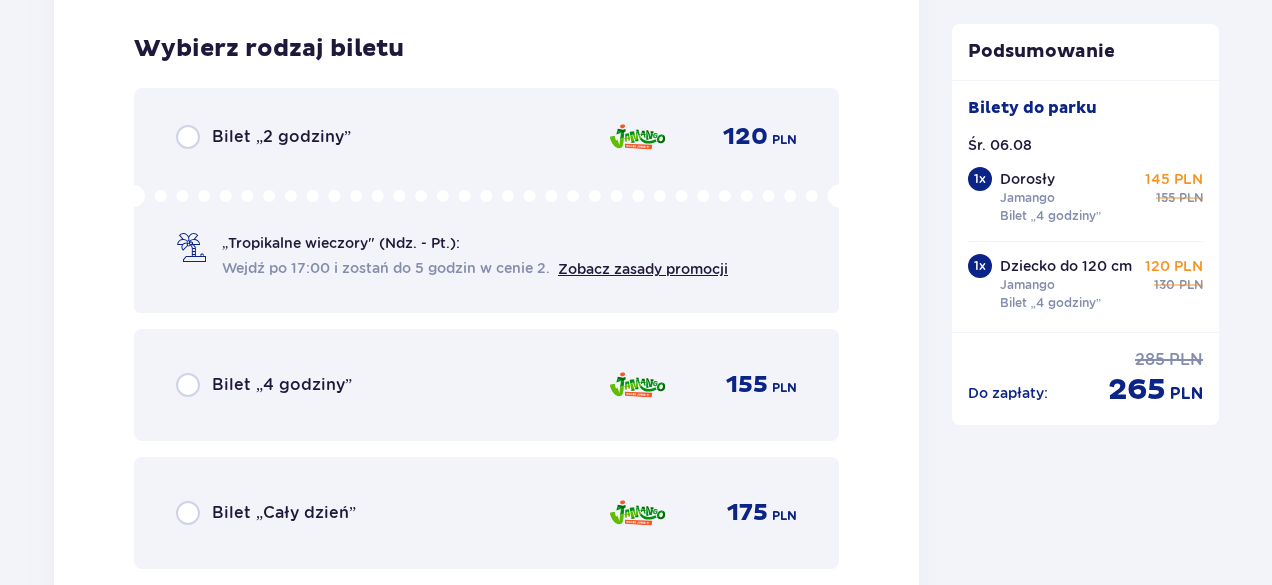 scroll, scrollTop: 4872, scrollLeft: 0, axis: vertical 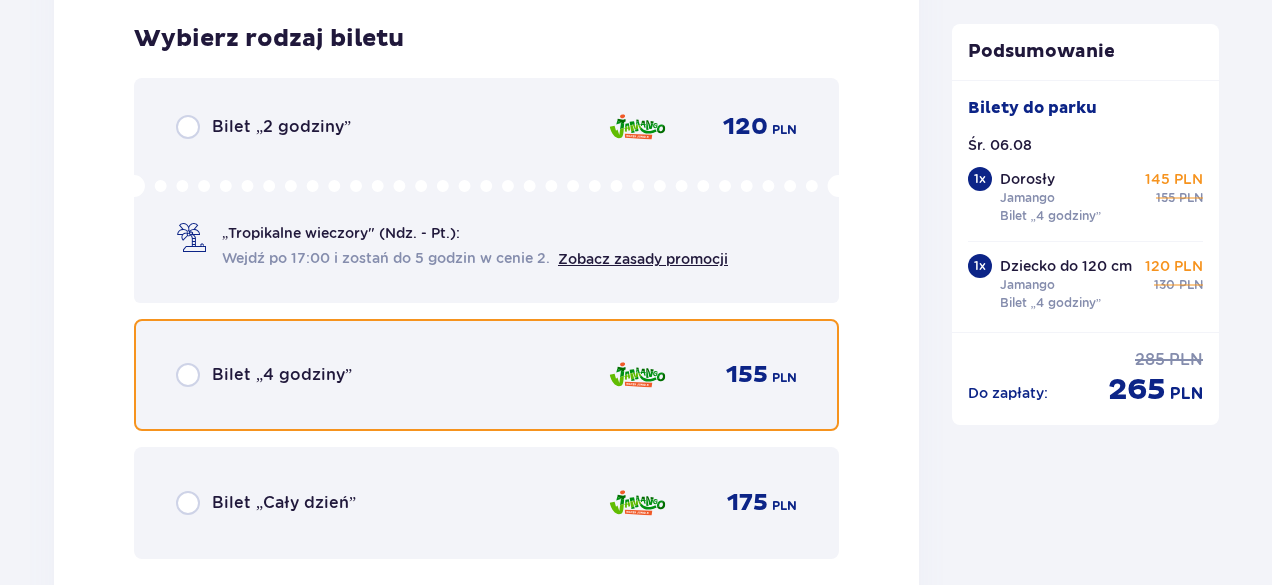 click at bounding box center (188, 375) 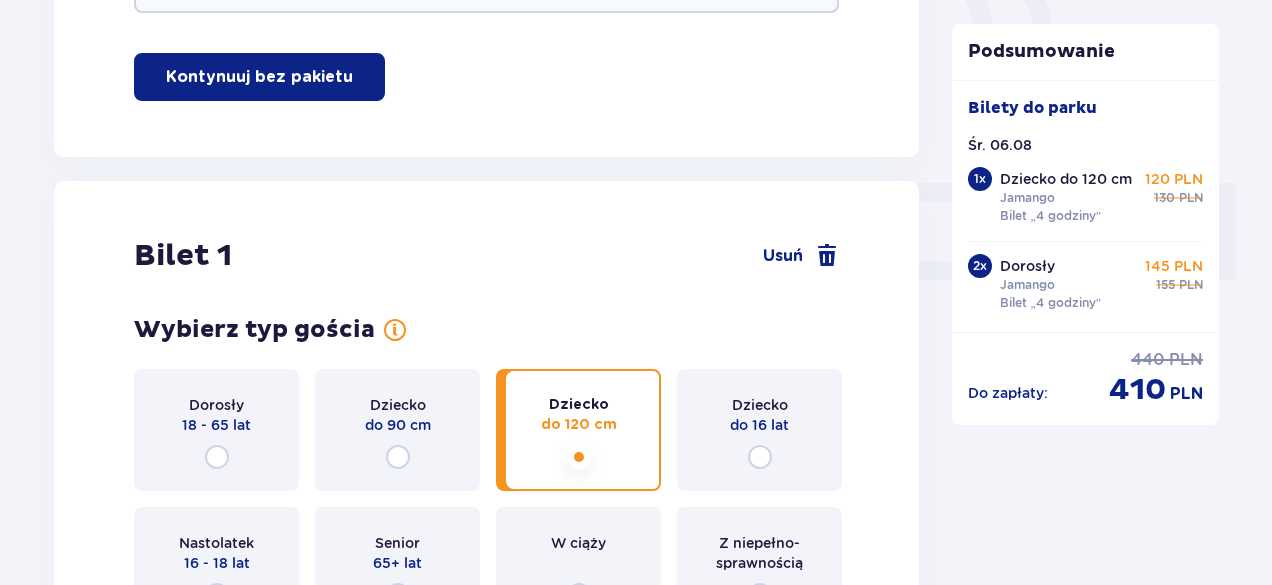 scroll, scrollTop: 0, scrollLeft: 0, axis: both 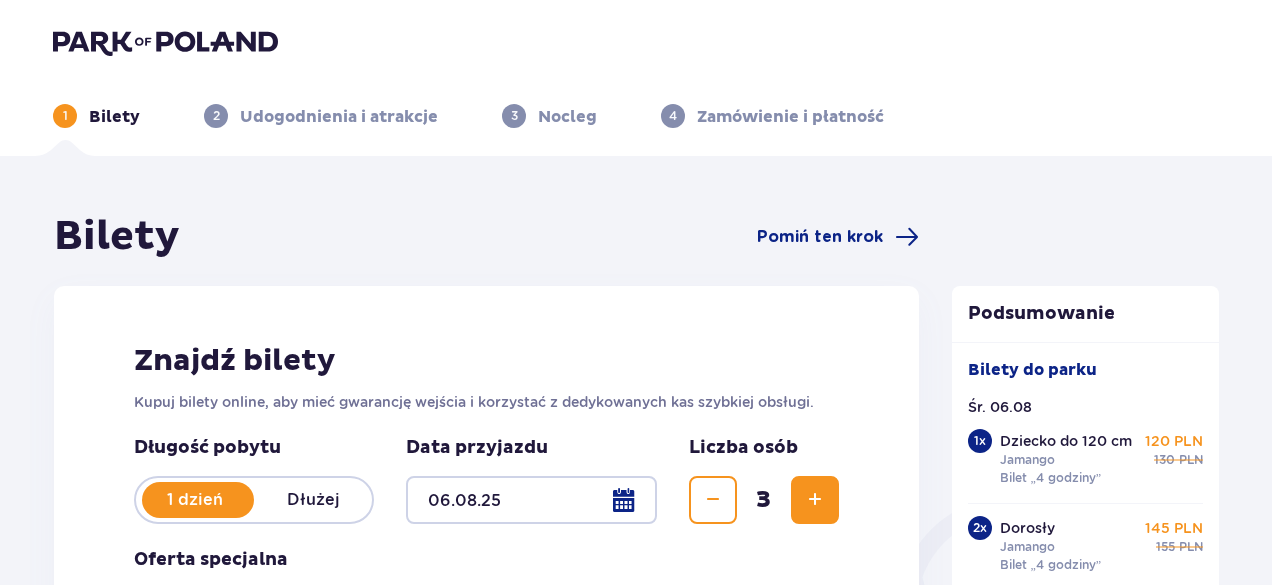 click at bounding box center (531, 500) 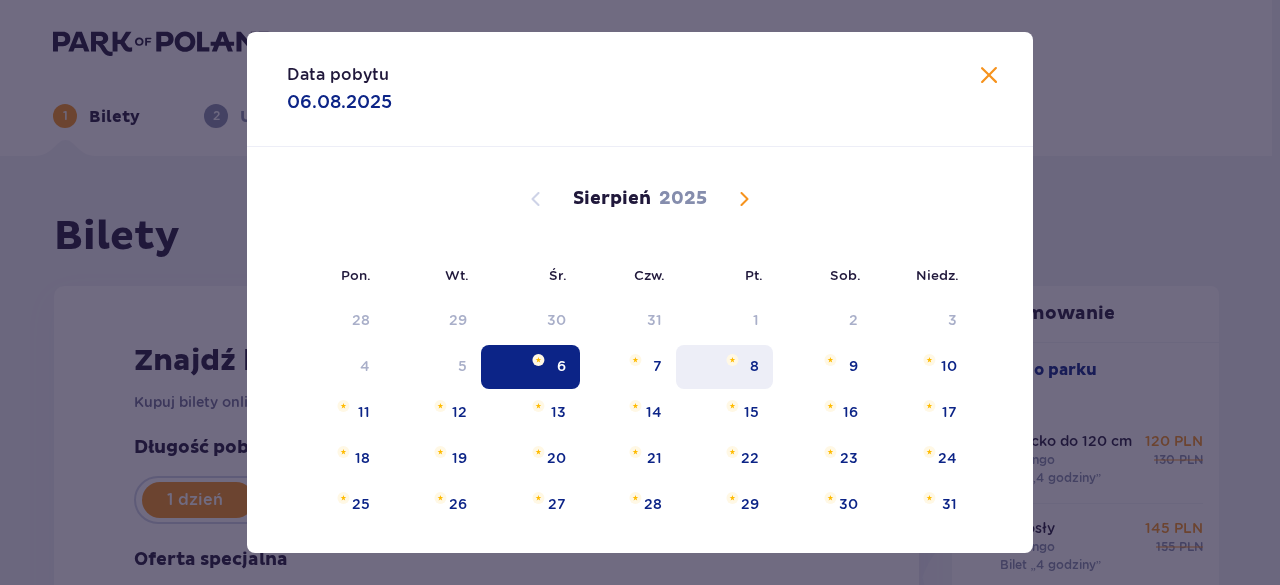 click on "8" at bounding box center (724, 367) 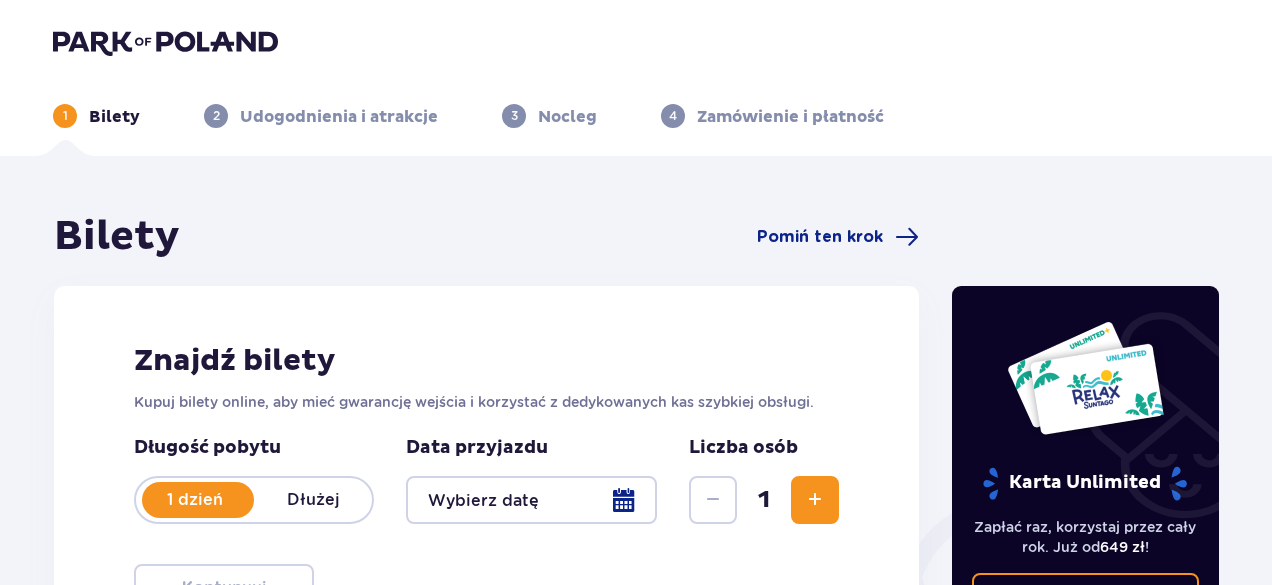 click on "1" at bounding box center (764, 500) 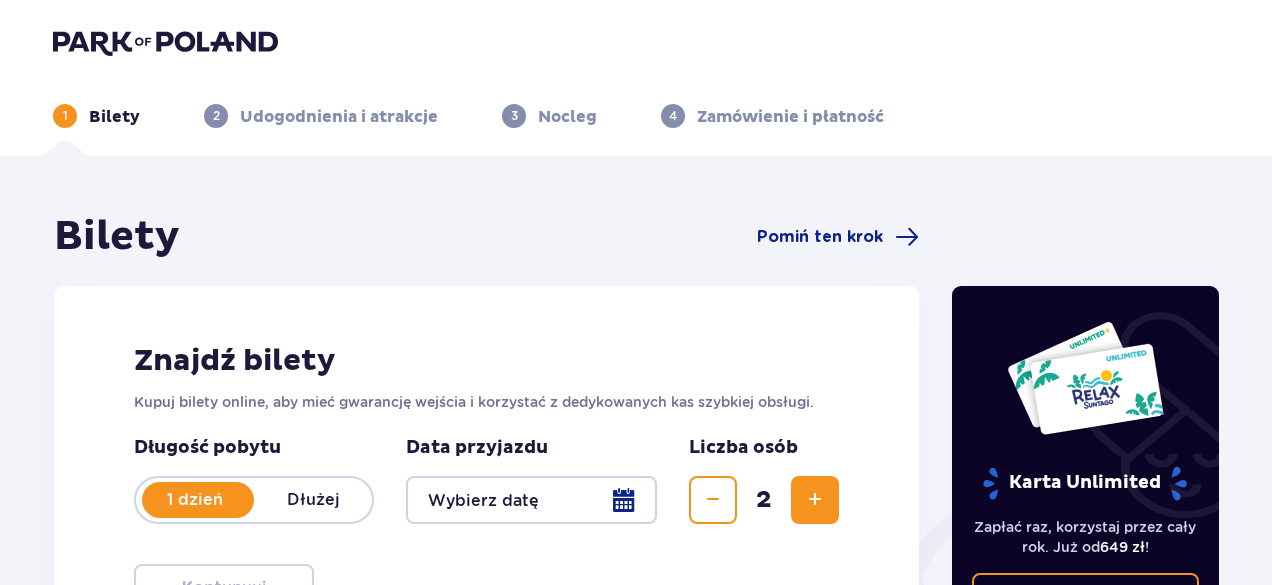 click at bounding box center [815, 500] 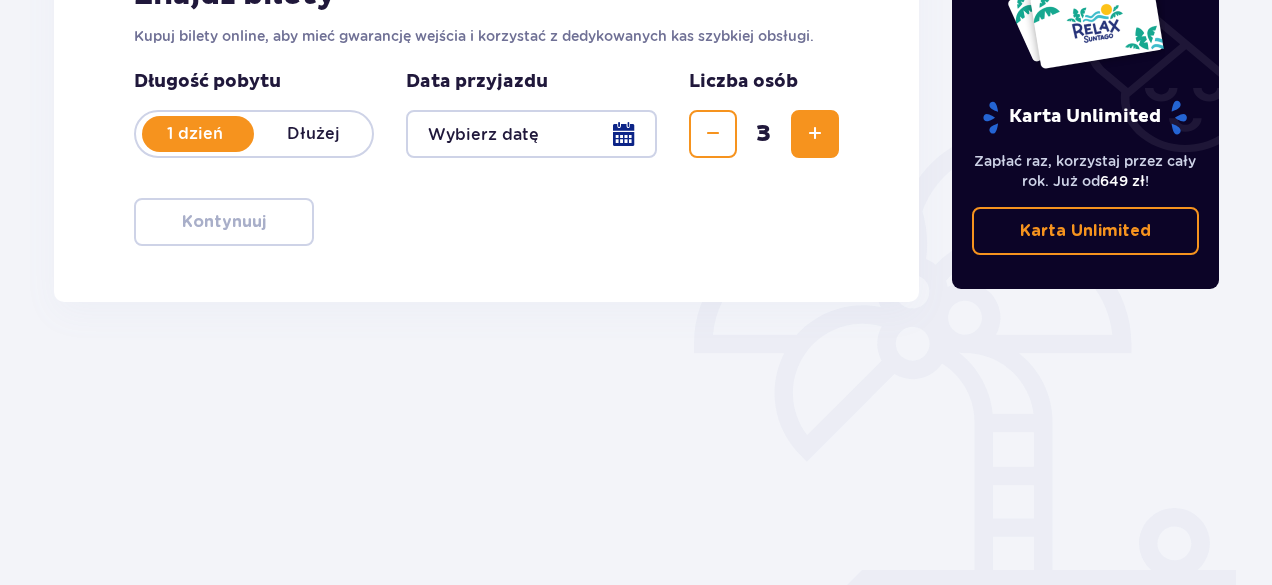 scroll, scrollTop: 382, scrollLeft: 0, axis: vertical 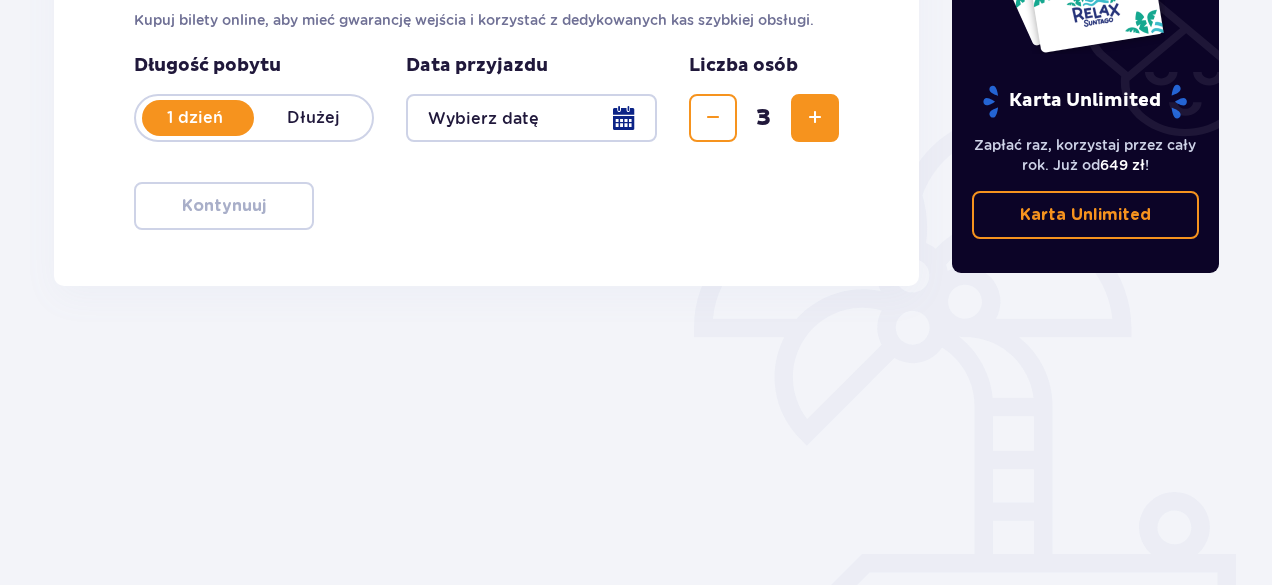 click at bounding box center (531, 118) 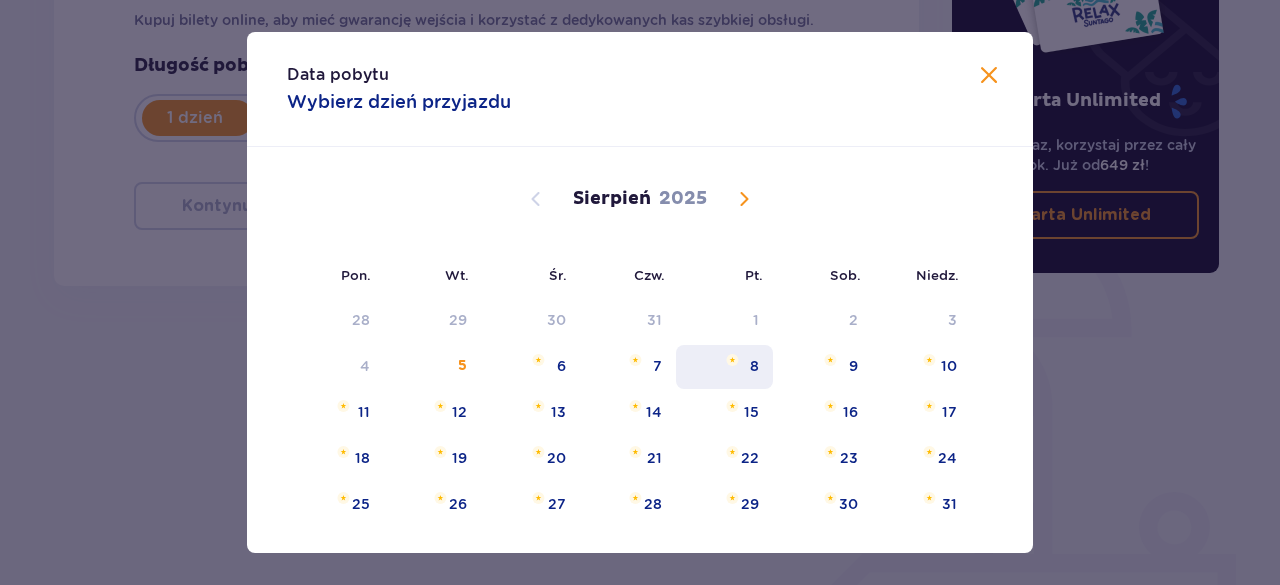 click on "8" at bounding box center [724, 367] 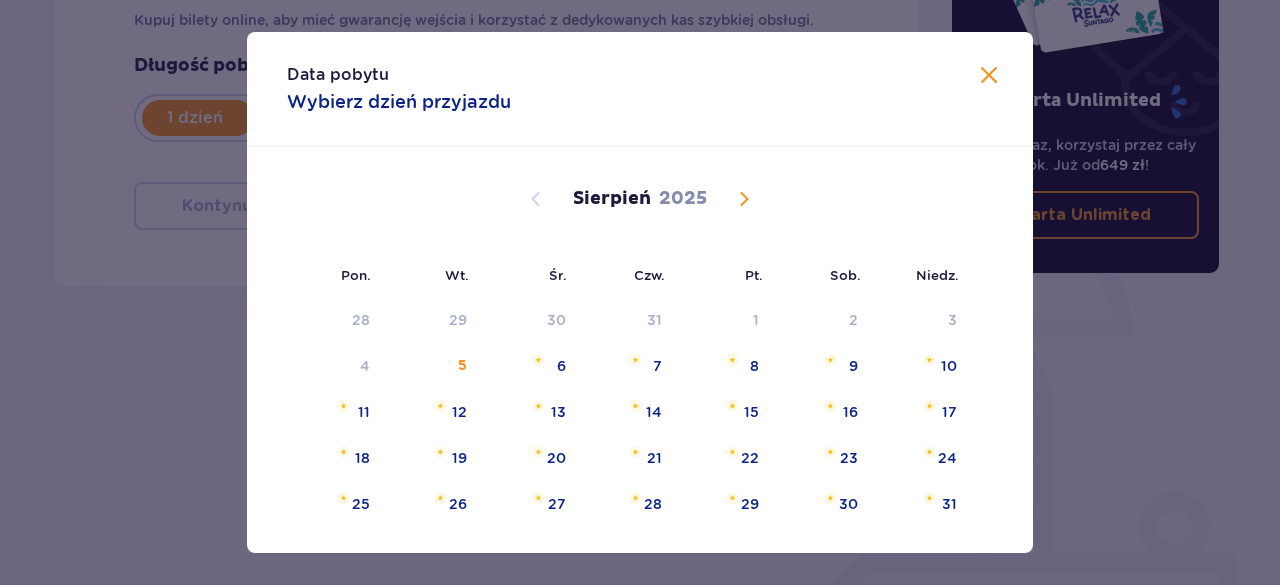 type on "08.08.25" 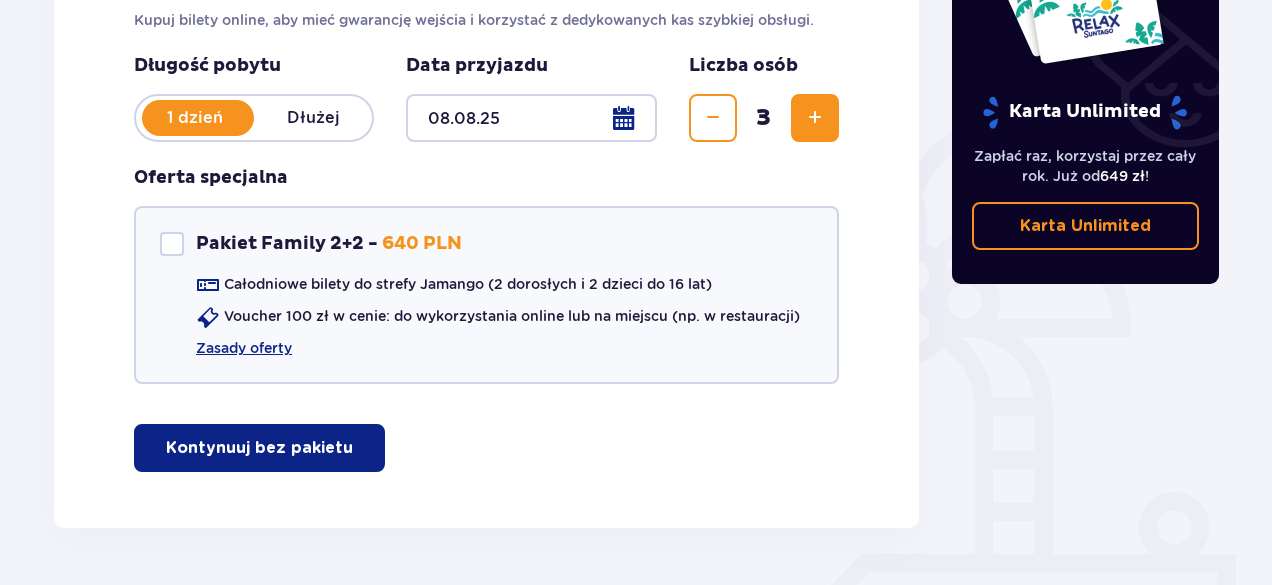 click on "Znajdź bilety Kupuj bilety online, aby mieć gwarancję wejścia i korzystać z dedykowanych kas szybkiej obsługi. Długość pobytu 1 dzień Dłużej Data przyjazdu 08.08.25 Liczba osób 3 Oferta specjalna Pakiet Family 2+2    -  640 PLN Całodniowe bilety do strefy Jamango (2 dorosłych i 2 dzieci do 16 lat) Voucher 100 zł w cenie: do wykorzystania online lub na miejscu (np. w restauracji) Zasady oferty Kontynuuj bez pakietu" at bounding box center (486, 216) 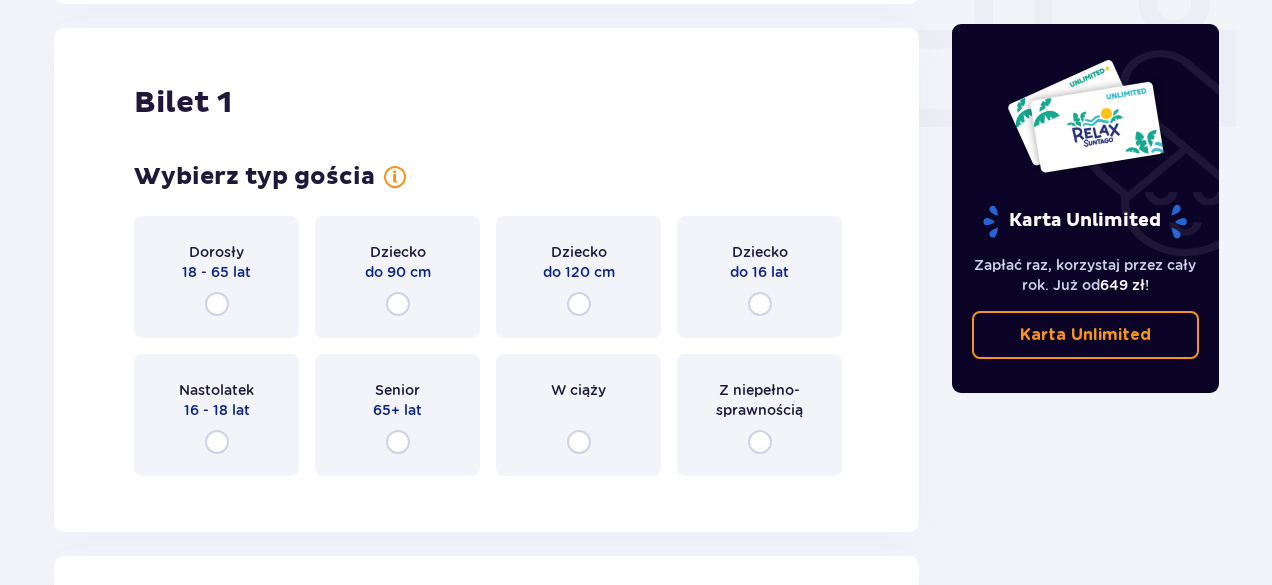 scroll, scrollTop: 910, scrollLeft: 0, axis: vertical 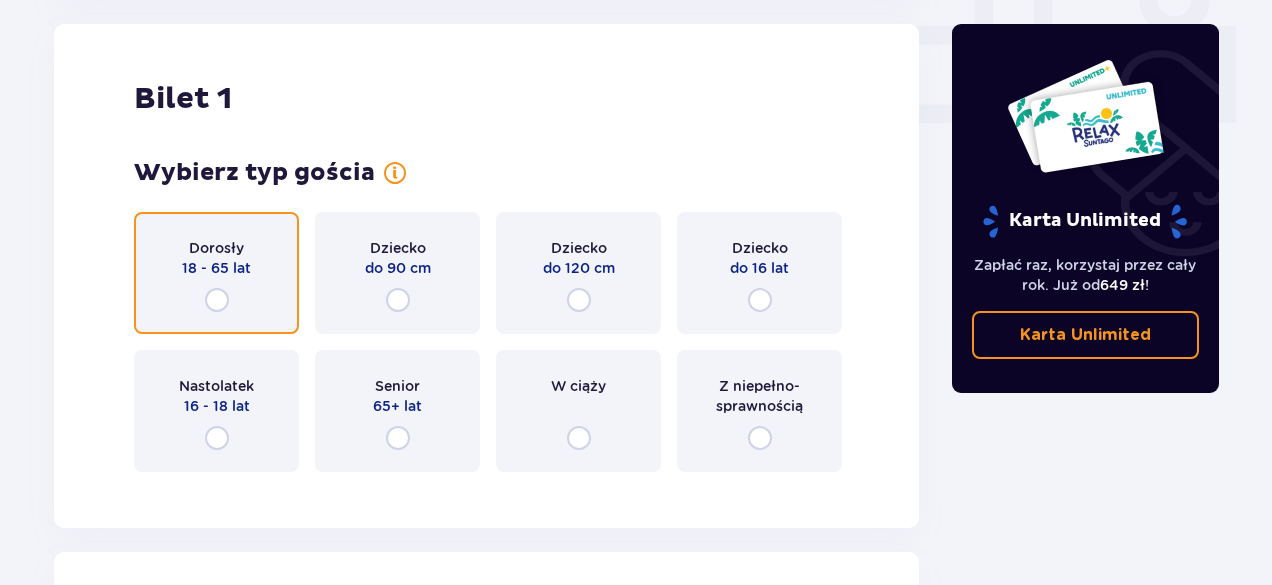 click at bounding box center (217, 300) 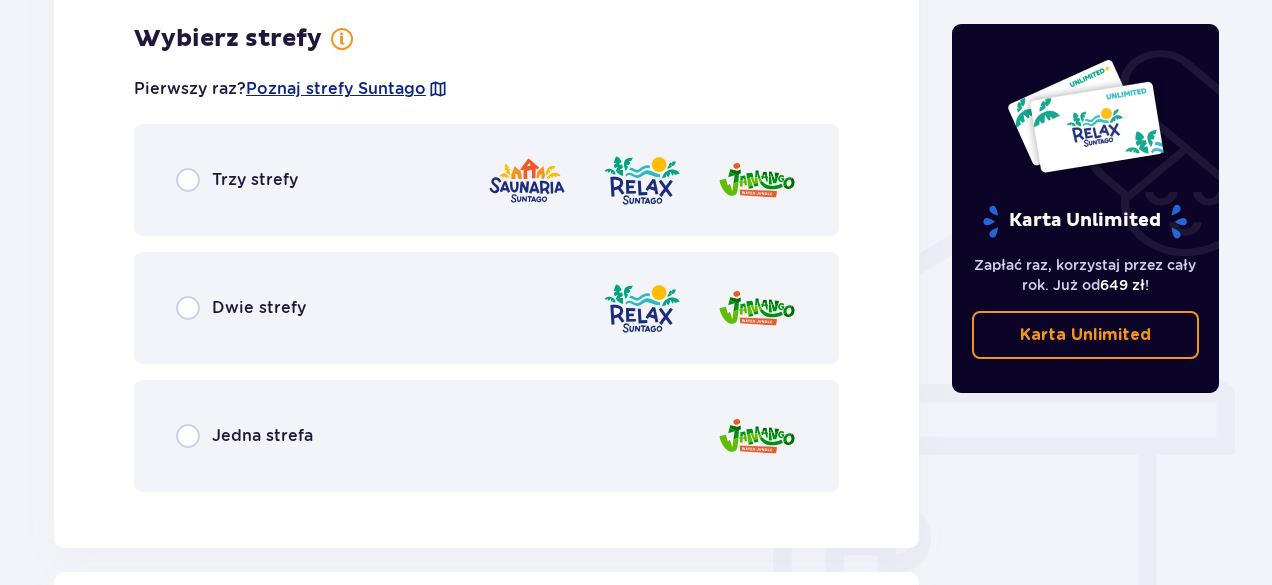 click on "Jedna strefa" at bounding box center [486, 436] 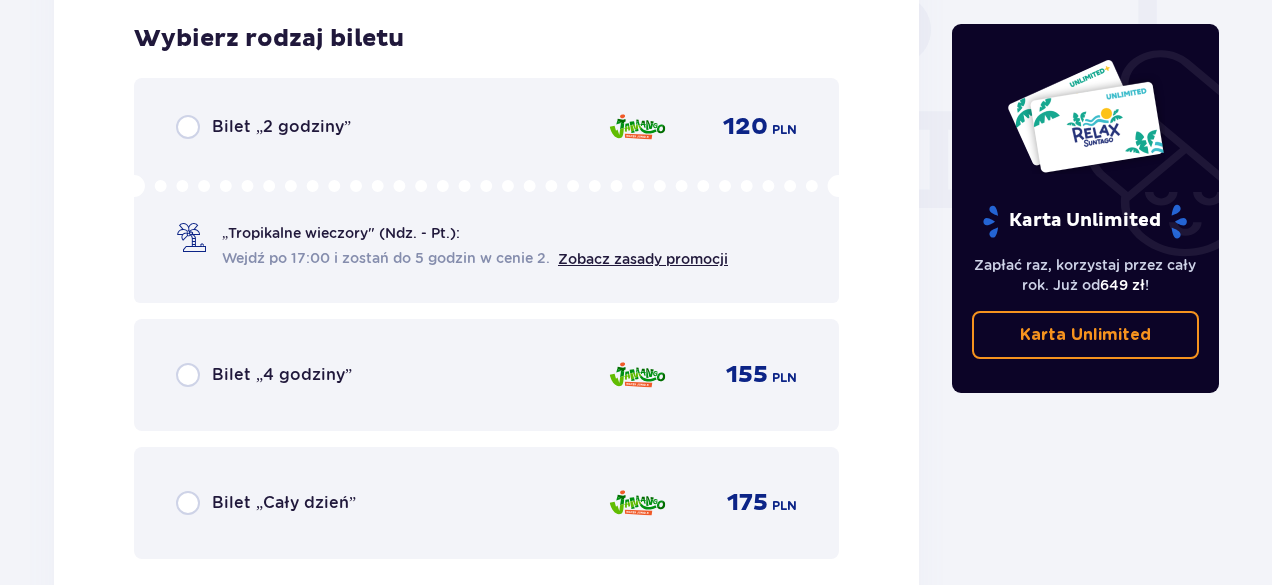 click on "Bilet „4 godziny” 155 PLN" at bounding box center (486, 375) 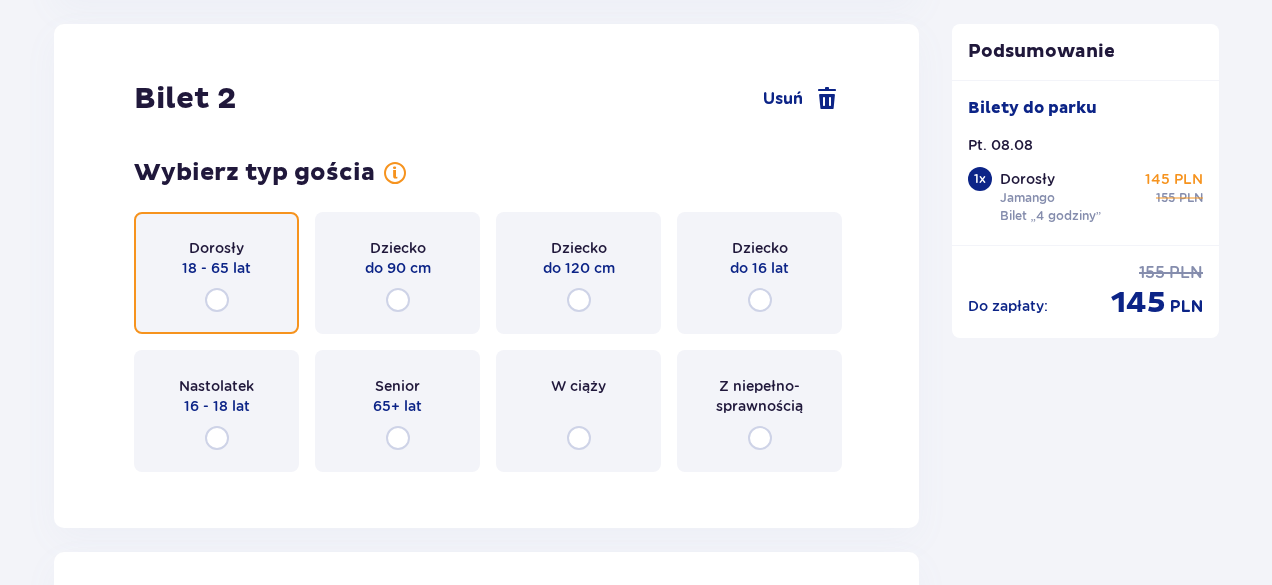 click at bounding box center [217, 300] 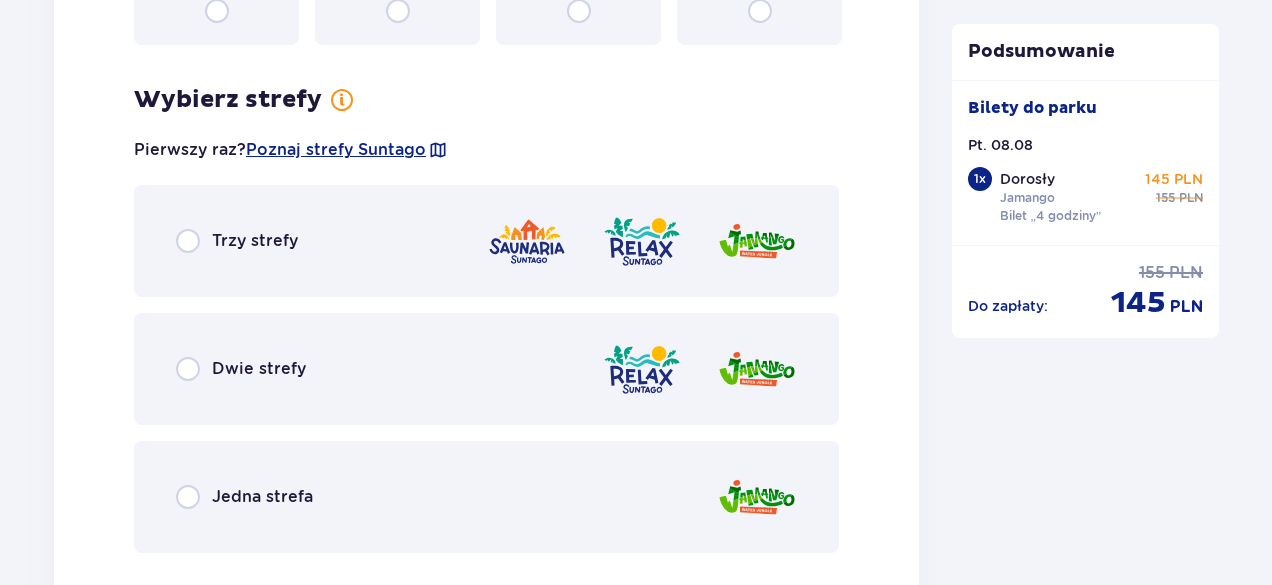 scroll, scrollTop: 3009, scrollLeft: 0, axis: vertical 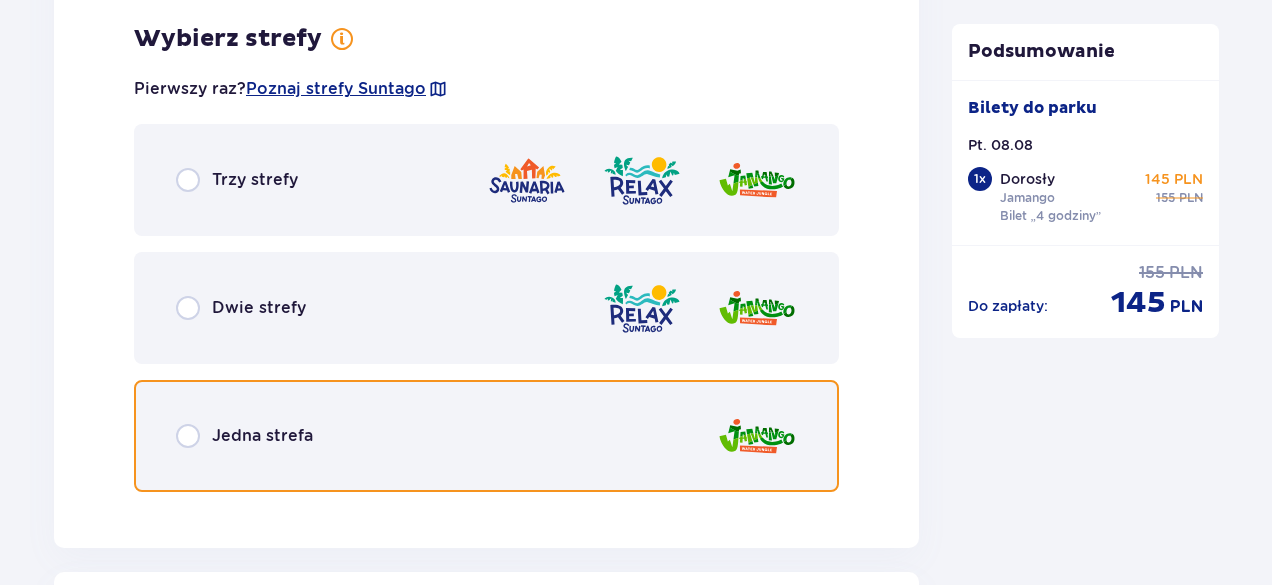 click at bounding box center [188, 436] 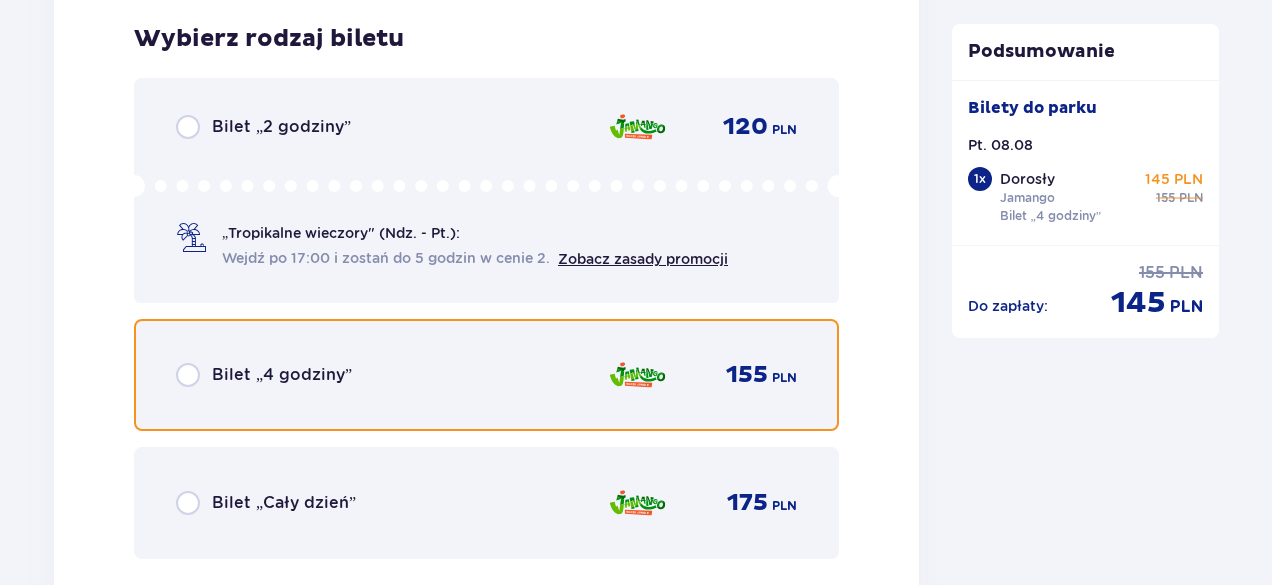 click at bounding box center (188, 375) 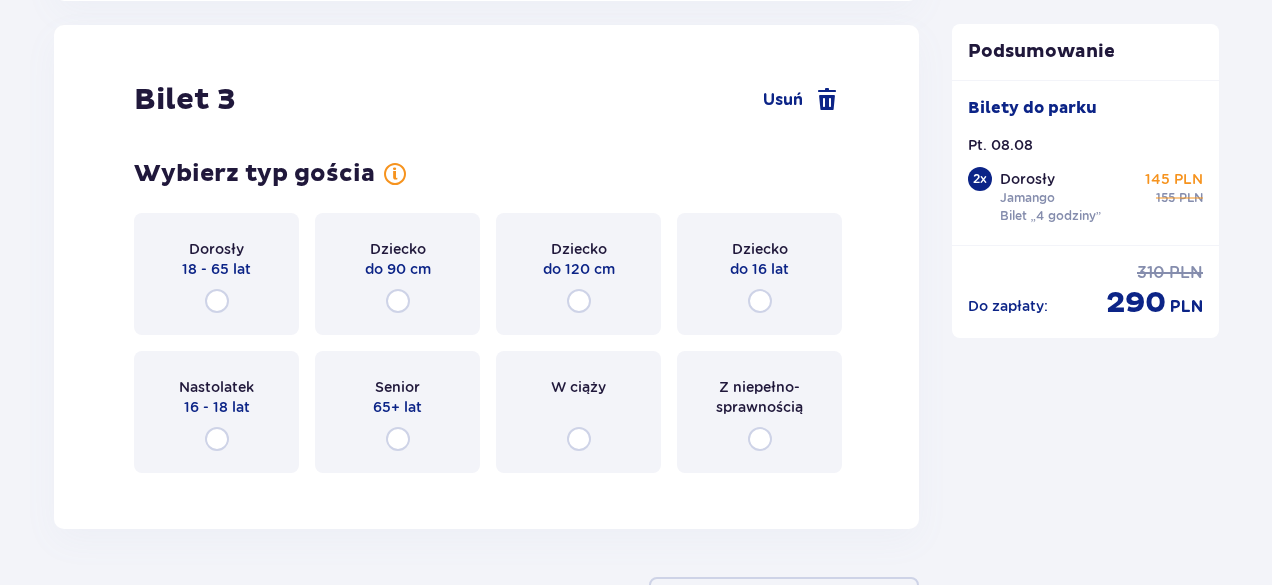 scroll, scrollTop: 4132, scrollLeft: 0, axis: vertical 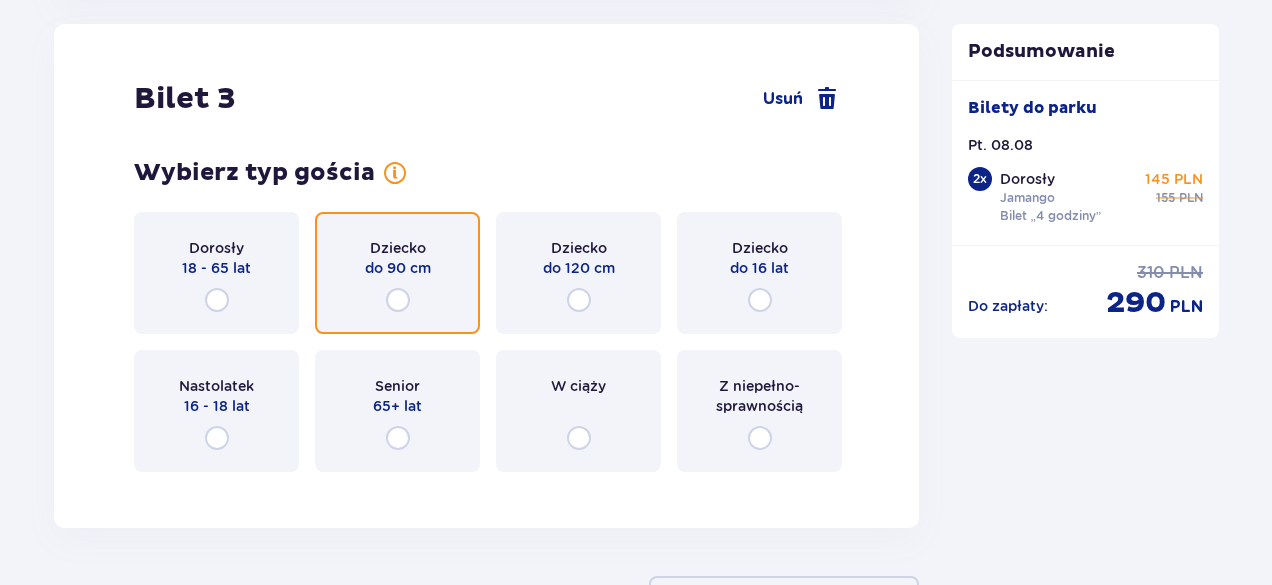 click at bounding box center [398, 300] 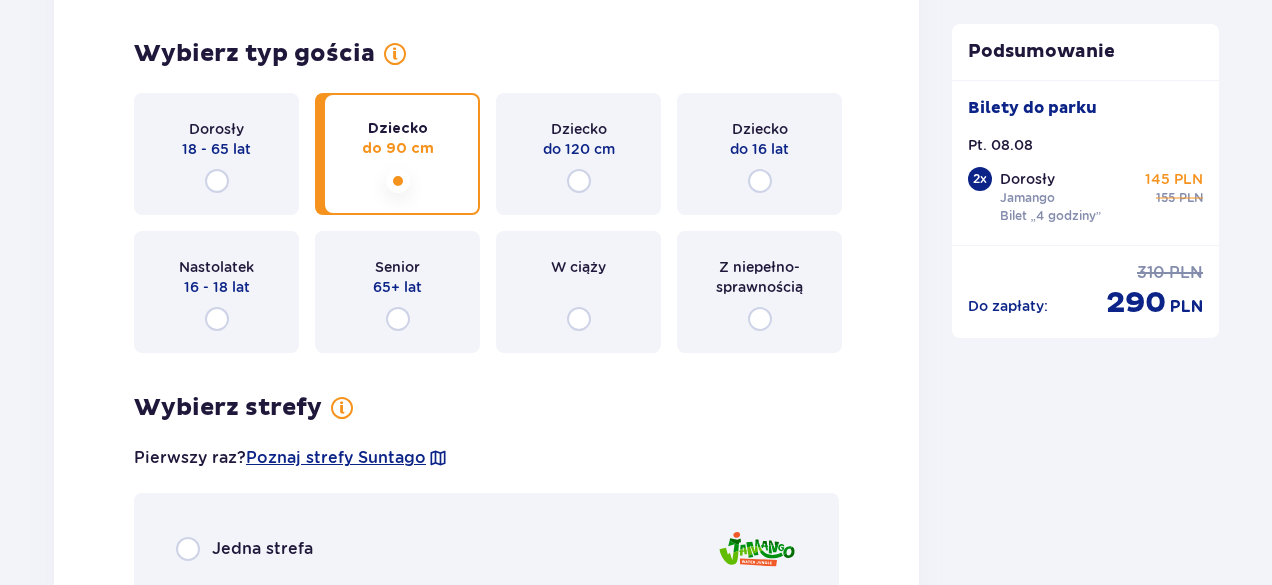 scroll, scrollTop: 4186, scrollLeft: 0, axis: vertical 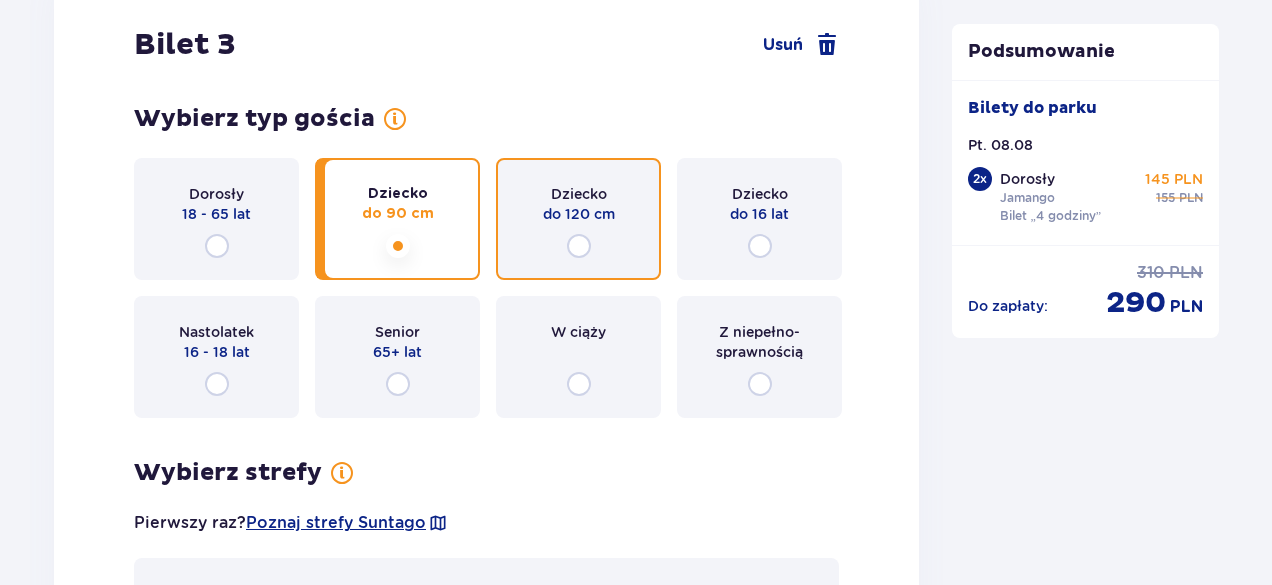 click at bounding box center (579, 246) 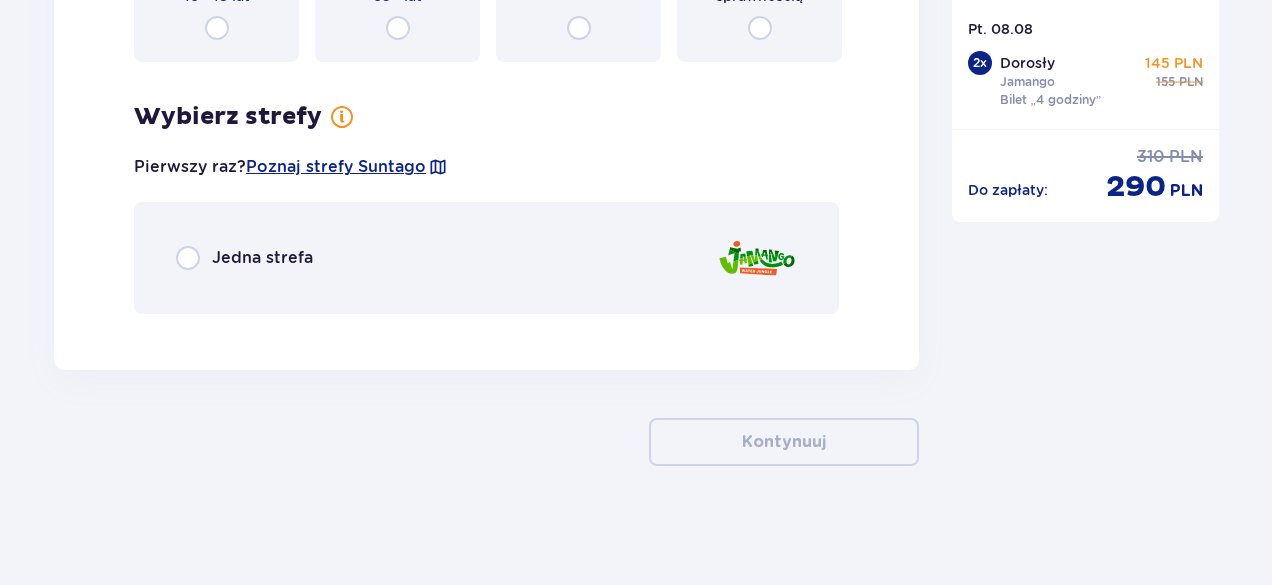click on "Jedna strefa" at bounding box center [486, 258] 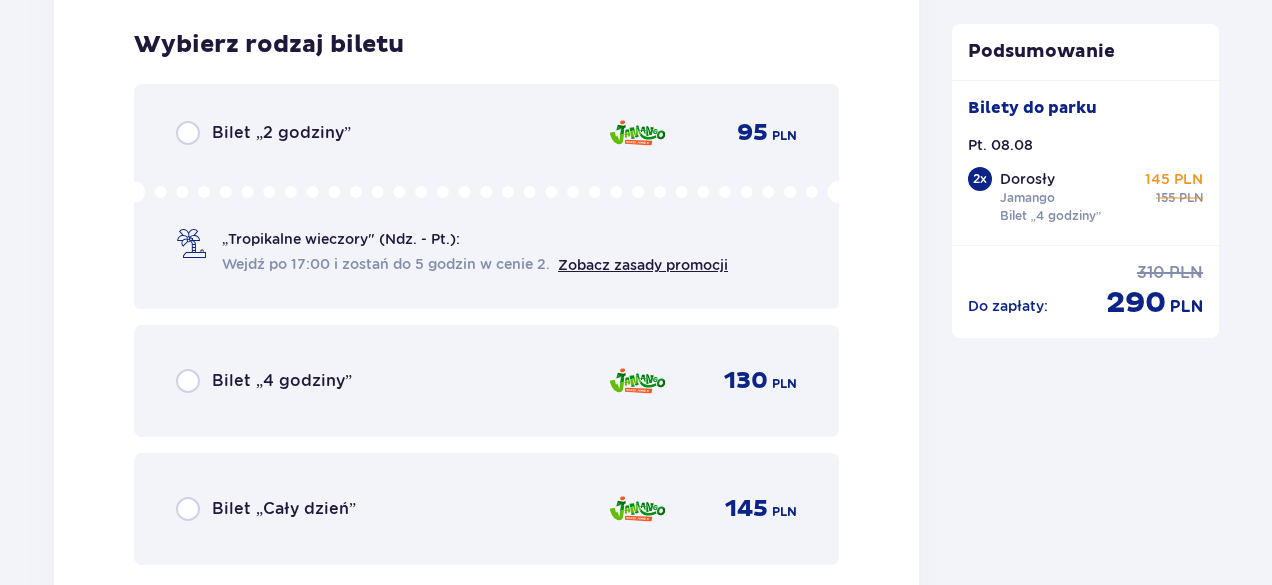 scroll, scrollTop: 4872, scrollLeft: 0, axis: vertical 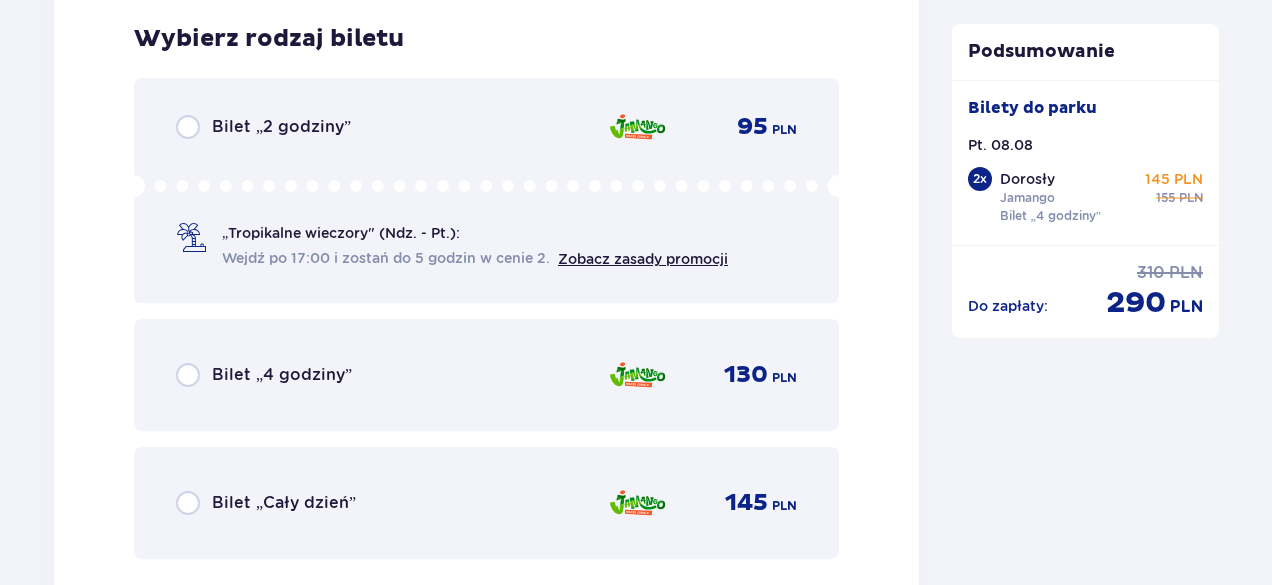click on "Bilet „4 godziny” 130 PLN" at bounding box center [486, 375] 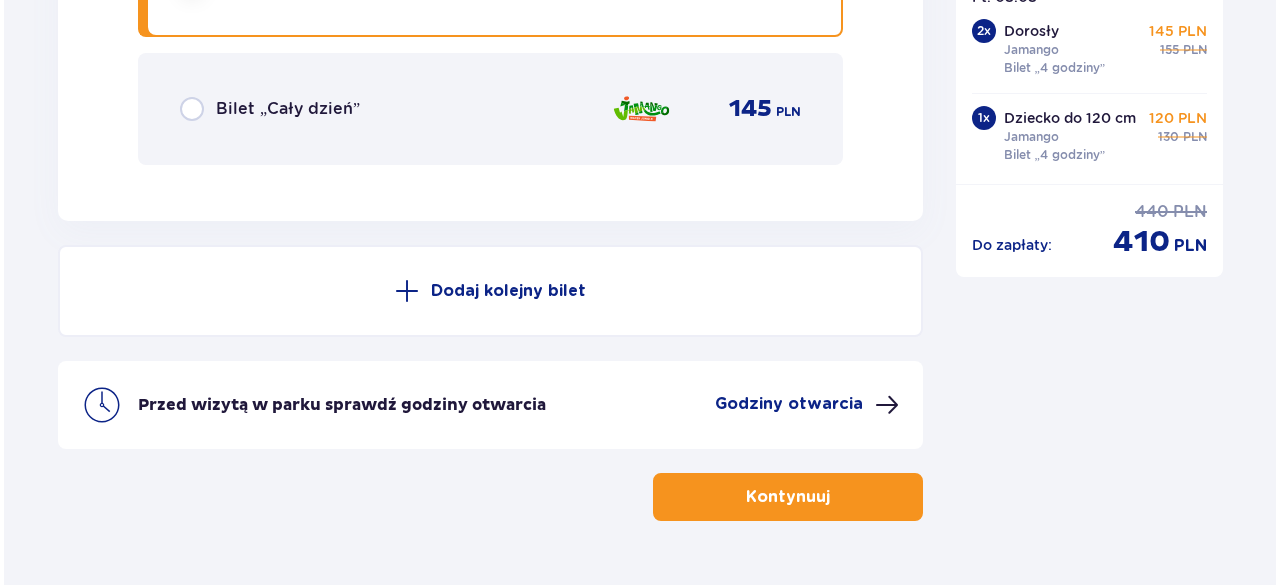 scroll, scrollTop: 5322, scrollLeft: 0, axis: vertical 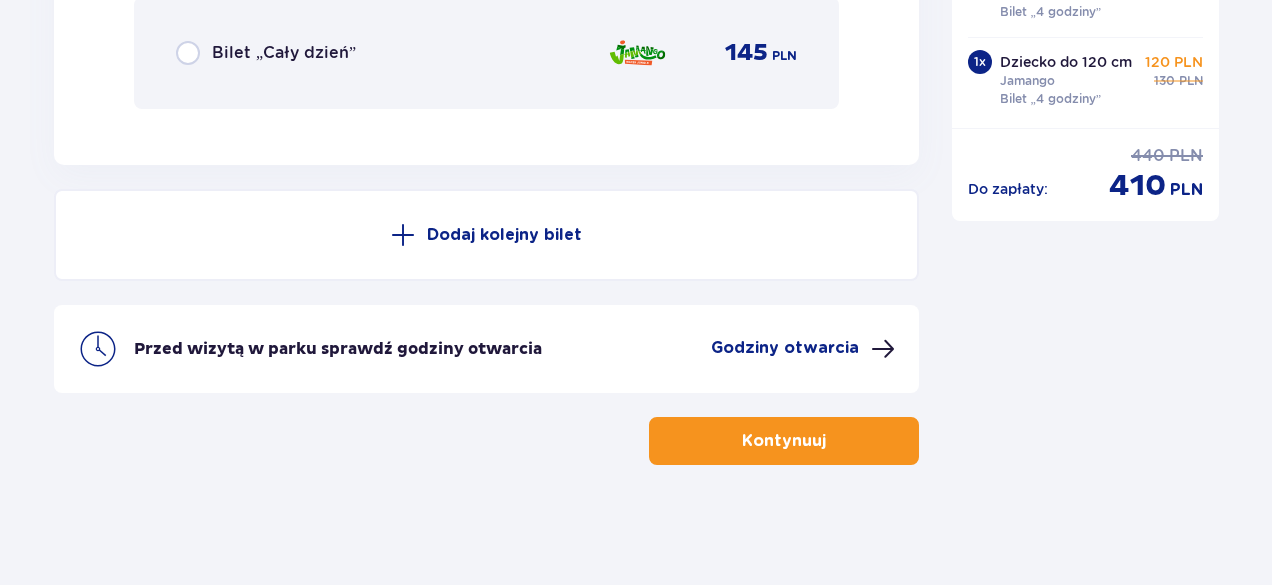 click on "Godziny otwarcia" at bounding box center (785, 348) 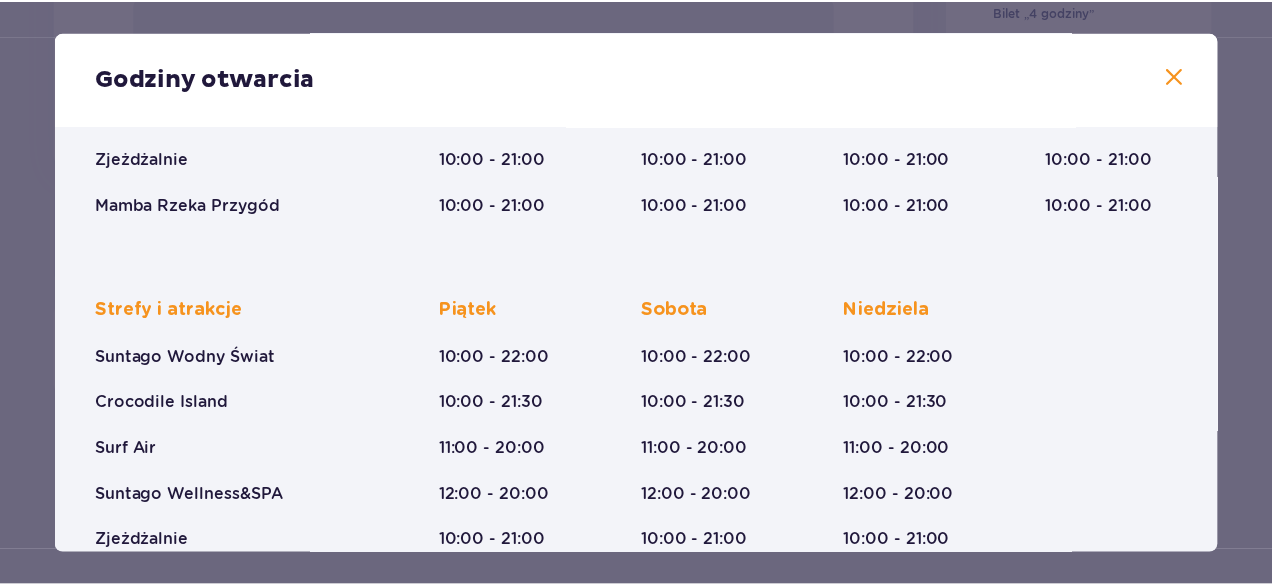 scroll, scrollTop: 362, scrollLeft: 0, axis: vertical 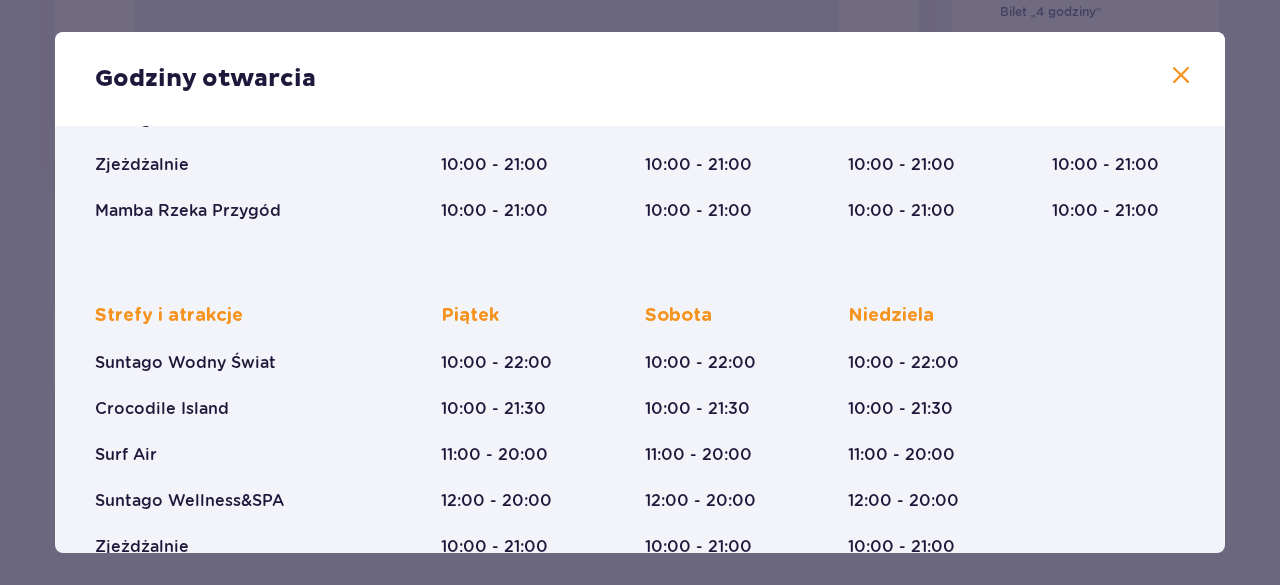 click at bounding box center [1181, 76] 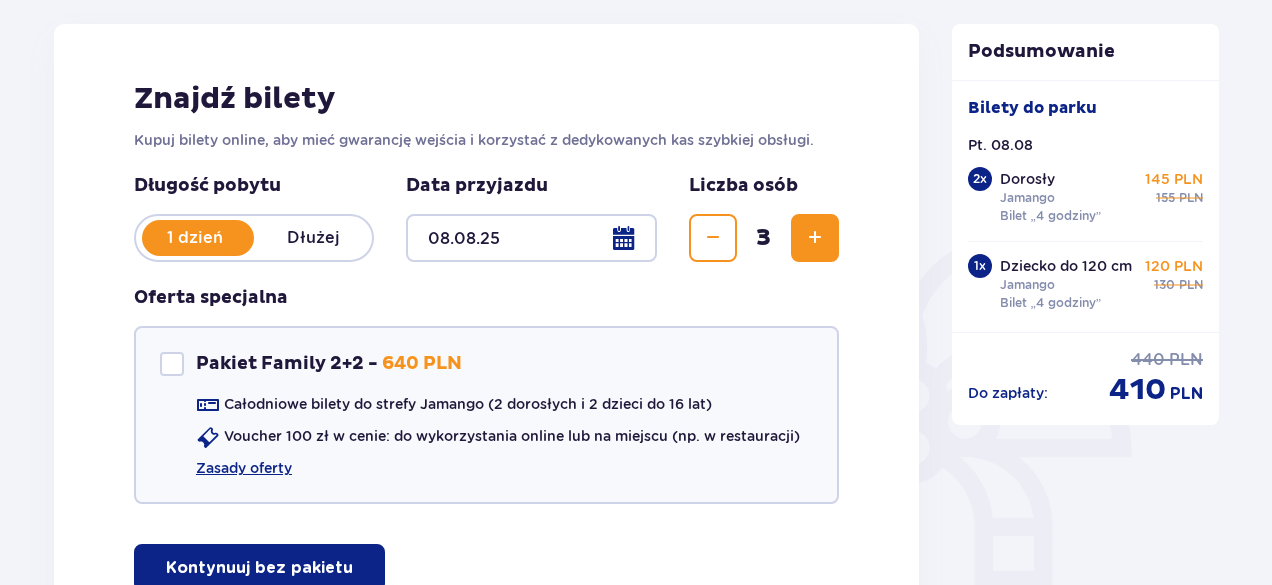 scroll, scrollTop: 80, scrollLeft: 0, axis: vertical 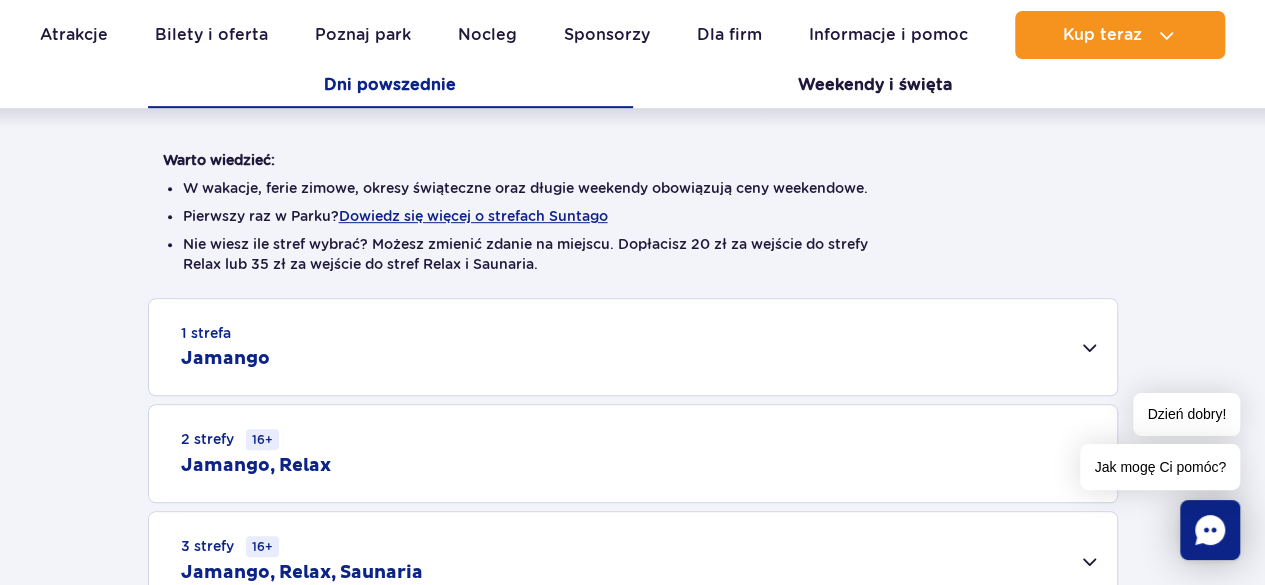 click on "1 strefa
Jamango" at bounding box center (633, 347) 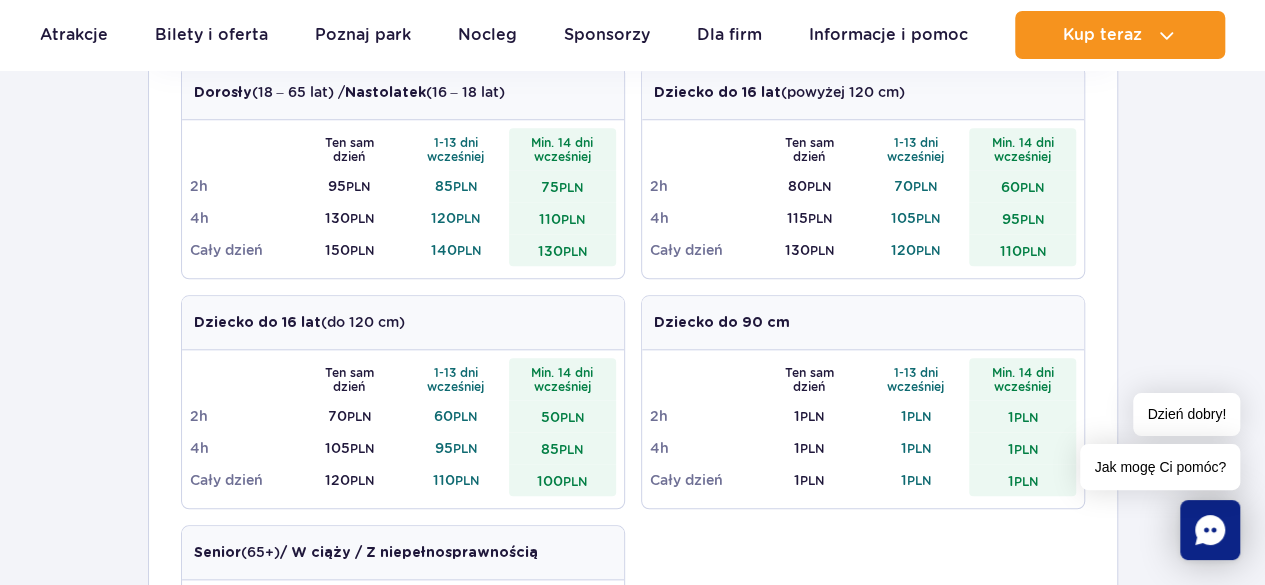scroll, scrollTop: 778, scrollLeft: 0, axis: vertical 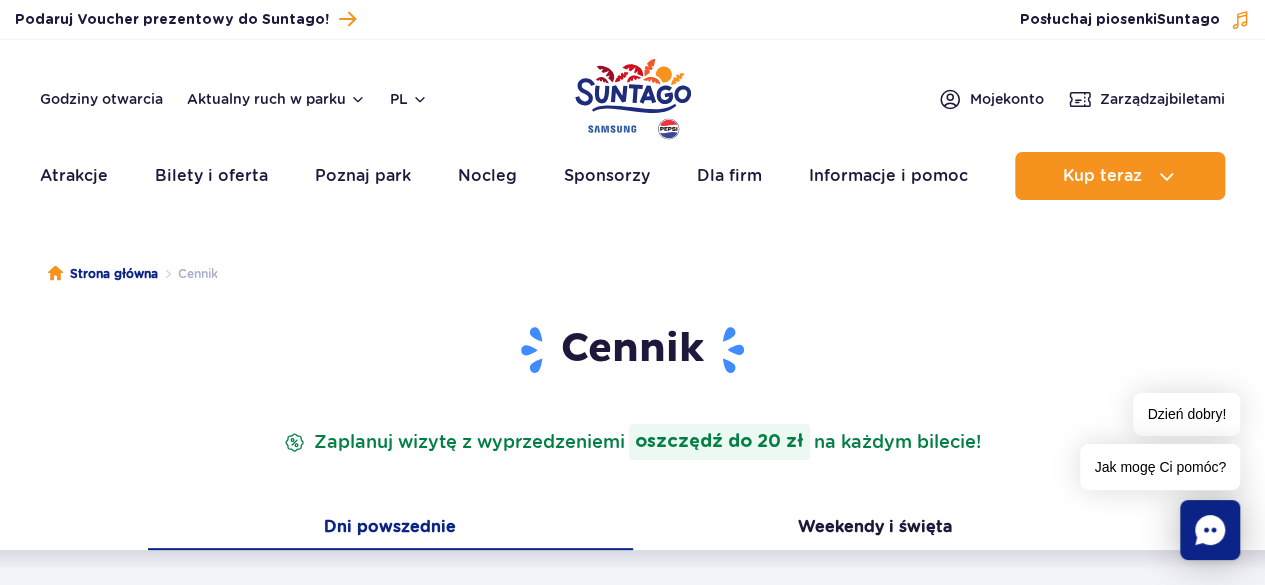 click on "Podaruj voucher
Podaruj Voucher prezentowy do Suntago!
Zarządzaj biletami
Posłuchaj piosenki  Suntago" at bounding box center [632, 20] 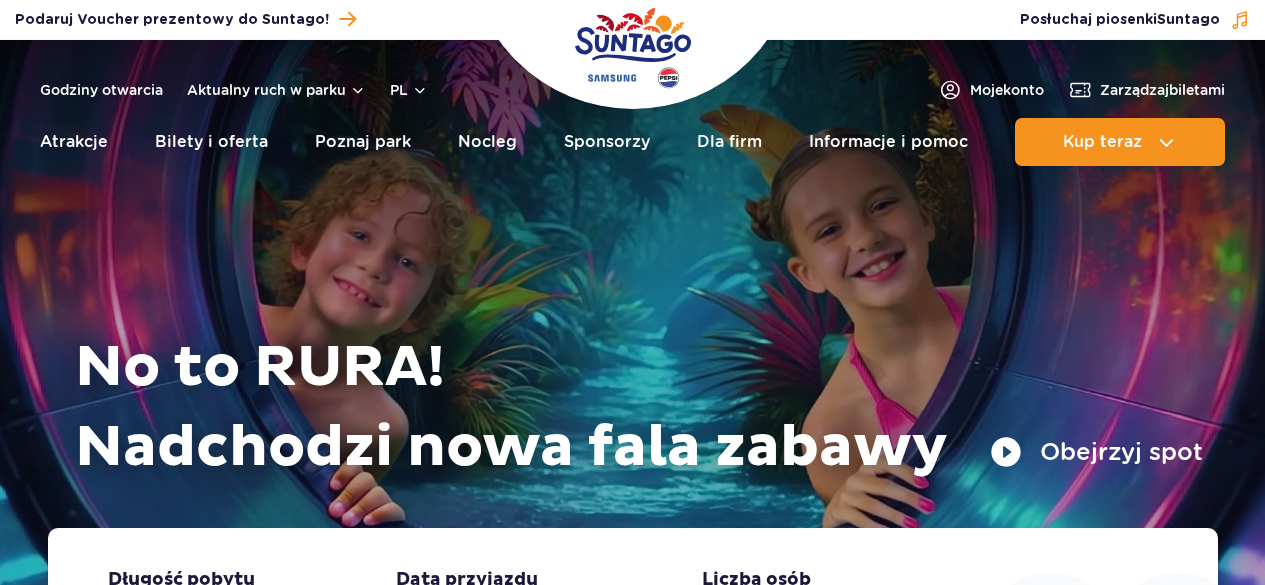 scroll, scrollTop: 0, scrollLeft: 0, axis: both 